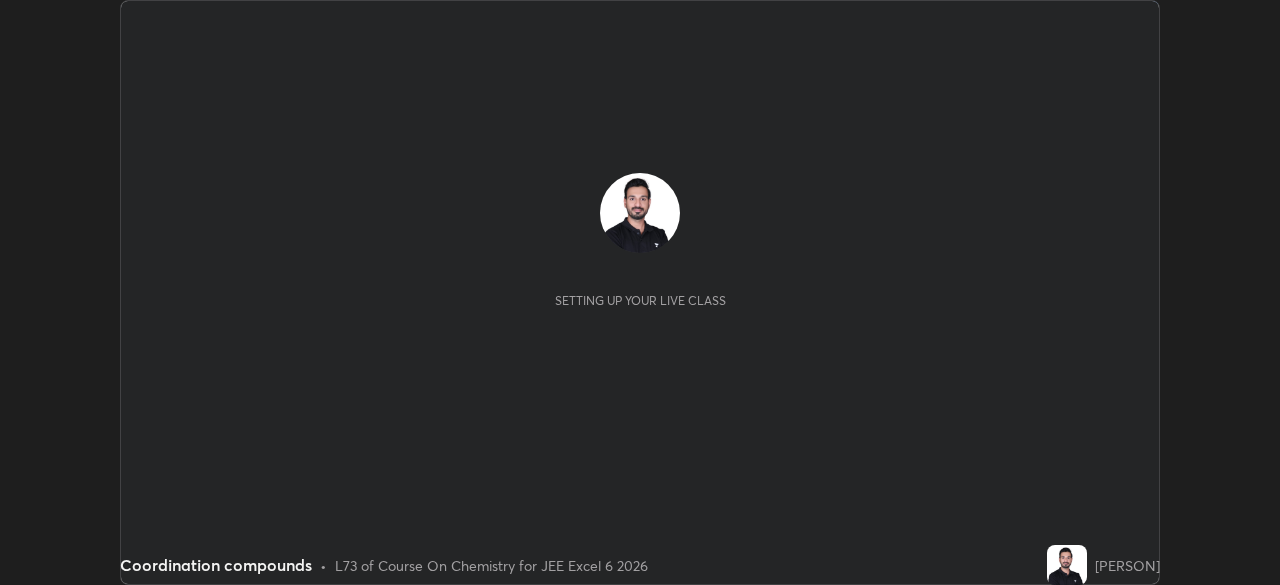 scroll, scrollTop: 0, scrollLeft: 0, axis: both 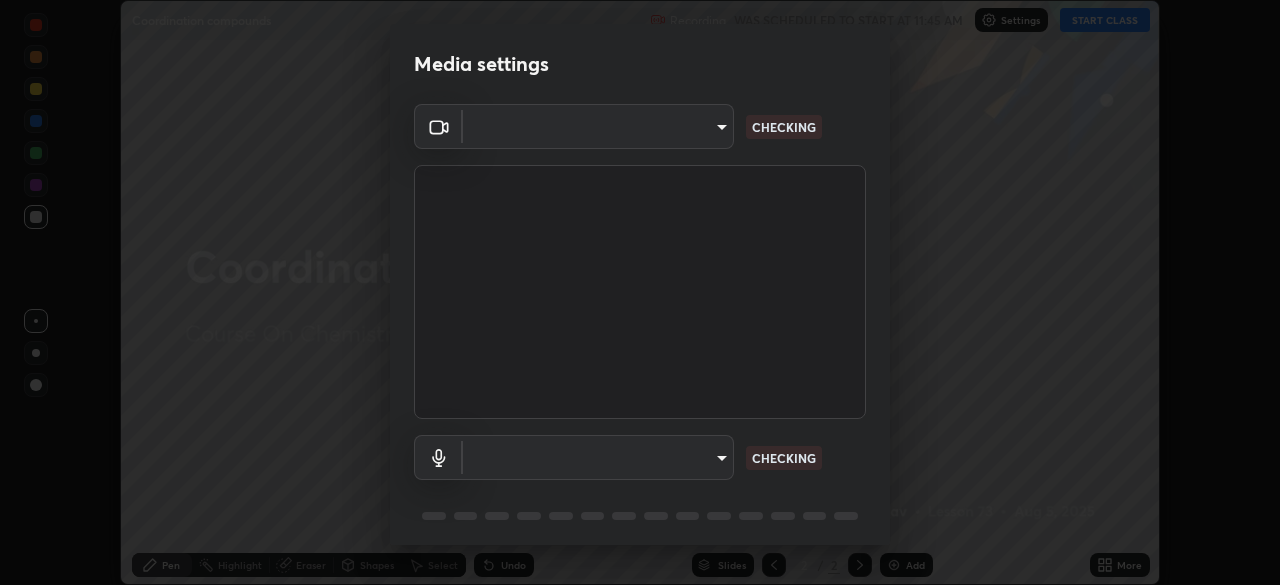 click on "Erase all Coordination compounds Recording WAS SCHEDULED TO START AT  11:45 AM Settings START CLASS Setting up your live class Coordination compounds • L73 of Course On Chemistry for JEE Excel 6 2026 [PERSON] Pen Highlight Eraser Shapes Select Undo Slides 2 / 2 Add More No doubts shared Encourage your learners to ask a doubt for better clarity Report an issue Reason for reporting Buffering Chat not working Audio - Video sync issue Educator video quality low ​ Attach an image Report Media settings ​ CHECKING ​ CHECKING 1 / 5 Next" at bounding box center (640, 292) 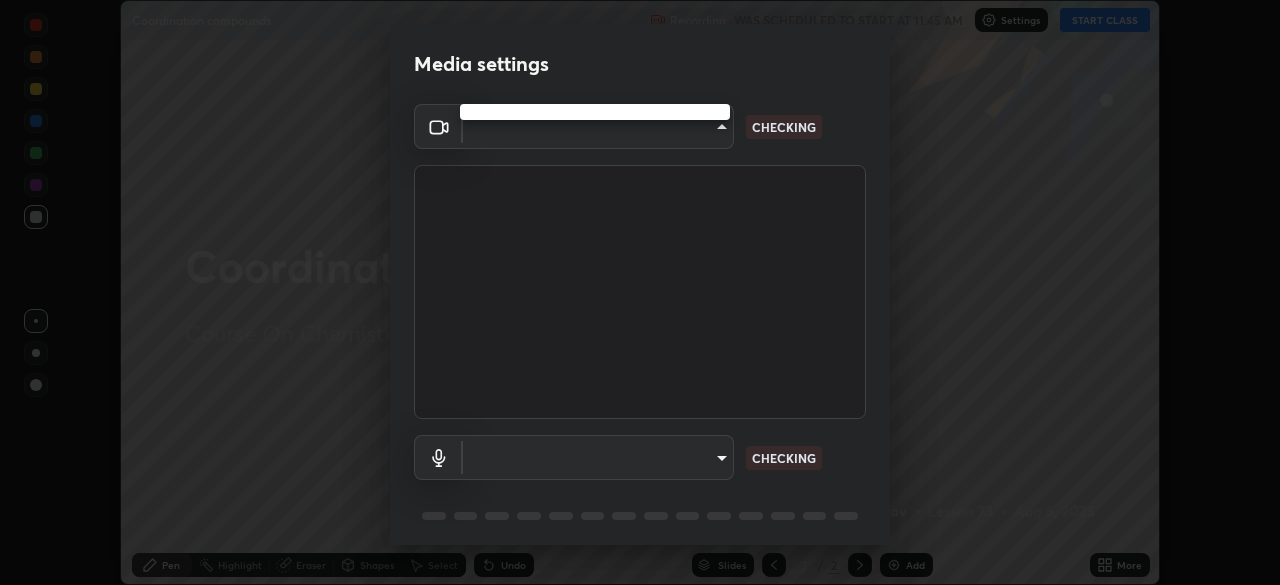 type on "e74ca63ae388f954bfaf6653c56e5440299f2e2585bfa252c10ec08d26b876d3" 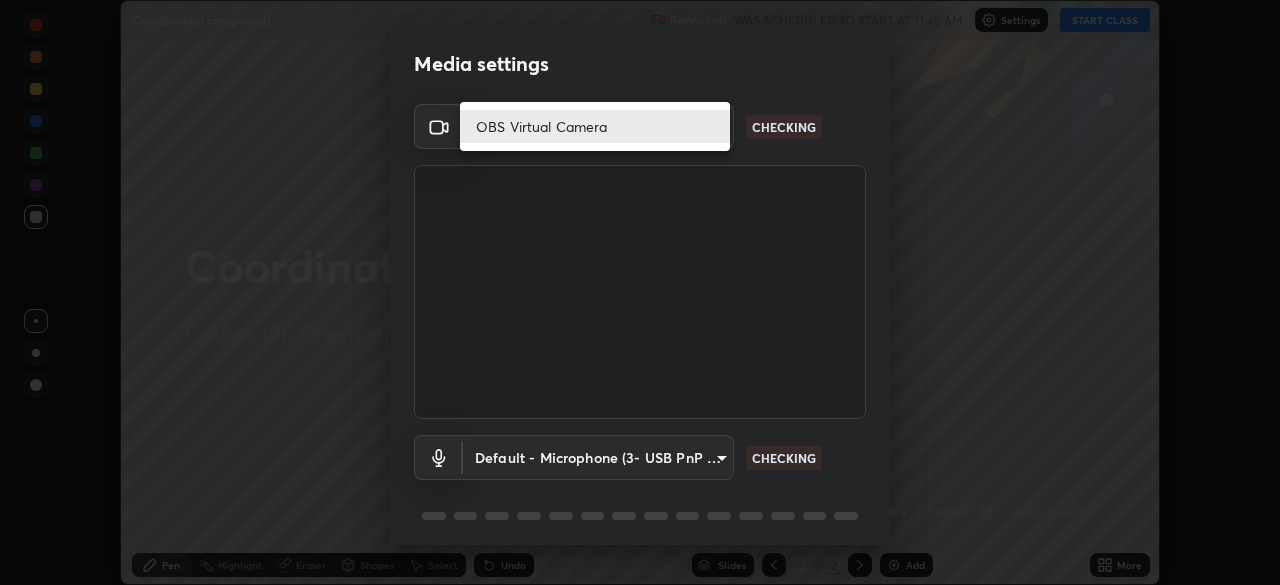 click on "OBS Virtual Camera" at bounding box center (595, 126) 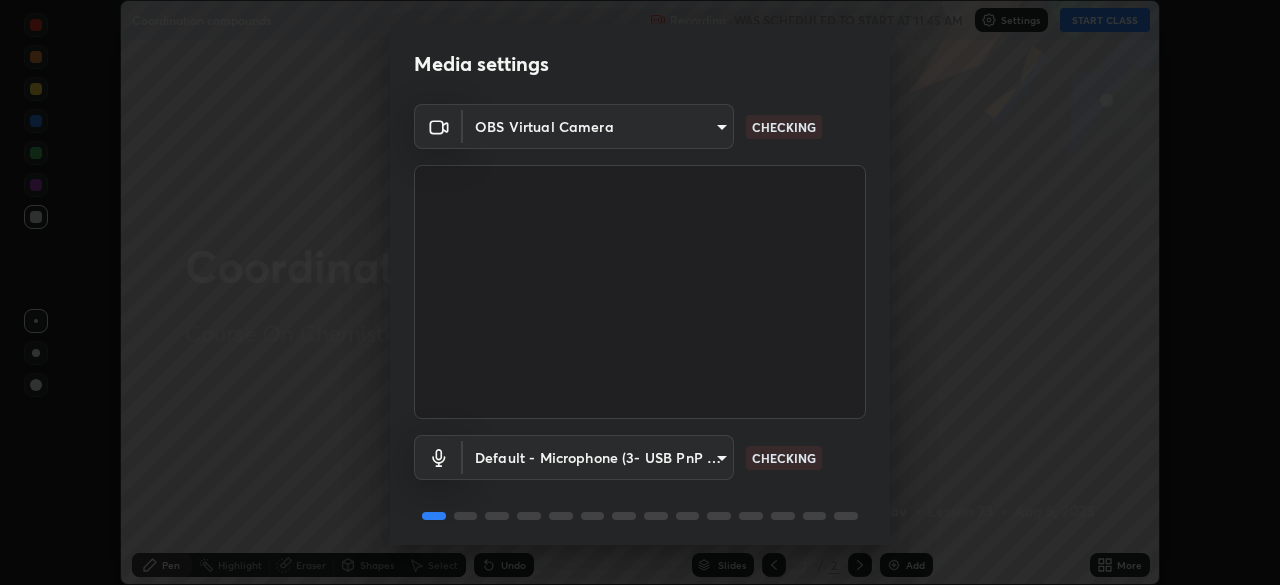 click on "OBS Virtual Camera e74ca63ae388f954bfaf6653c56e5440299f2e2585bfa252c10ec08d26b876d3 CHECKING Default - Microphone (3- USB PnP Sound Device) default CHECKING" at bounding box center [640, 328] 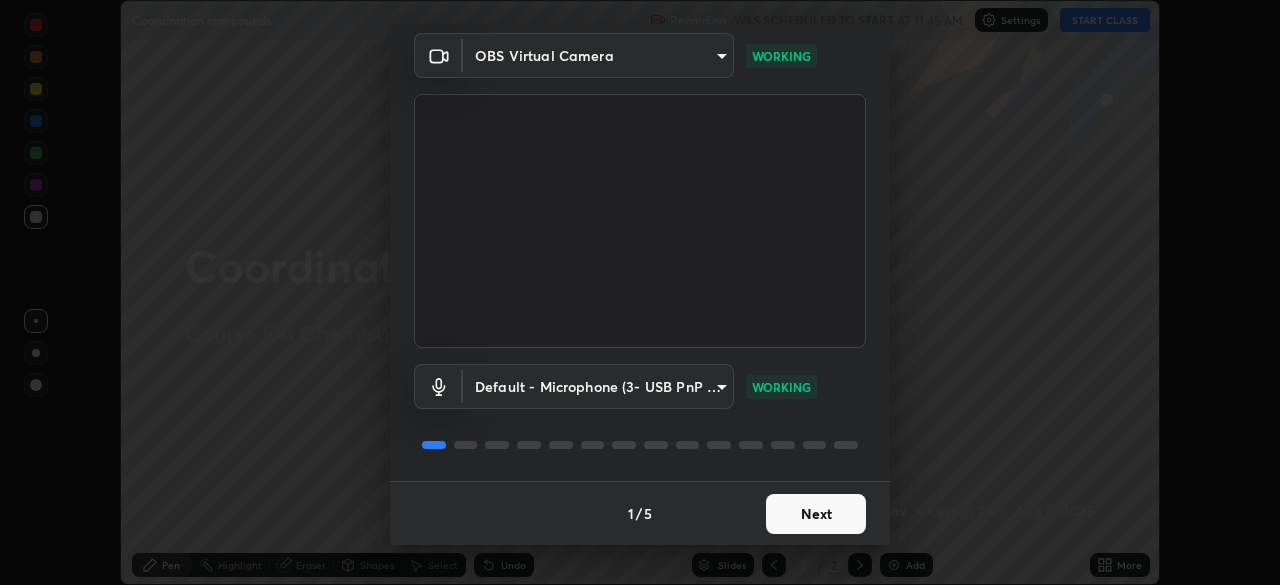 click on "Next" at bounding box center (816, 514) 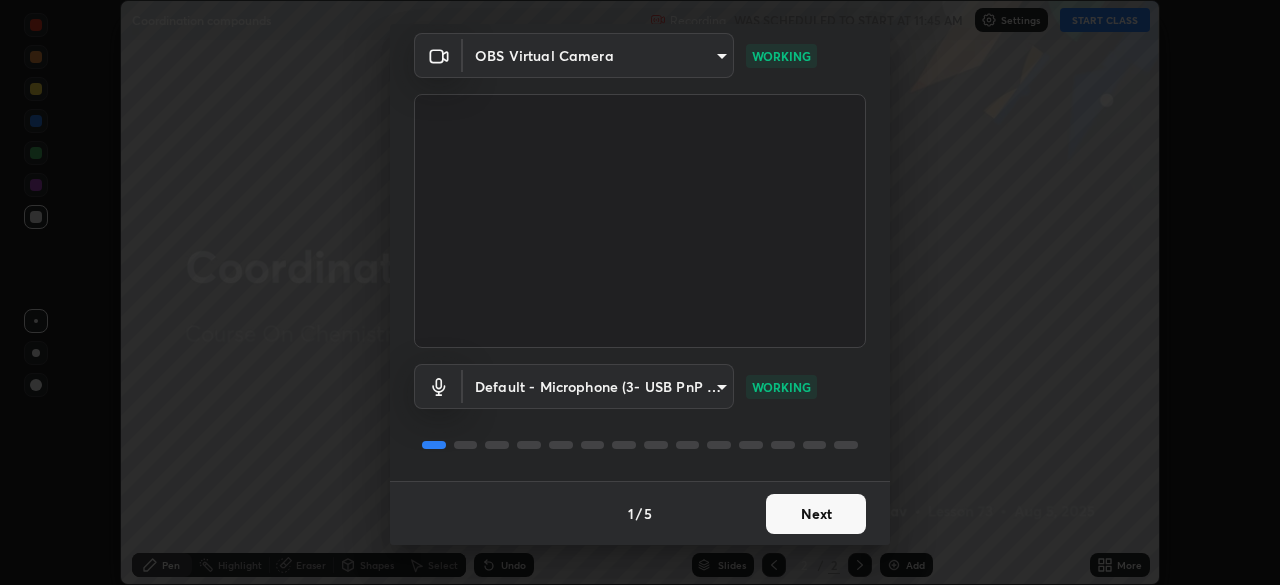 scroll, scrollTop: 0, scrollLeft: 0, axis: both 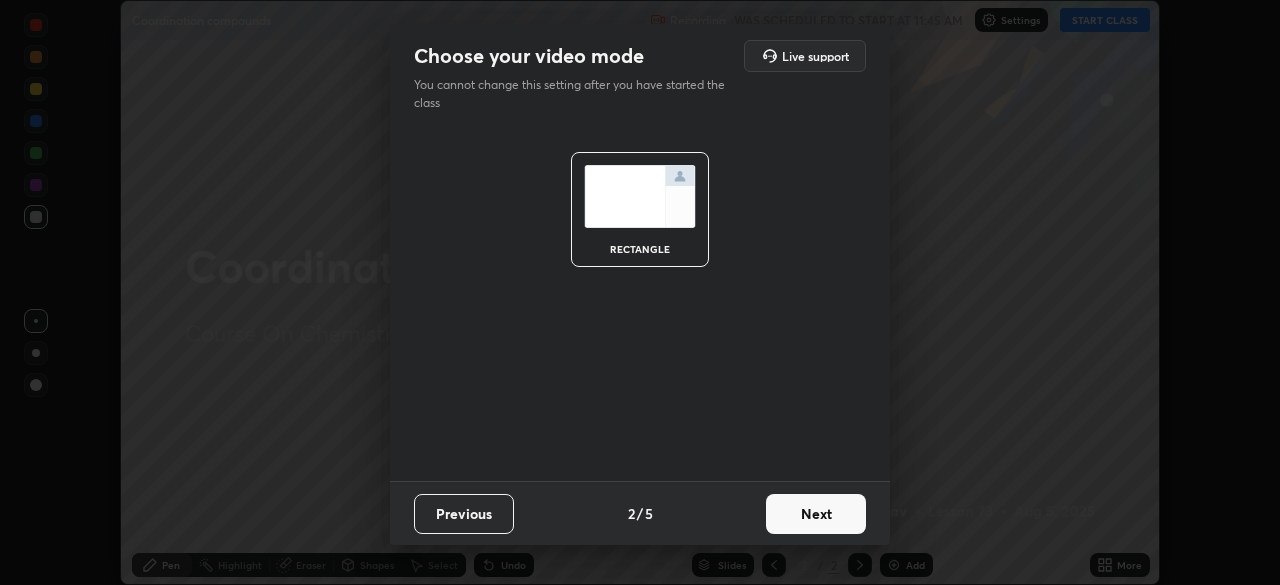 click on "Next" at bounding box center [816, 514] 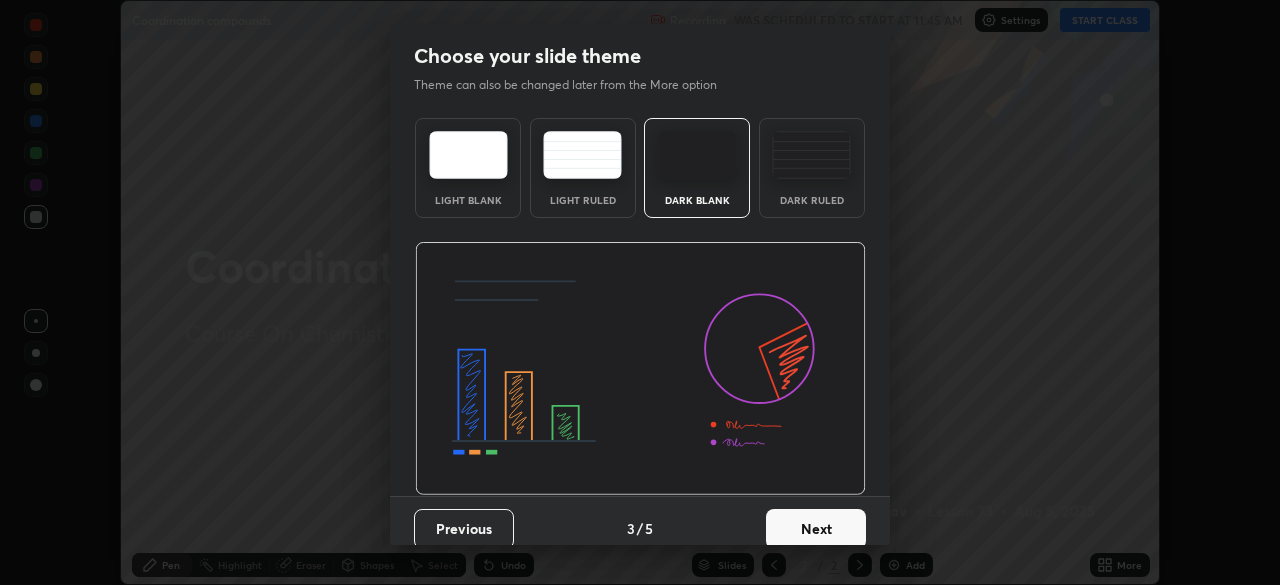 scroll, scrollTop: 15, scrollLeft: 0, axis: vertical 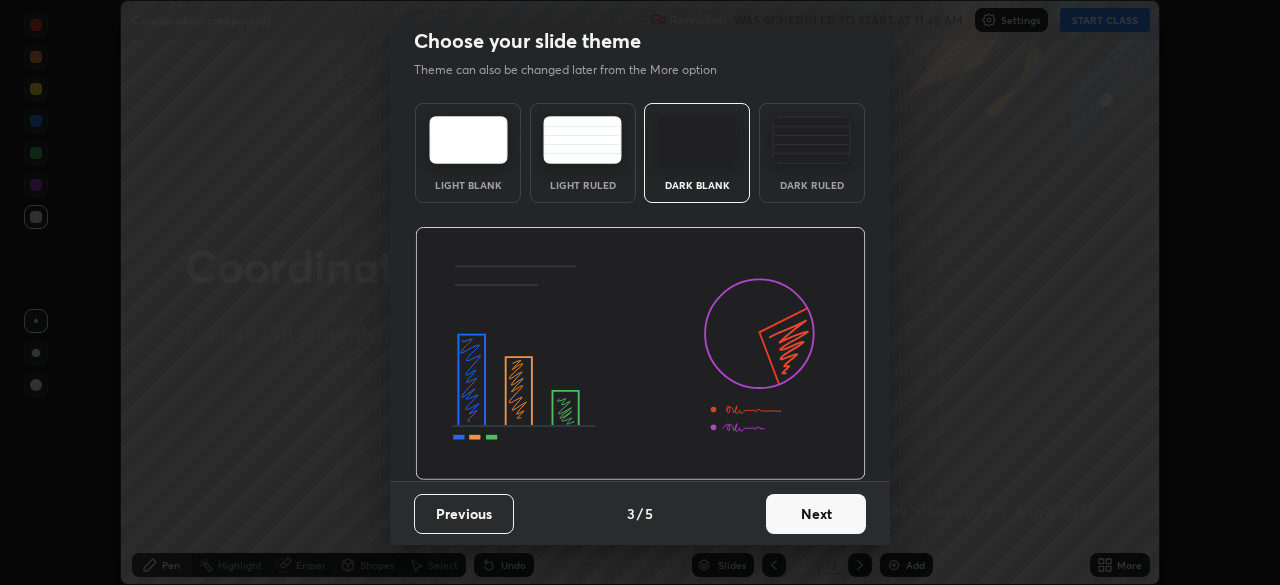 click on "Next" at bounding box center [816, 514] 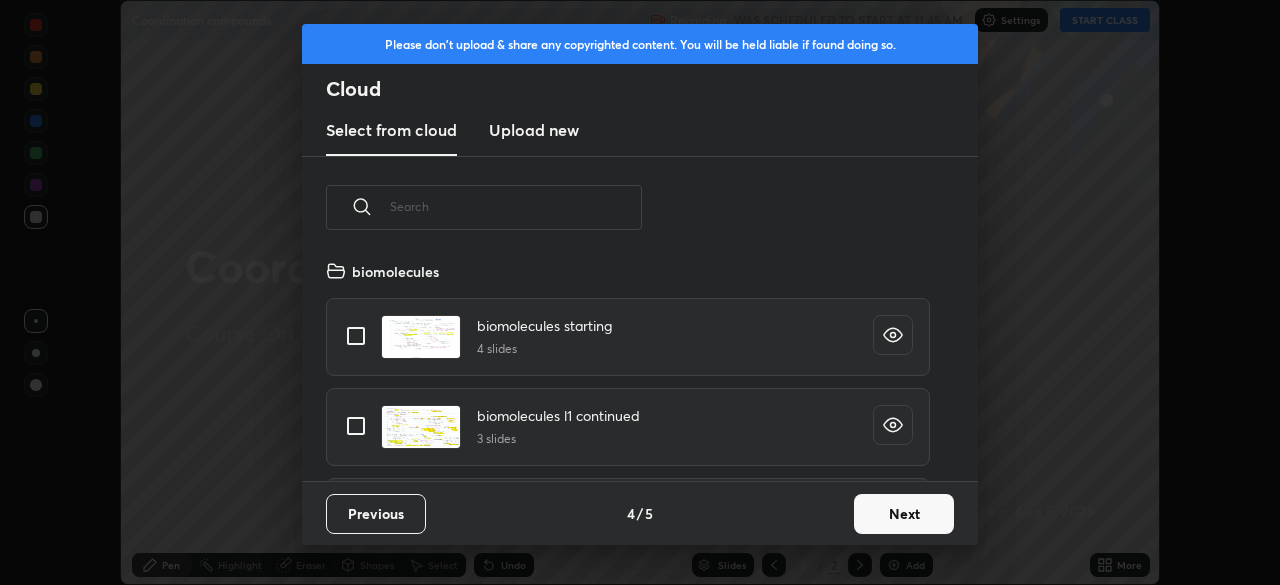 scroll, scrollTop: 7, scrollLeft: 11, axis: both 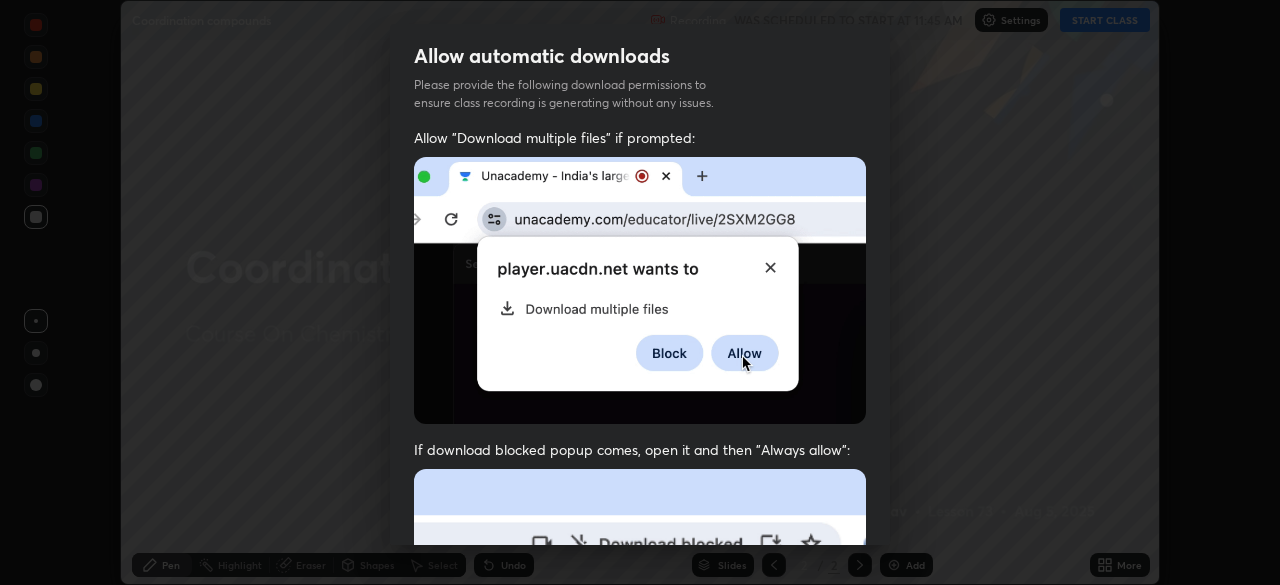 click on "Allow "Download multiple files" if prompted: If download blocked popup comes, open it and then "Always allow": I agree that if I don't provide required permissions, class recording will not be generated" at bounding box center [640, 549] 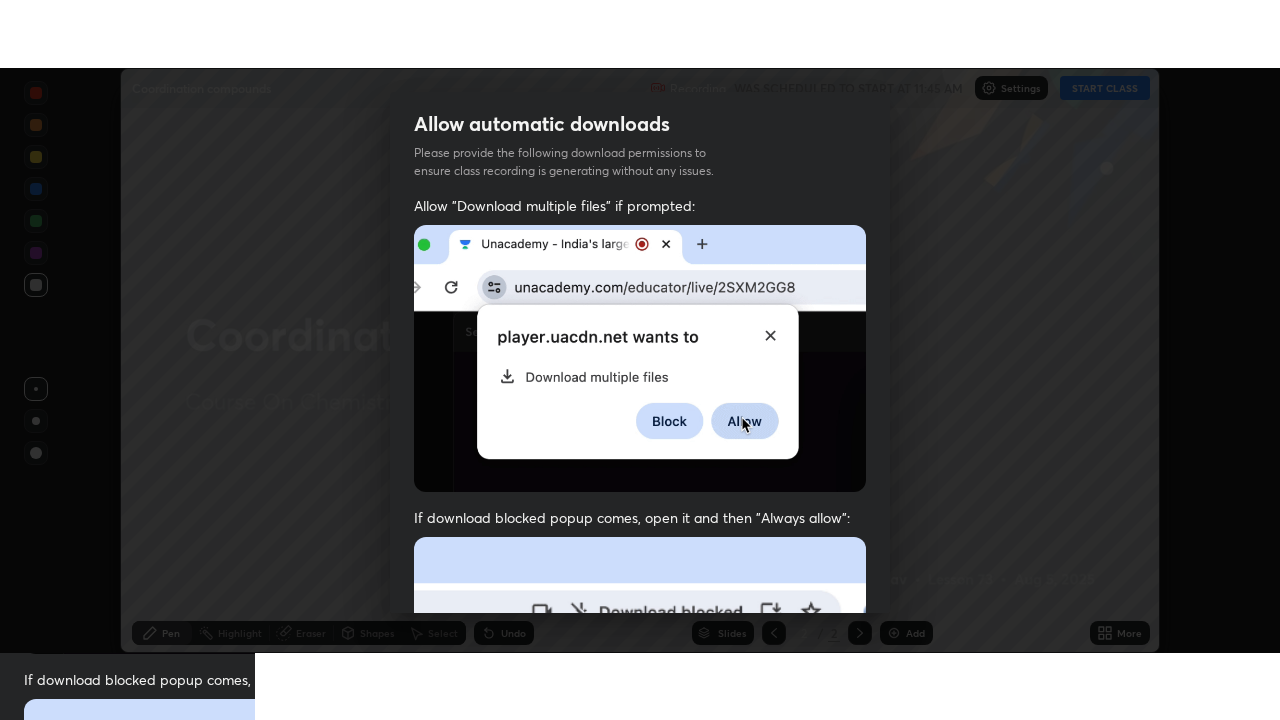 scroll, scrollTop: 456, scrollLeft: 0, axis: vertical 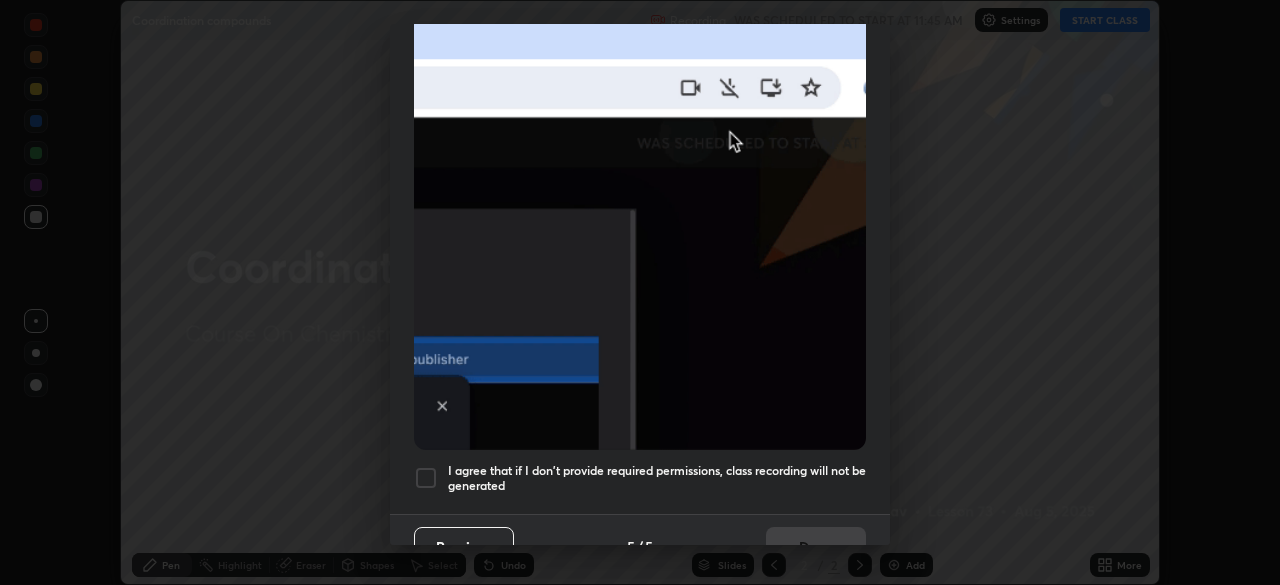 click at bounding box center [426, 478] 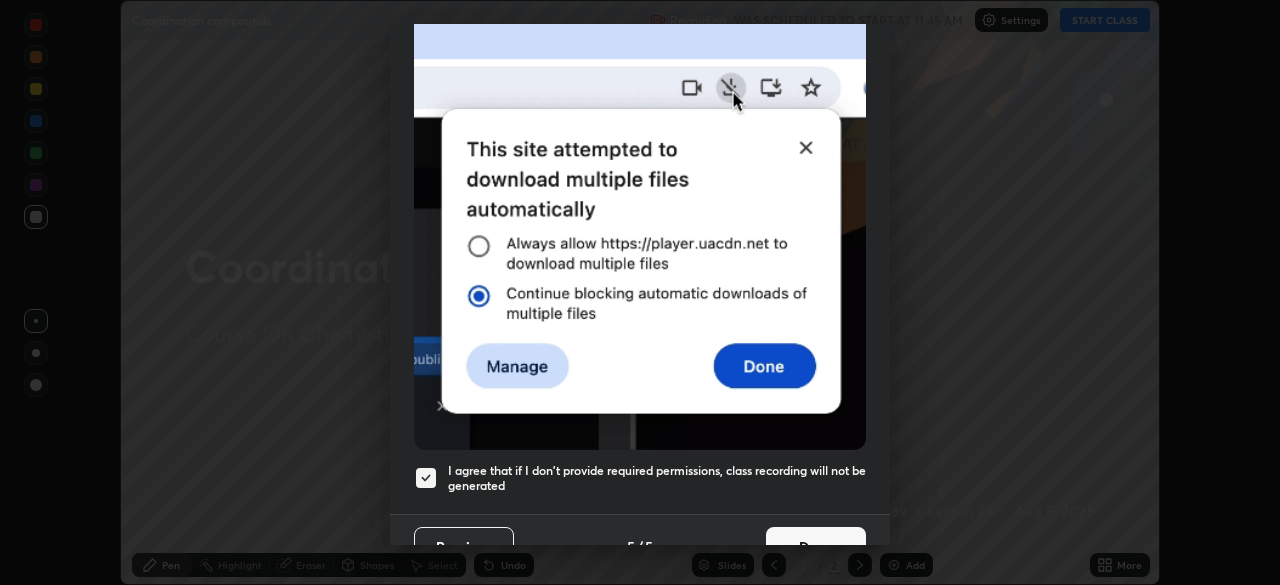 click on "Done" at bounding box center [816, 547] 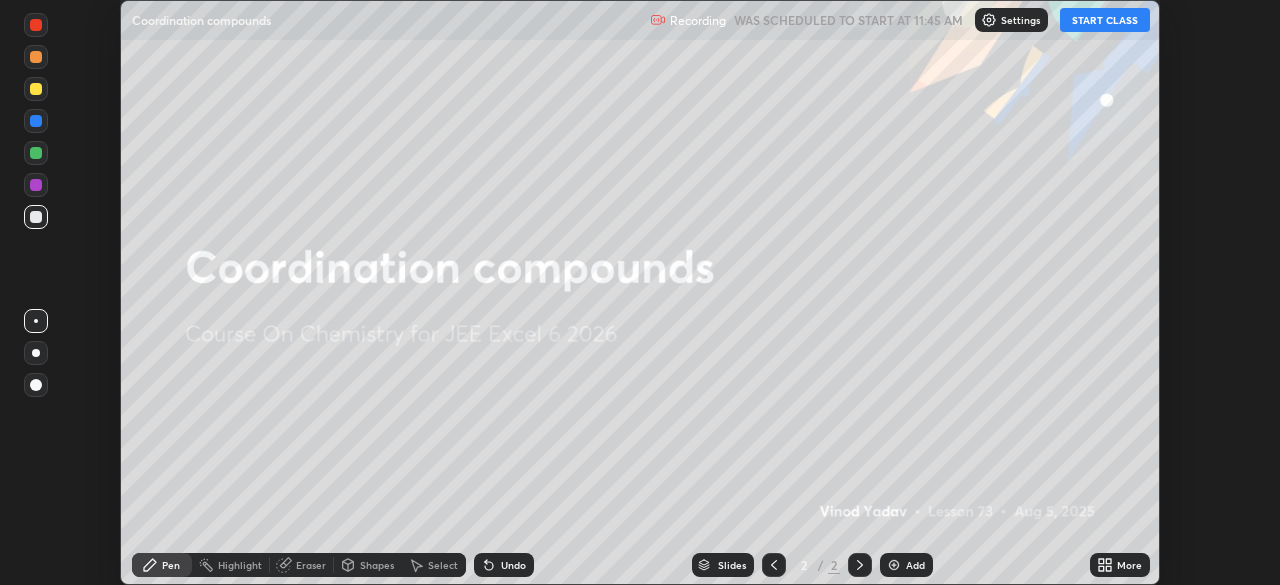 click on "START CLASS" at bounding box center (1105, 20) 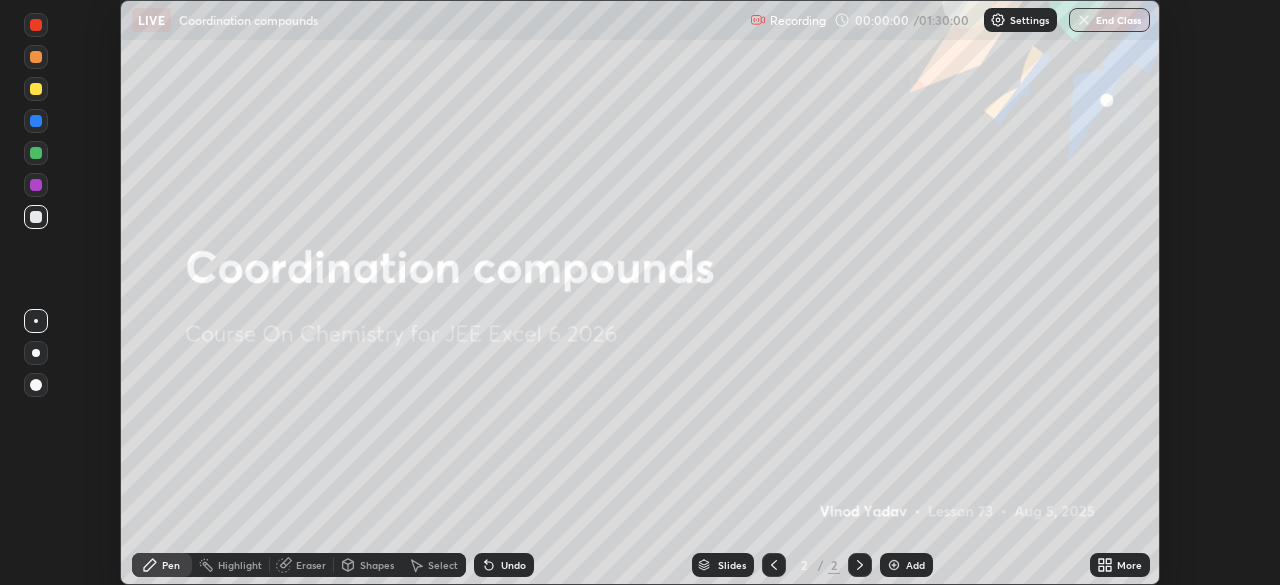 click at bounding box center [894, 565] 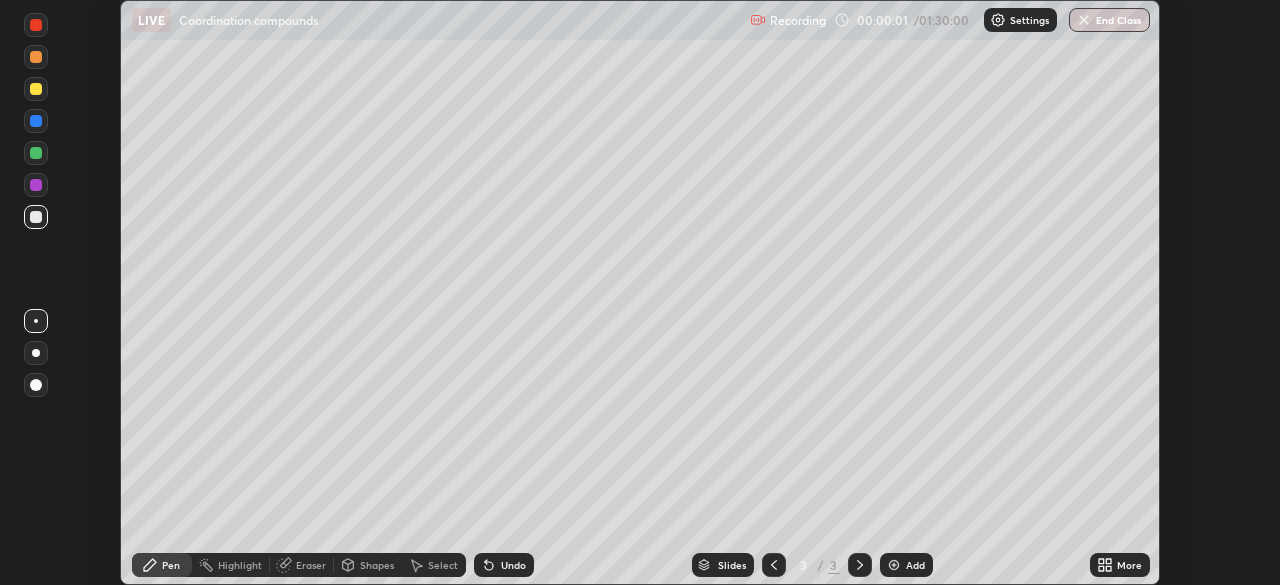 click 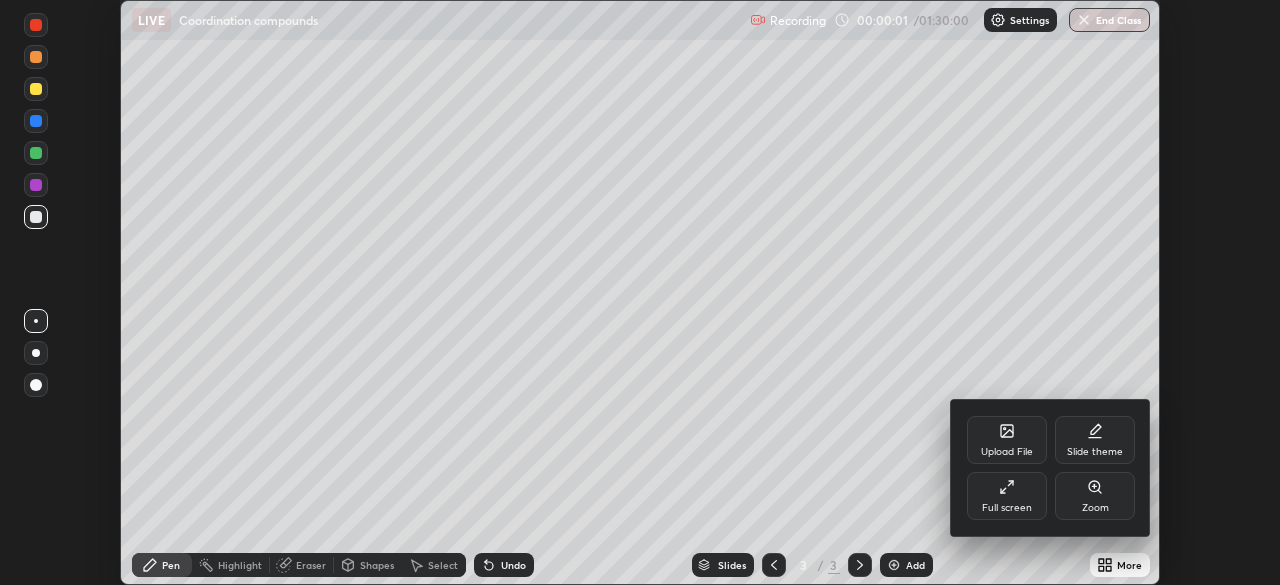 click on "Full screen" at bounding box center [1007, 496] 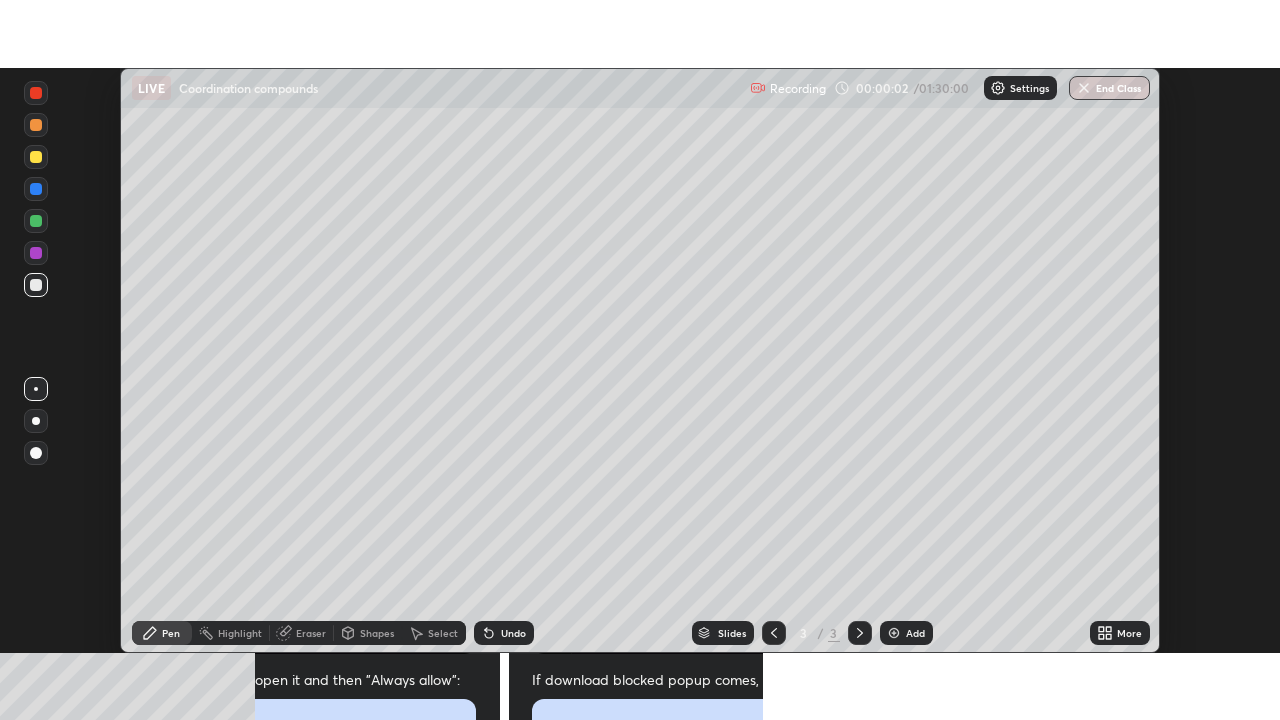 scroll, scrollTop: 99280, scrollLeft: 98720, axis: both 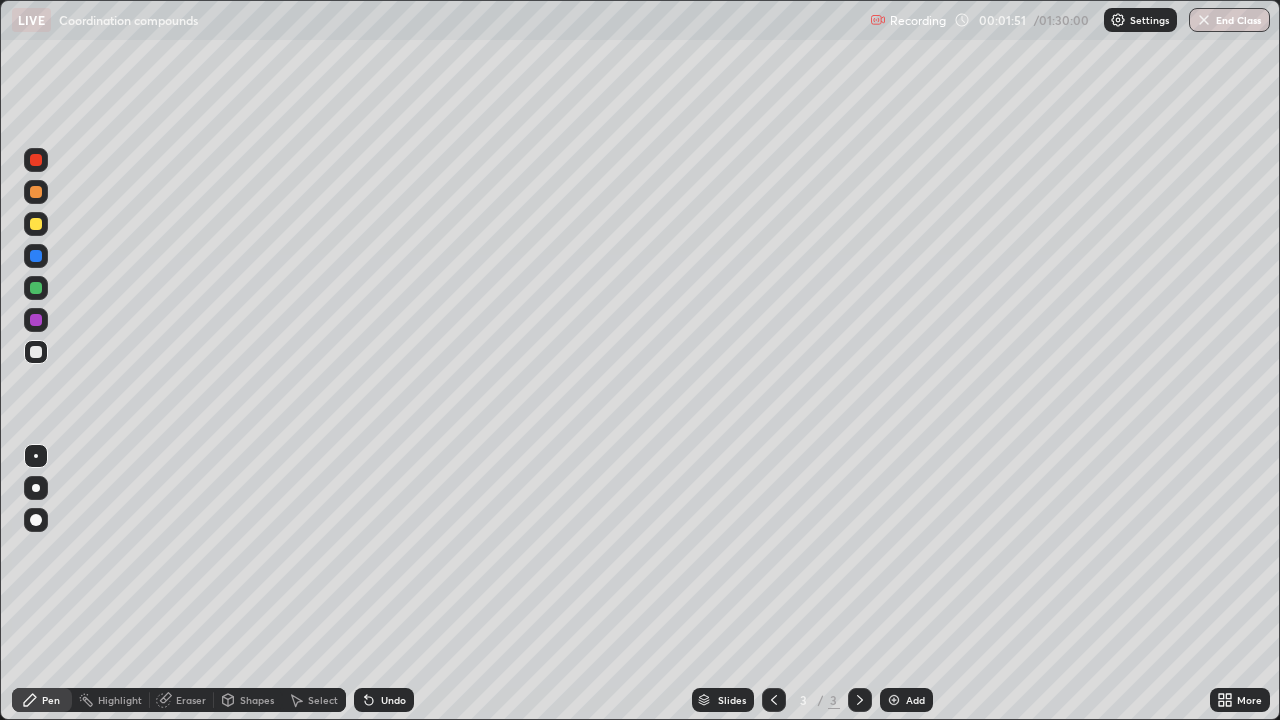 click at bounding box center [36, 224] 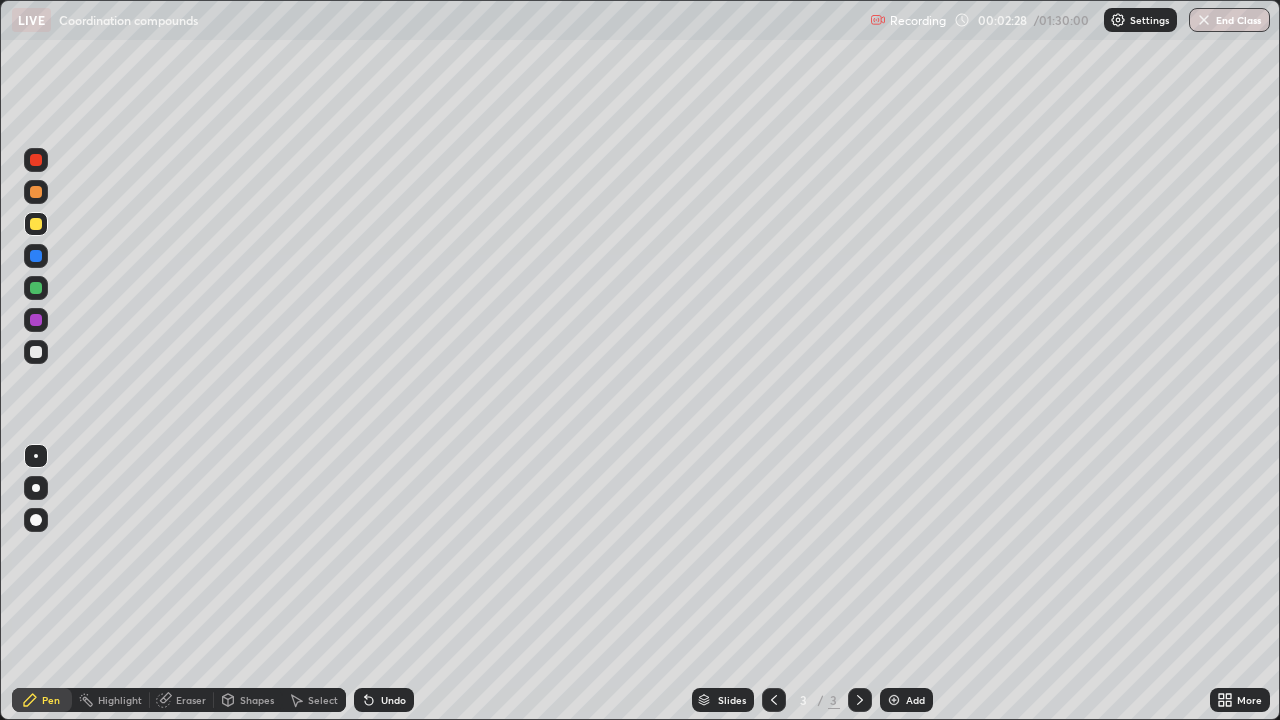 click at bounding box center (36, 192) 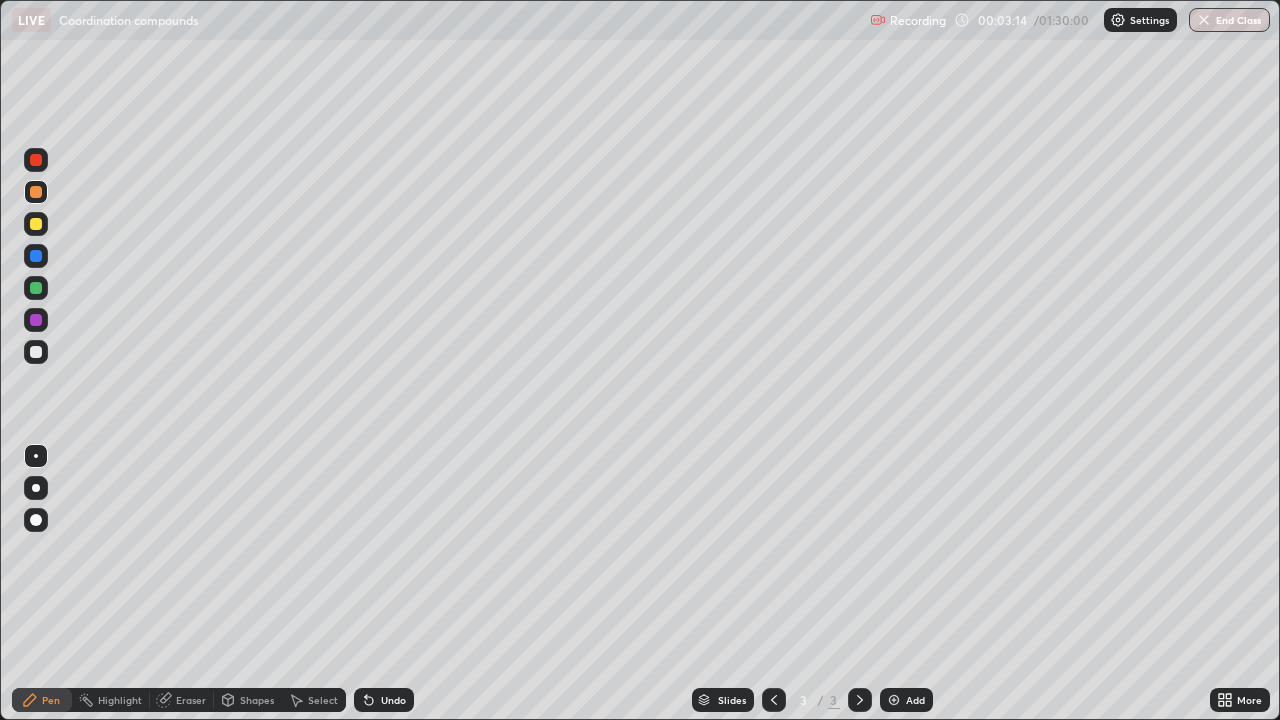 click at bounding box center [36, 224] 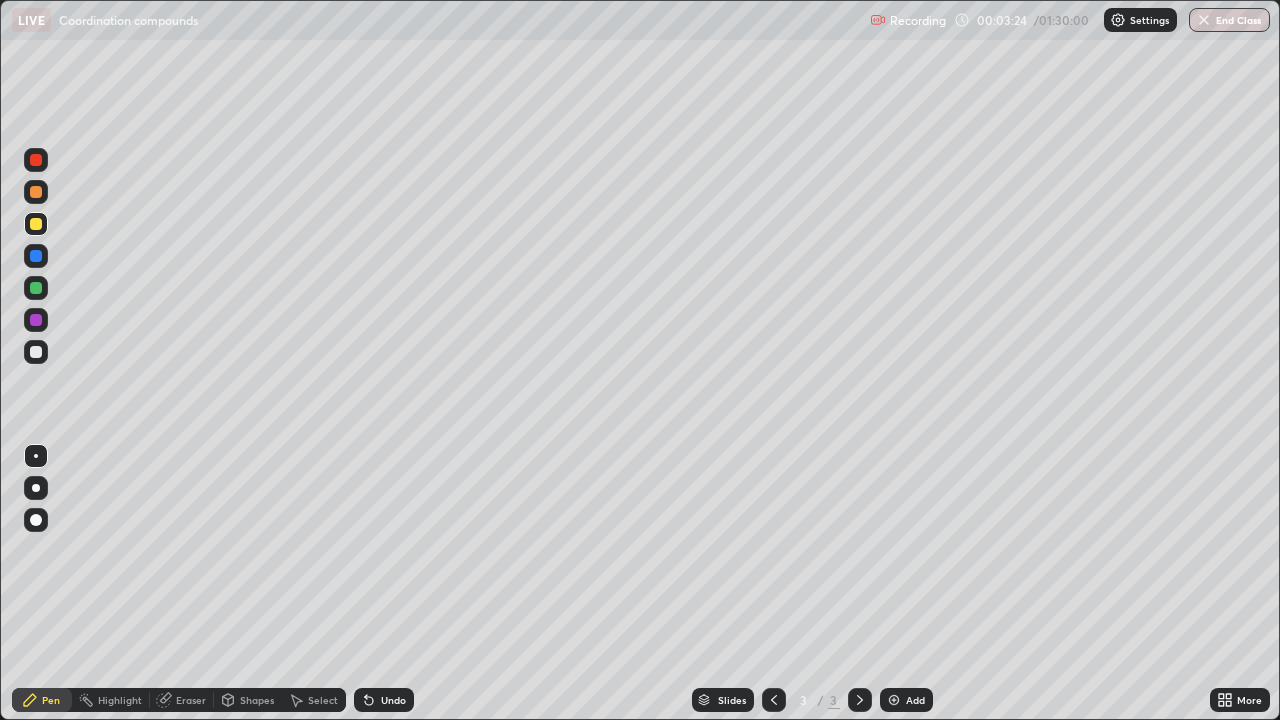 click at bounding box center (36, 160) 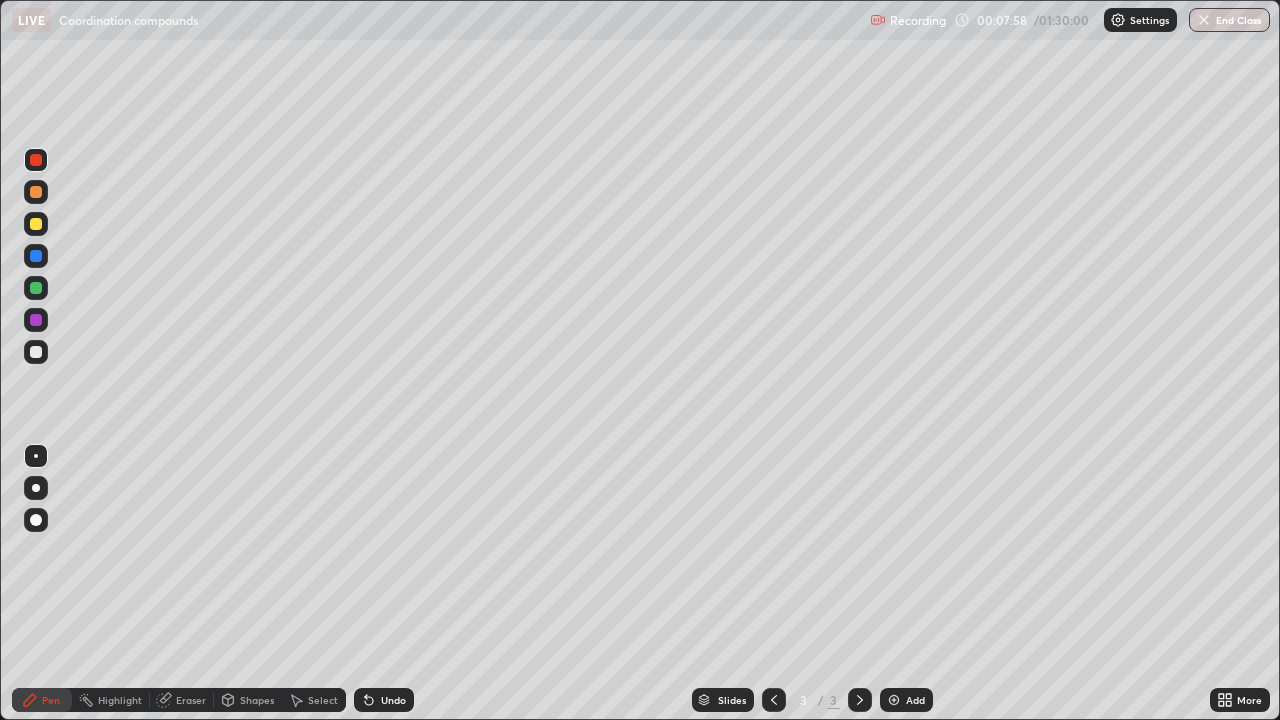 click at bounding box center [36, 288] 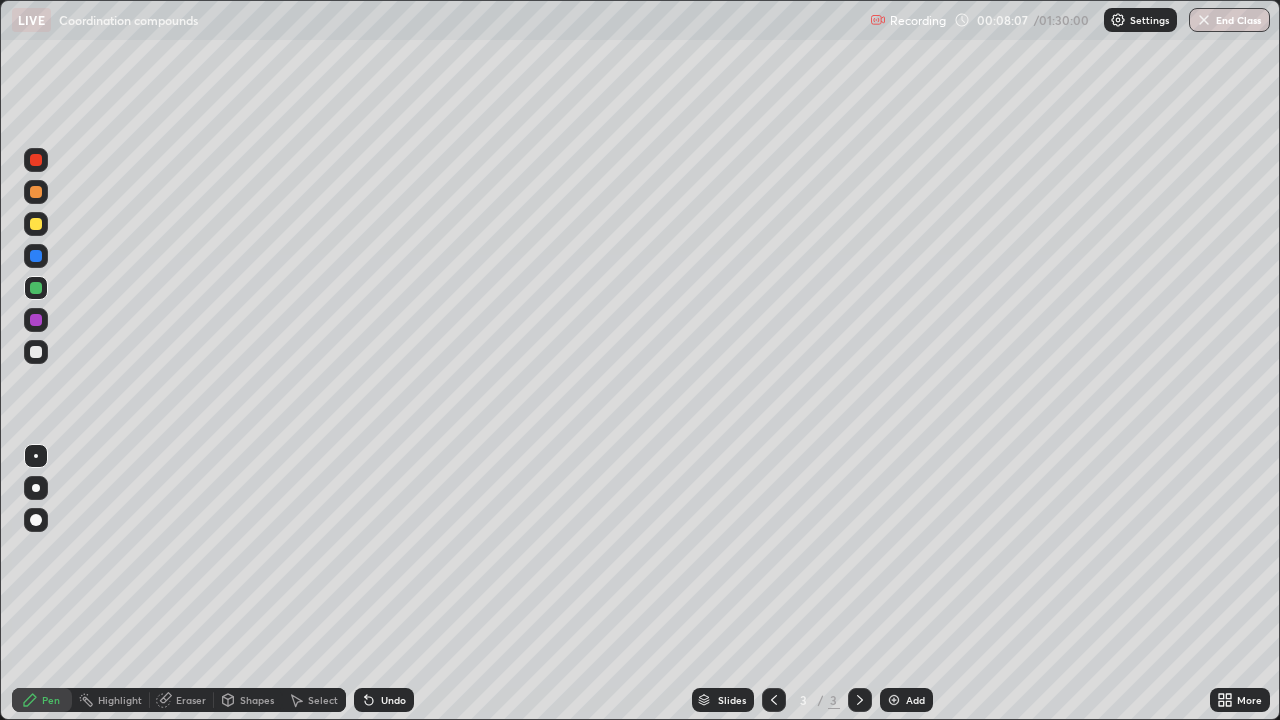 click at bounding box center (36, 256) 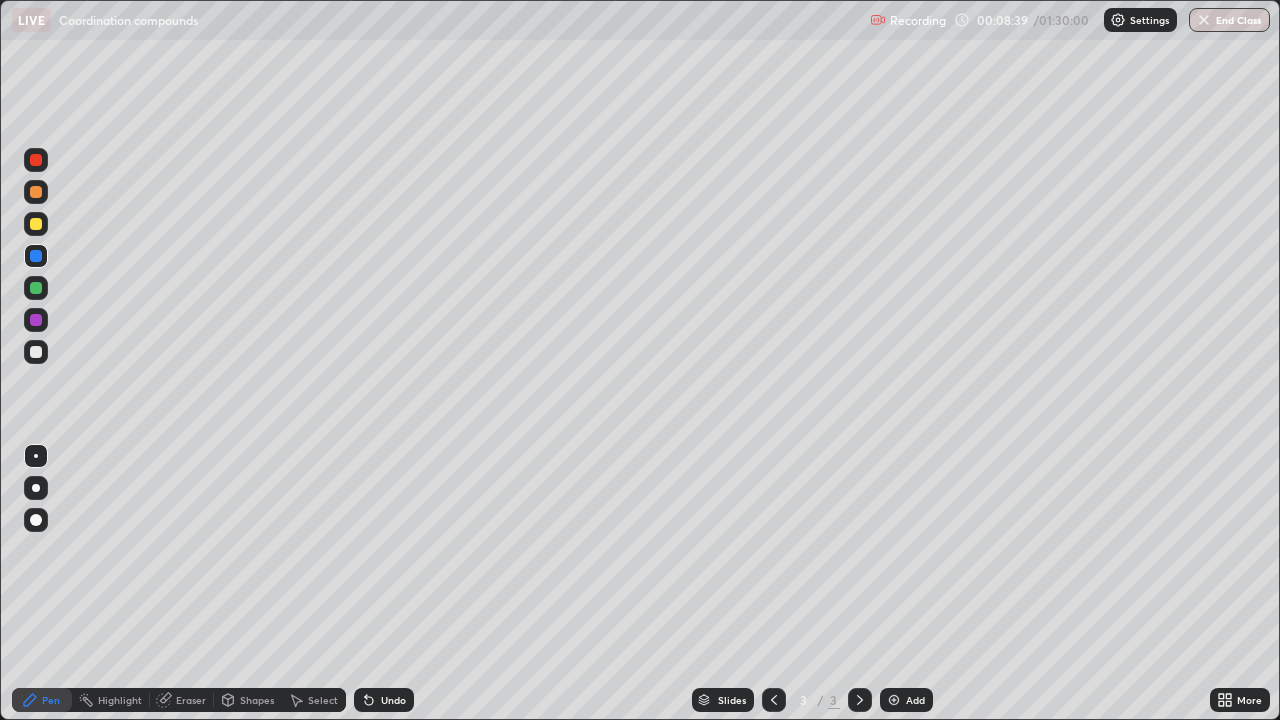click at bounding box center [36, 160] 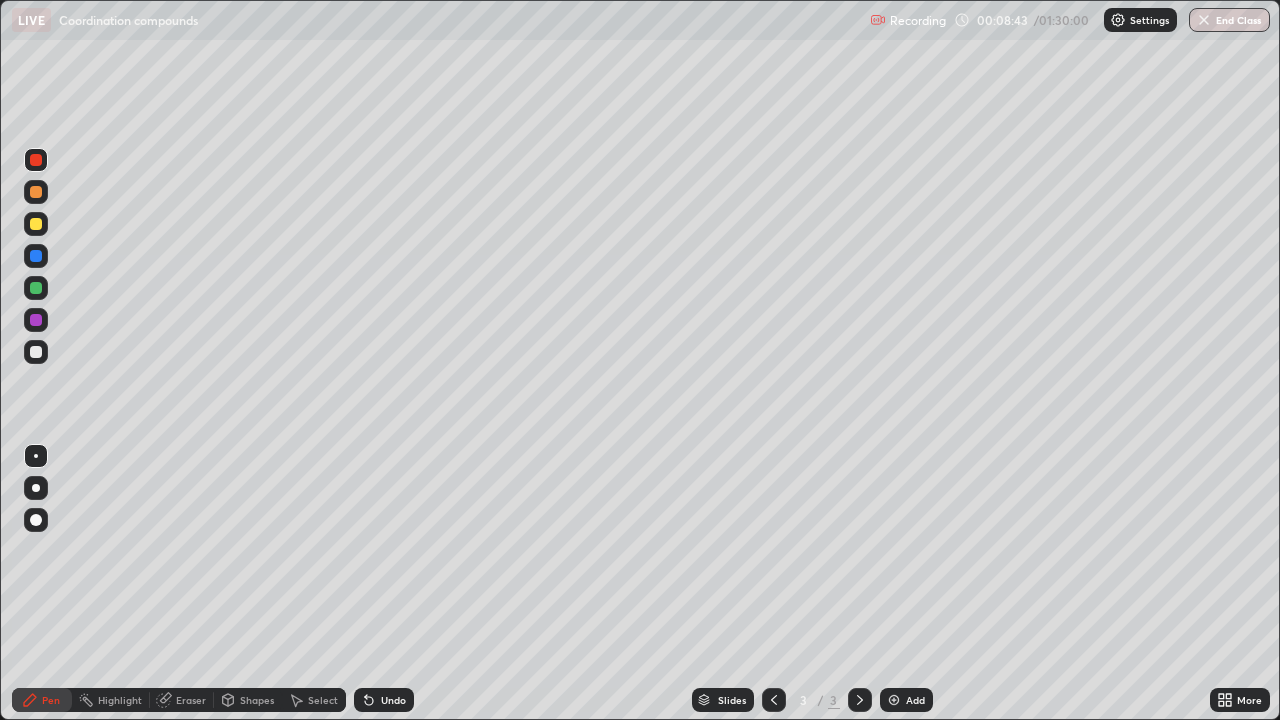 click at bounding box center [36, 320] 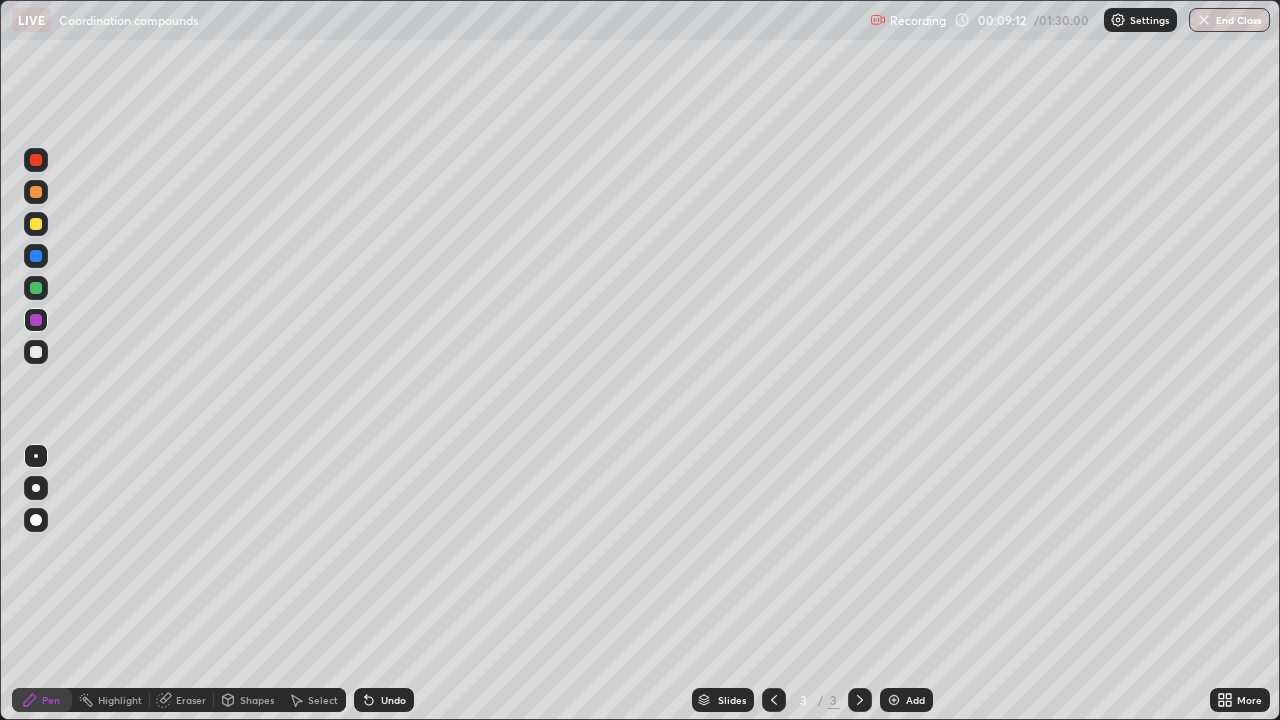 click at bounding box center [894, 700] 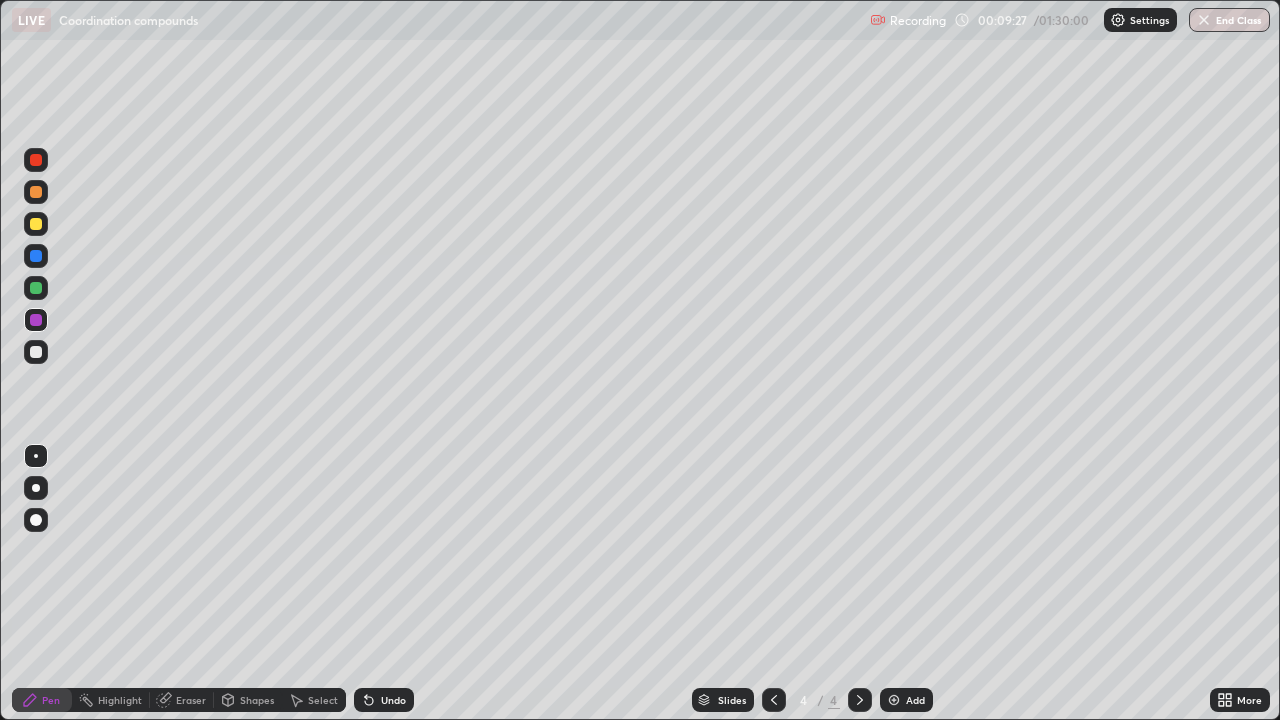 click 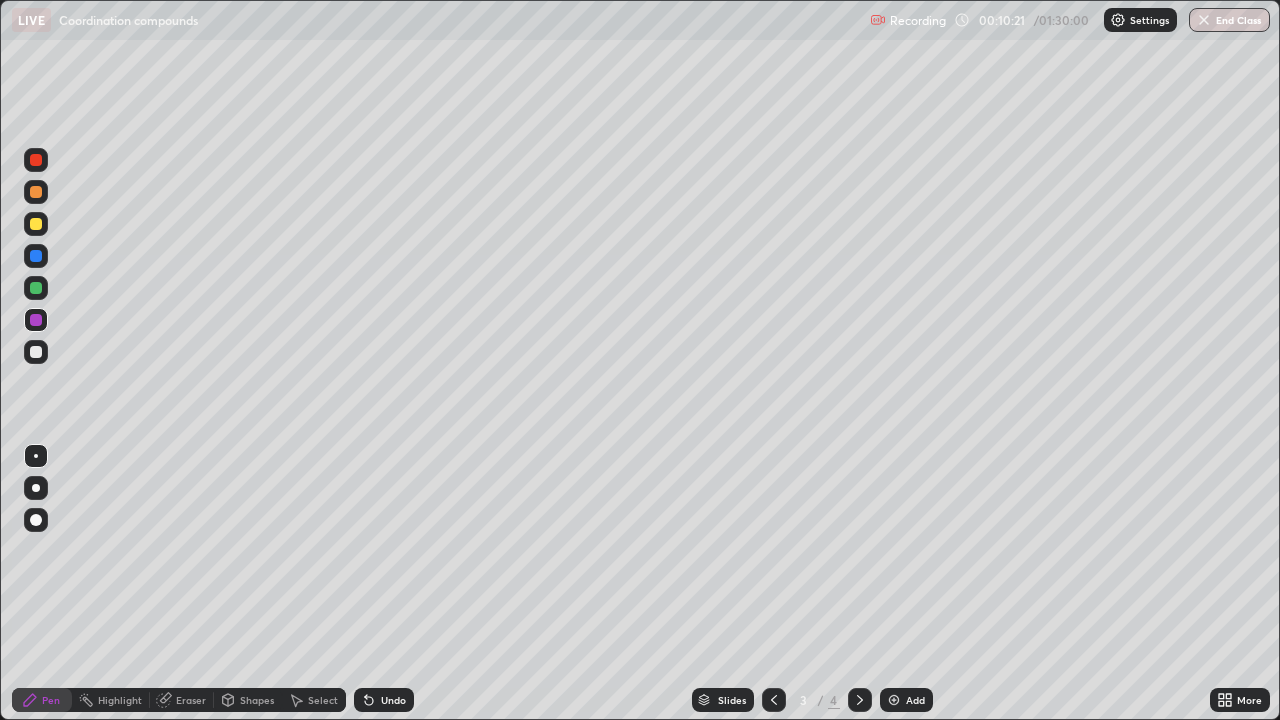 click 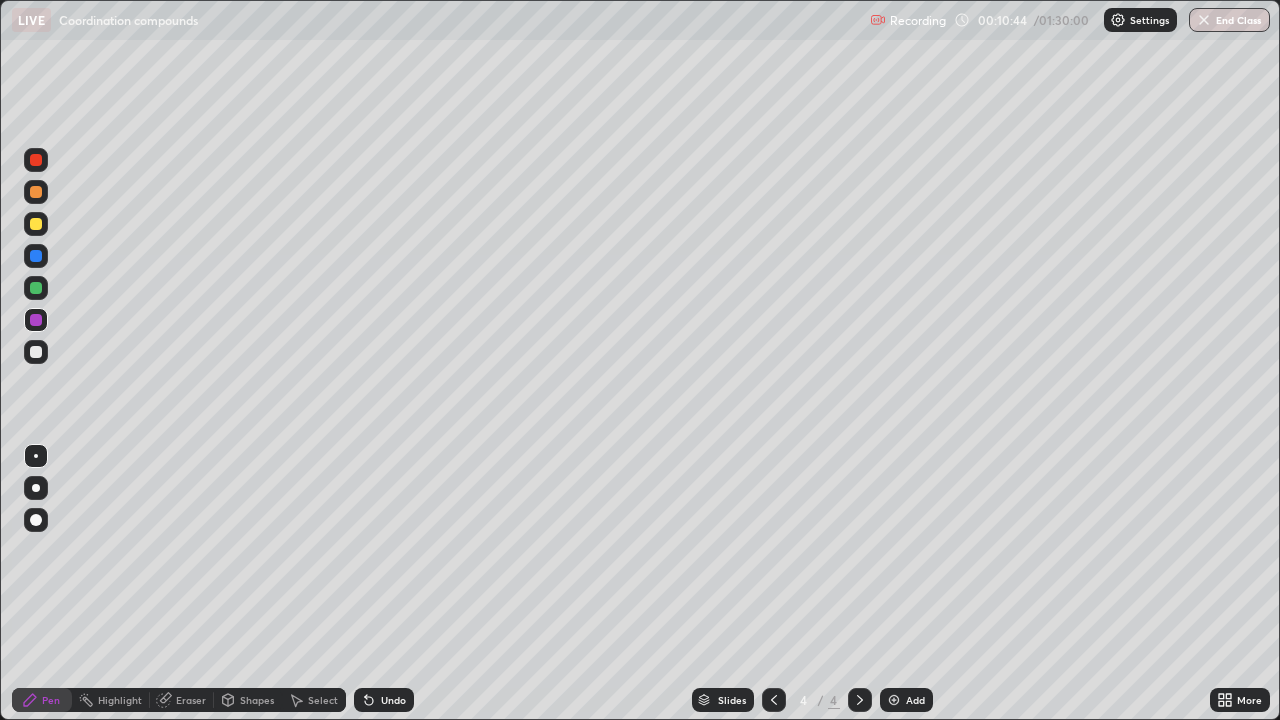 click at bounding box center (36, 224) 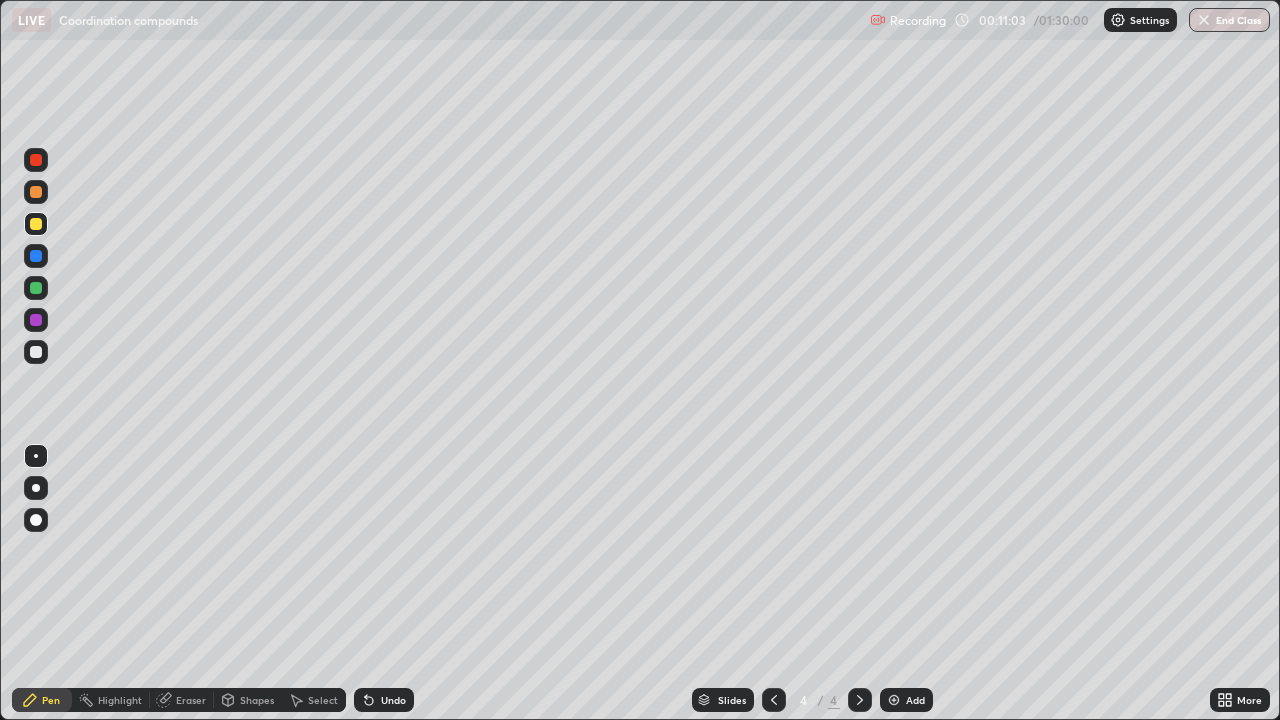 click at bounding box center (36, 192) 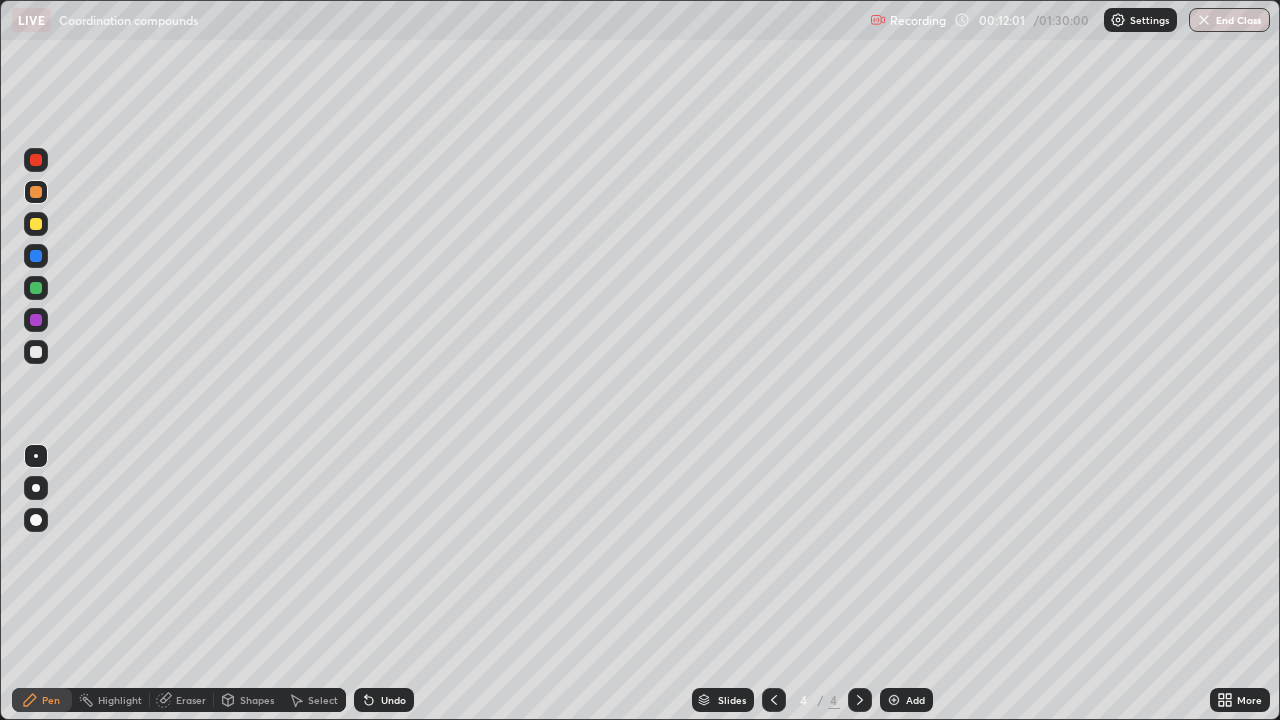 click at bounding box center (36, 224) 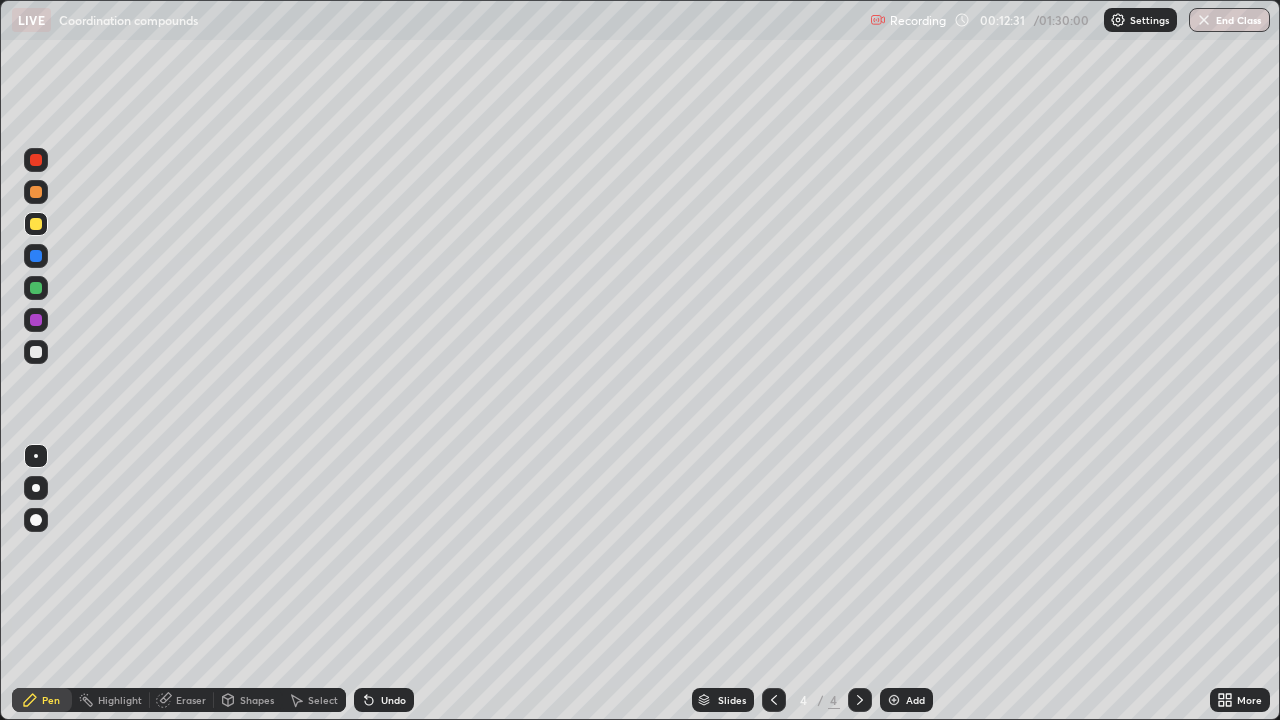 click at bounding box center [36, 320] 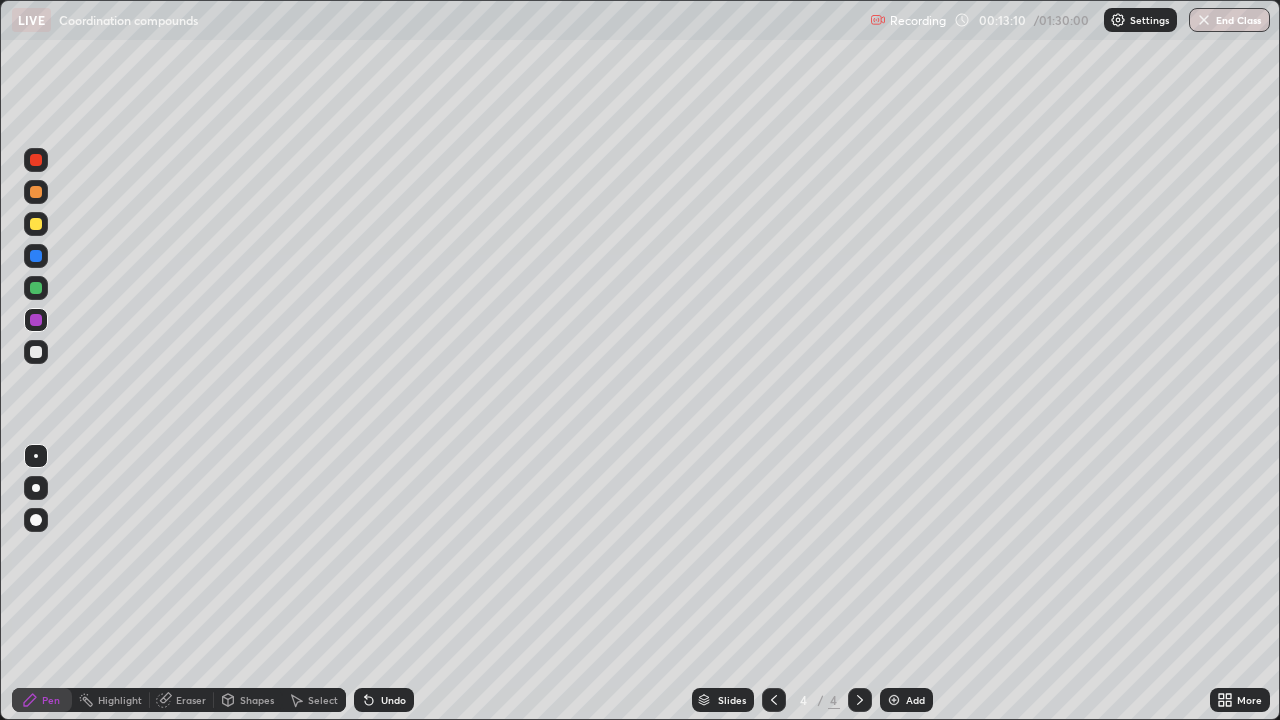 click on "Add" at bounding box center [906, 700] 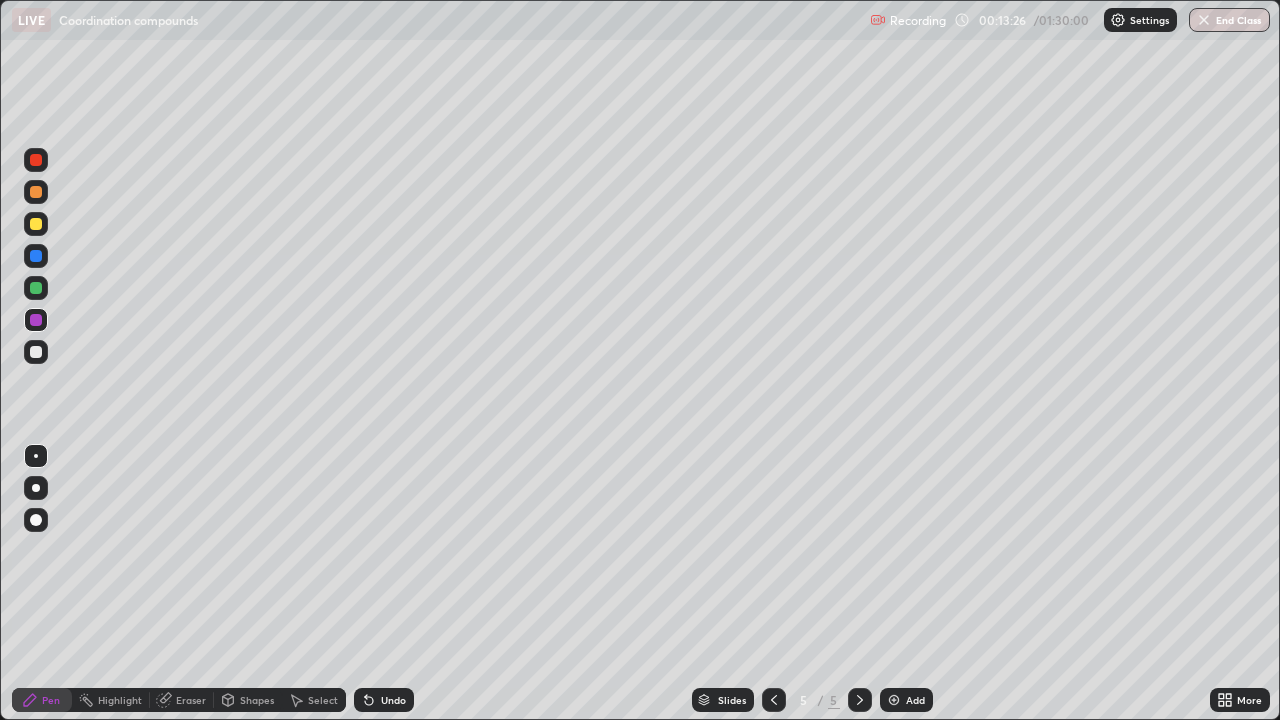 click at bounding box center (36, 224) 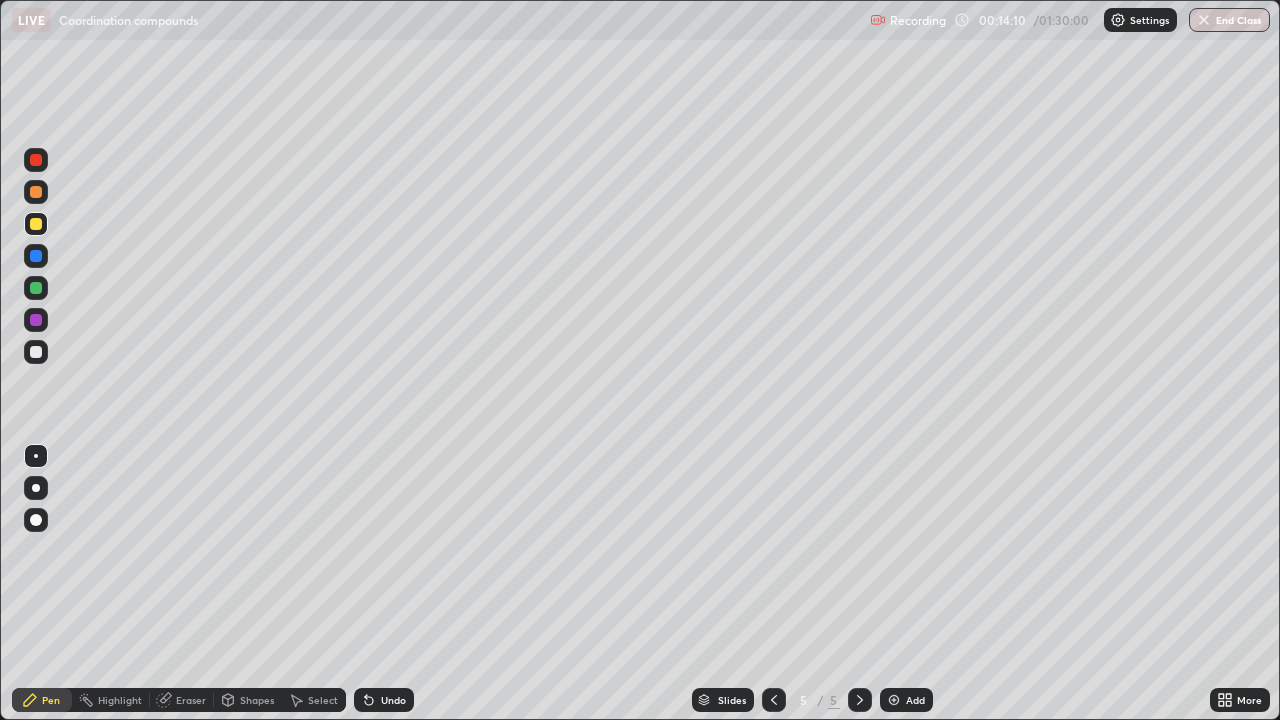 click at bounding box center [36, 192] 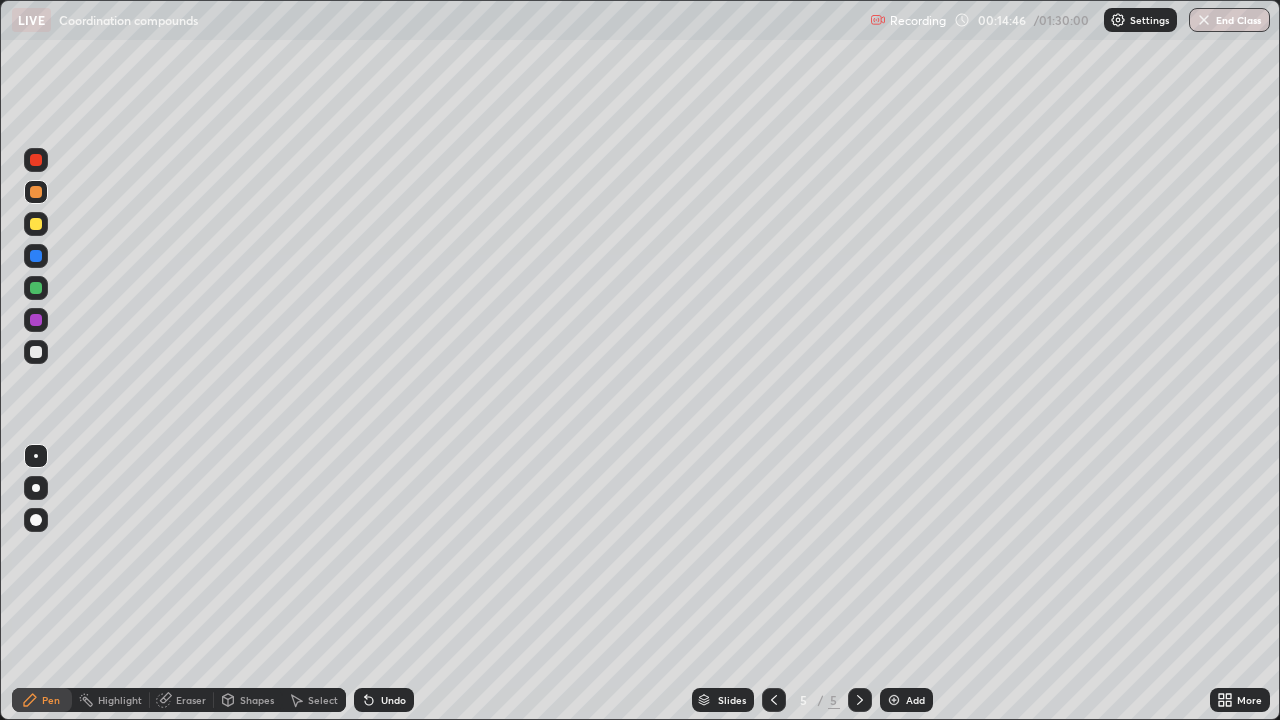 click at bounding box center (36, 256) 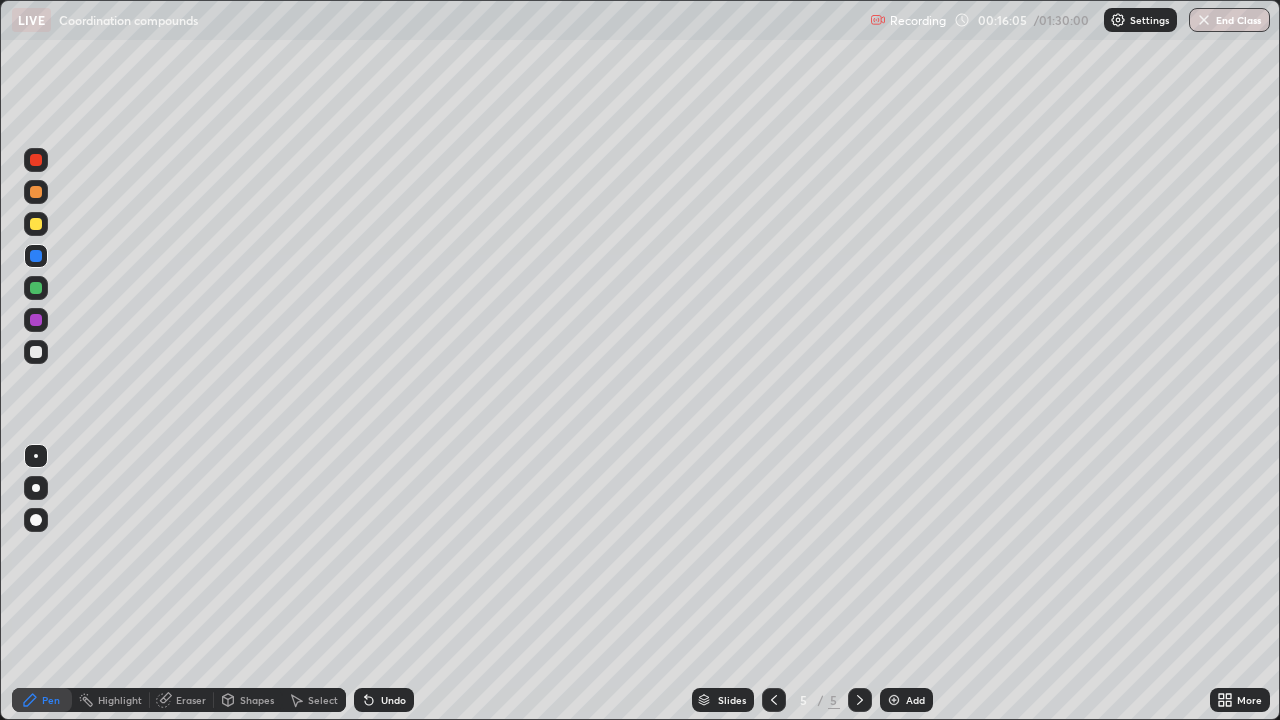 click on "Add" at bounding box center [906, 700] 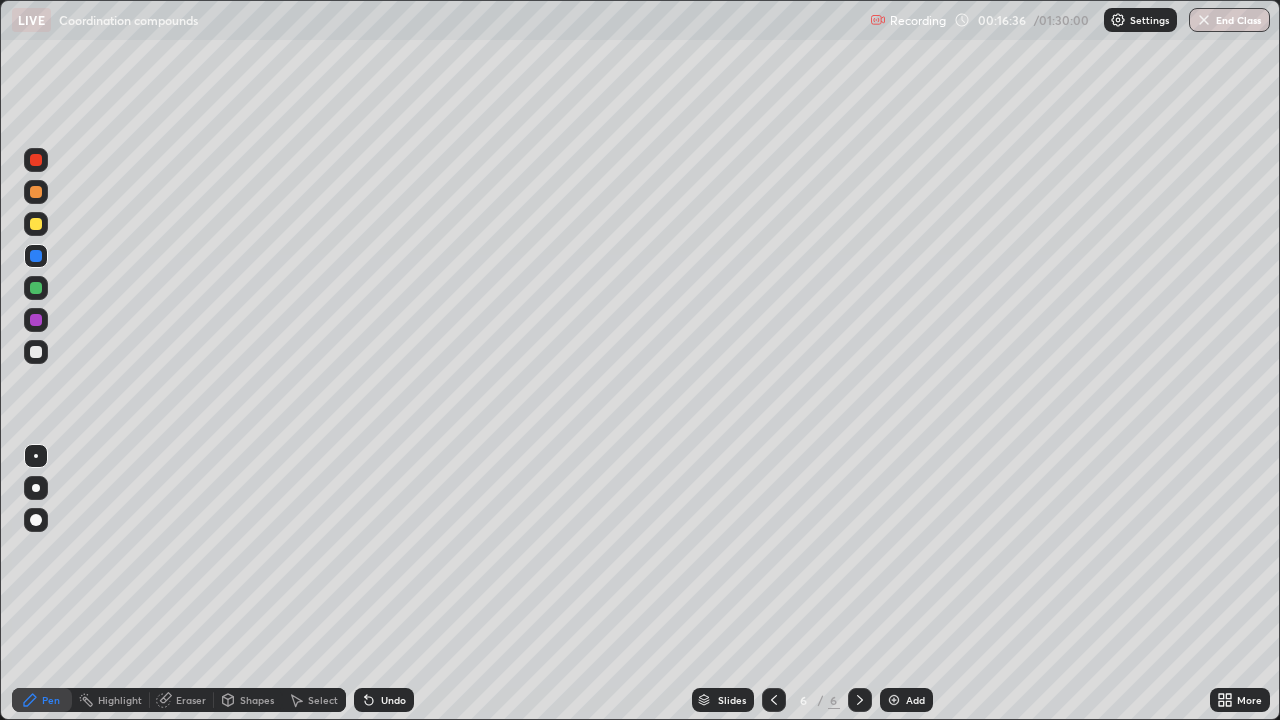 click at bounding box center [36, 160] 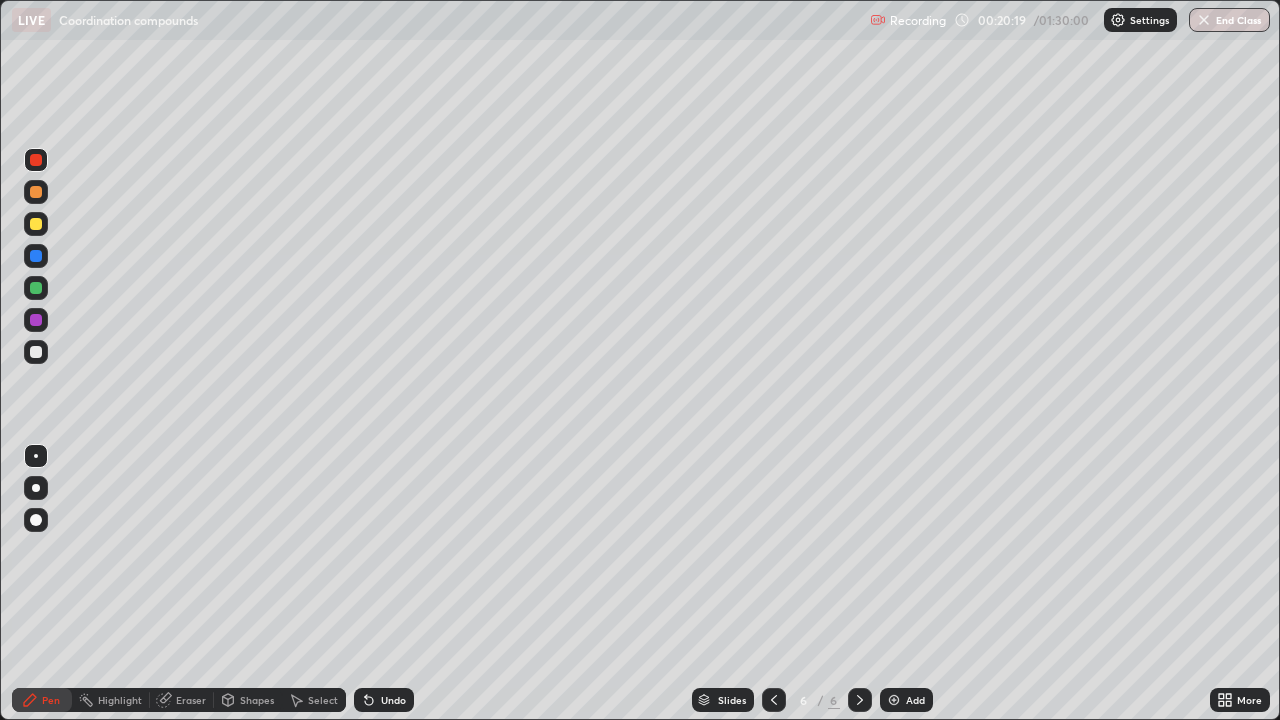 click at bounding box center (36, 224) 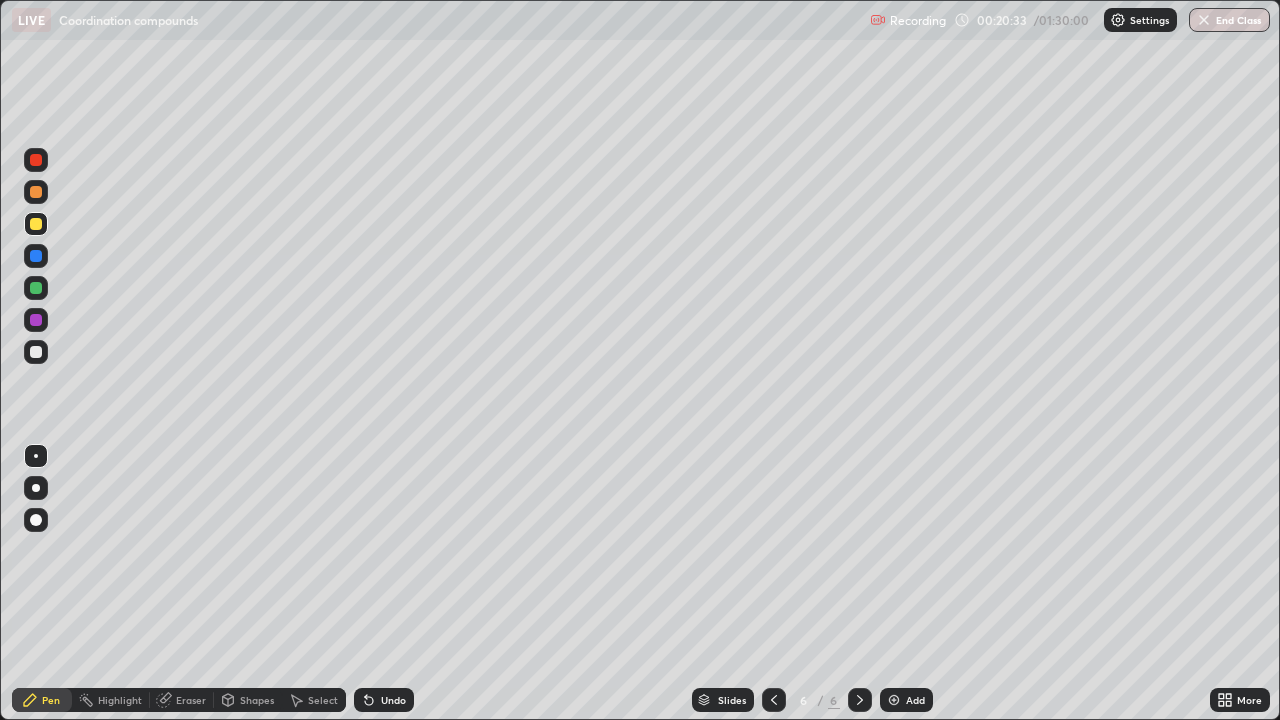 click at bounding box center (36, 192) 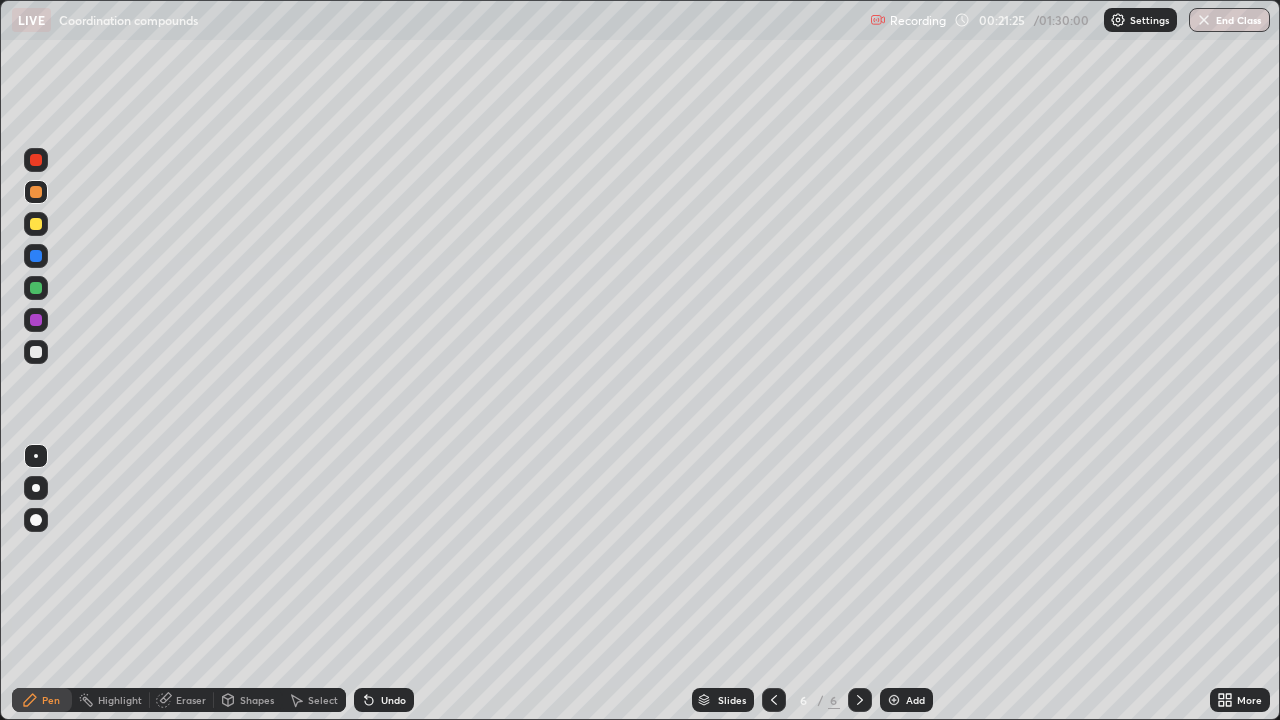 click at bounding box center (36, 320) 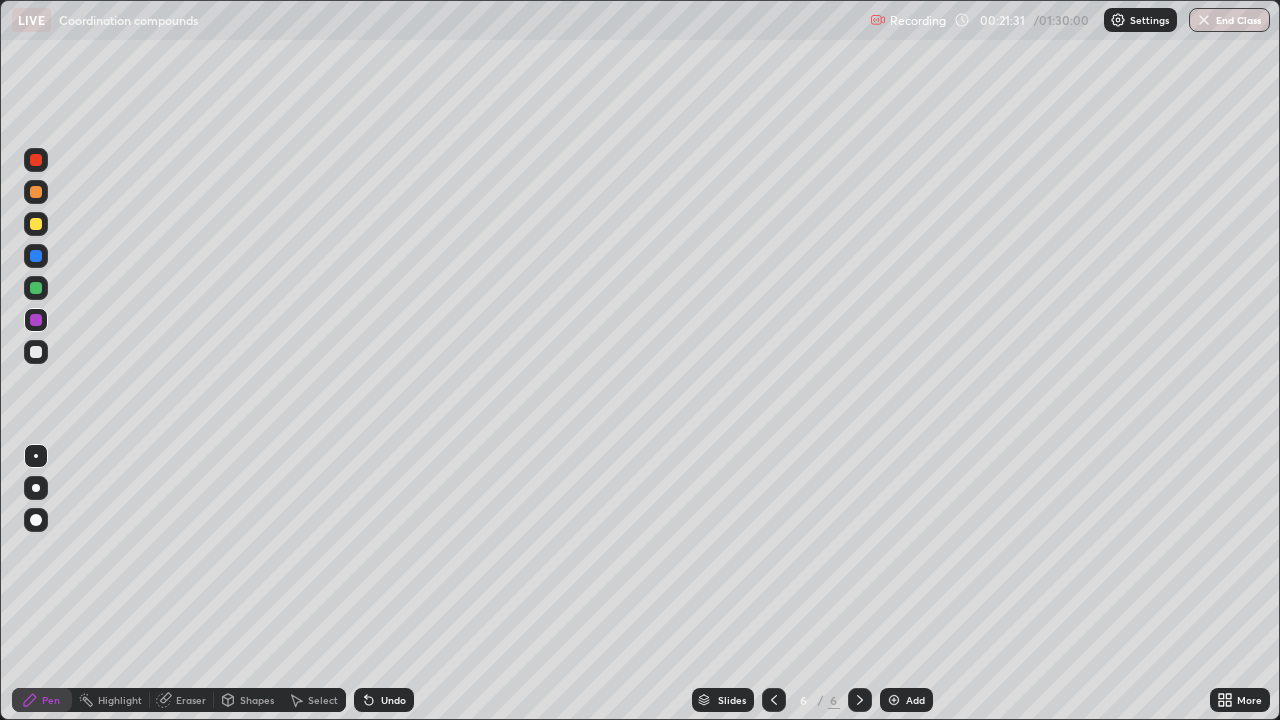 click on "Add" at bounding box center [906, 700] 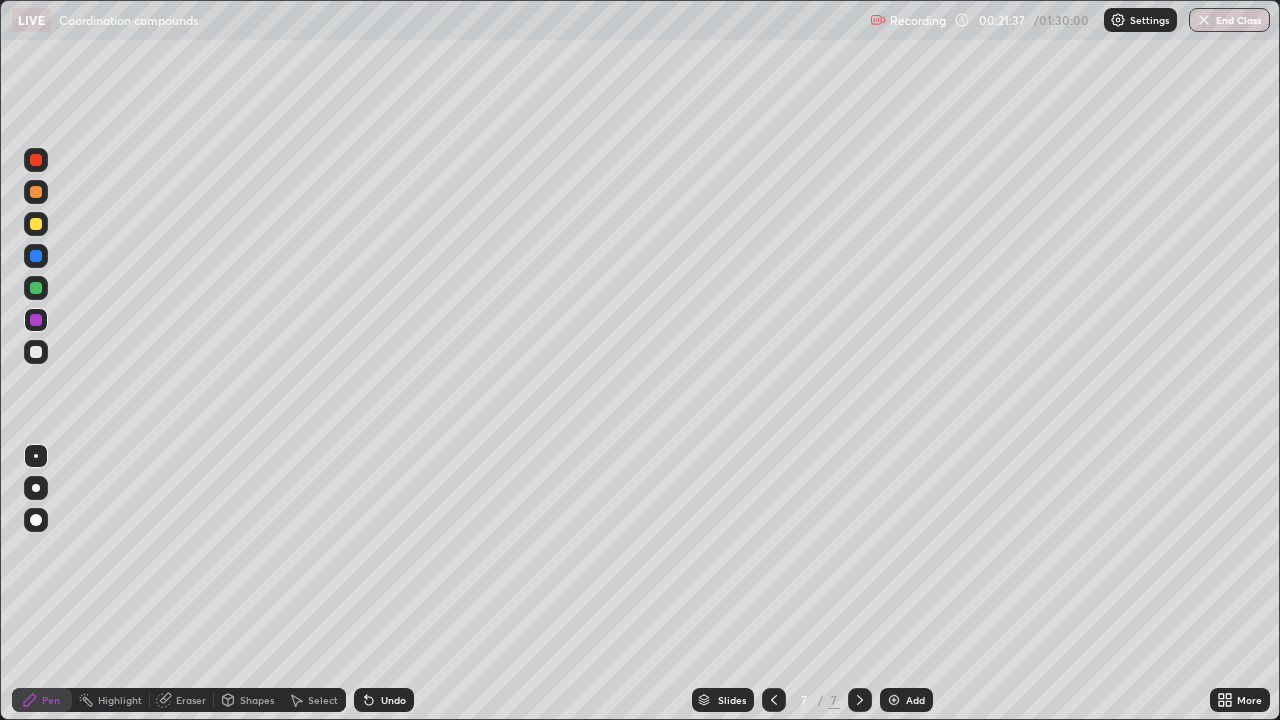 click 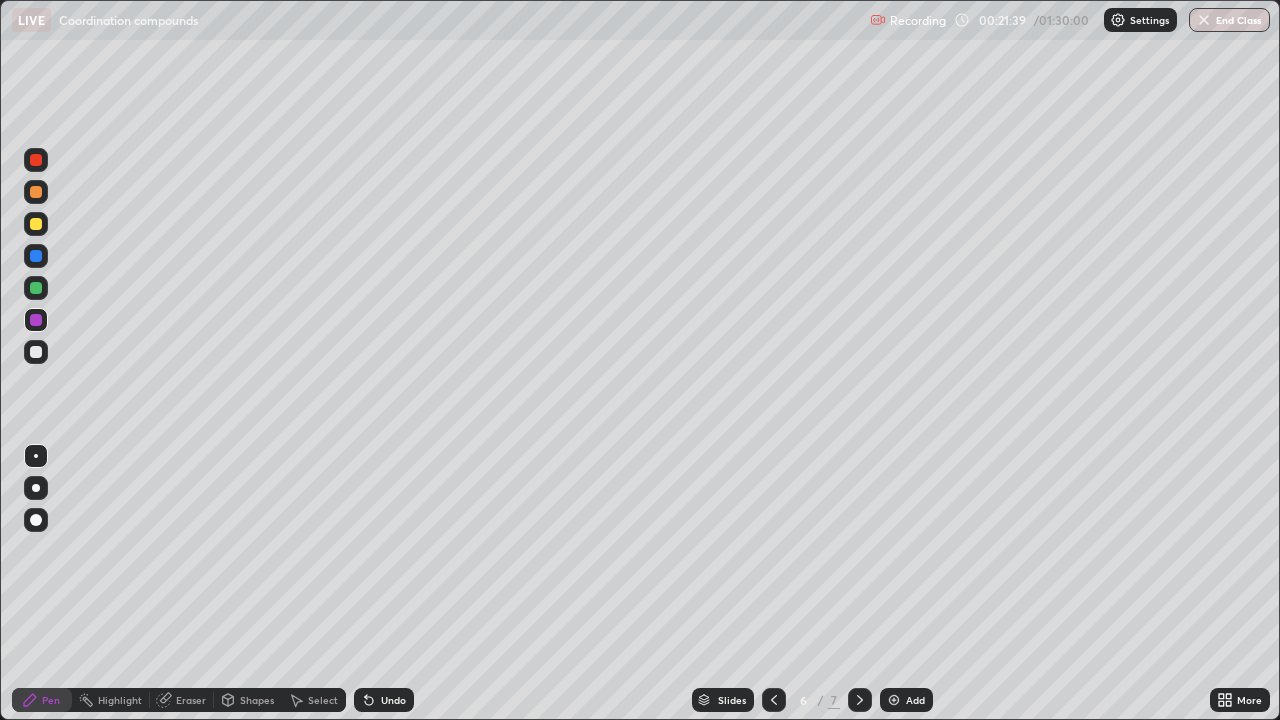 click 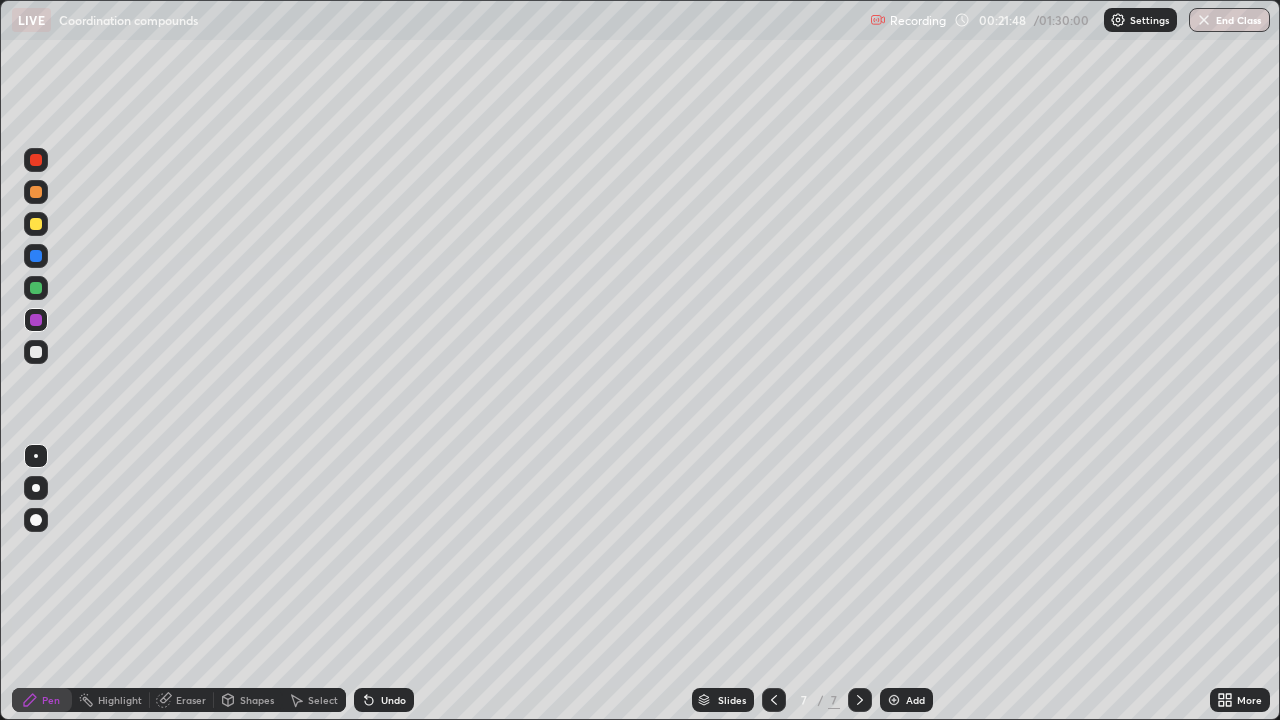 click at bounding box center [36, 288] 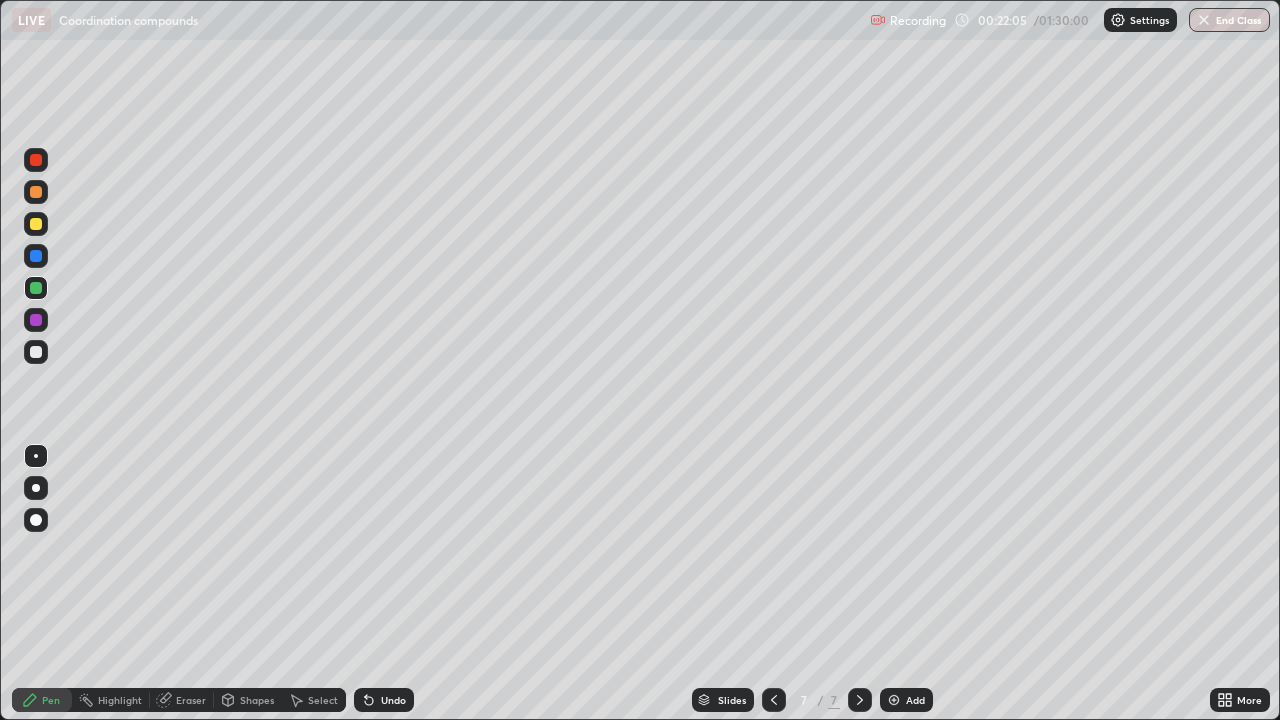 click at bounding box center [36, 256] 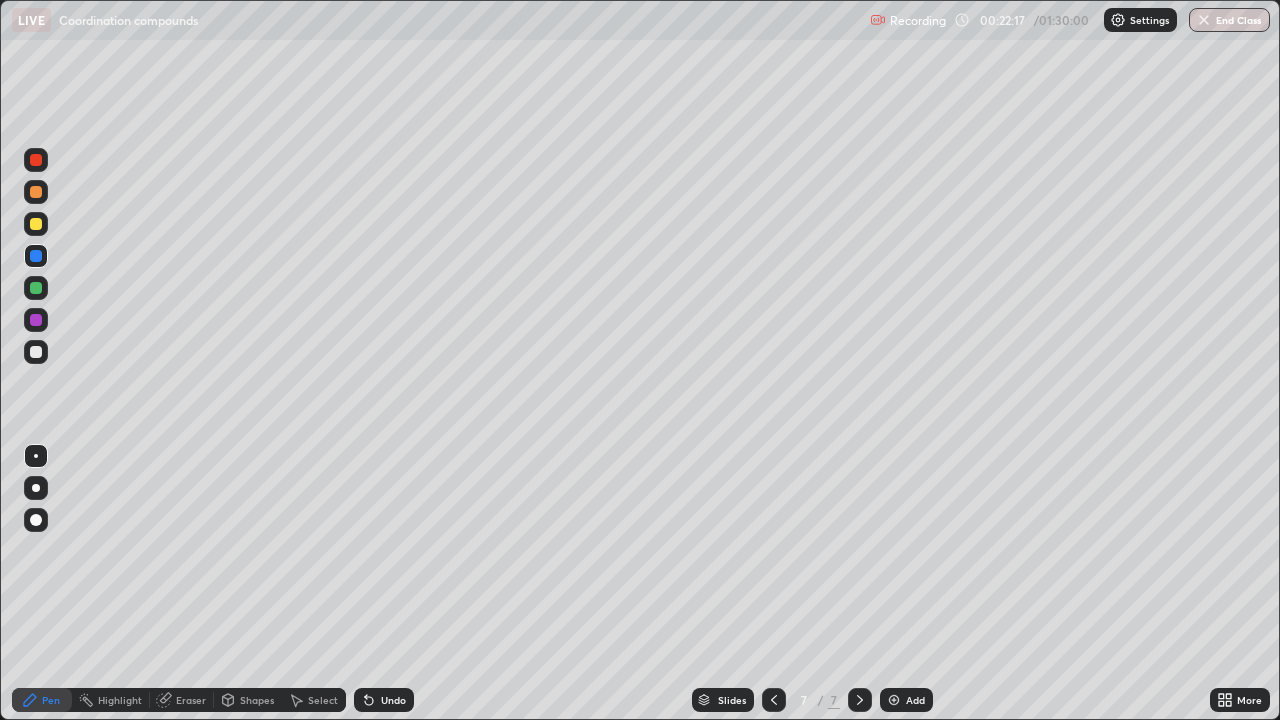 click 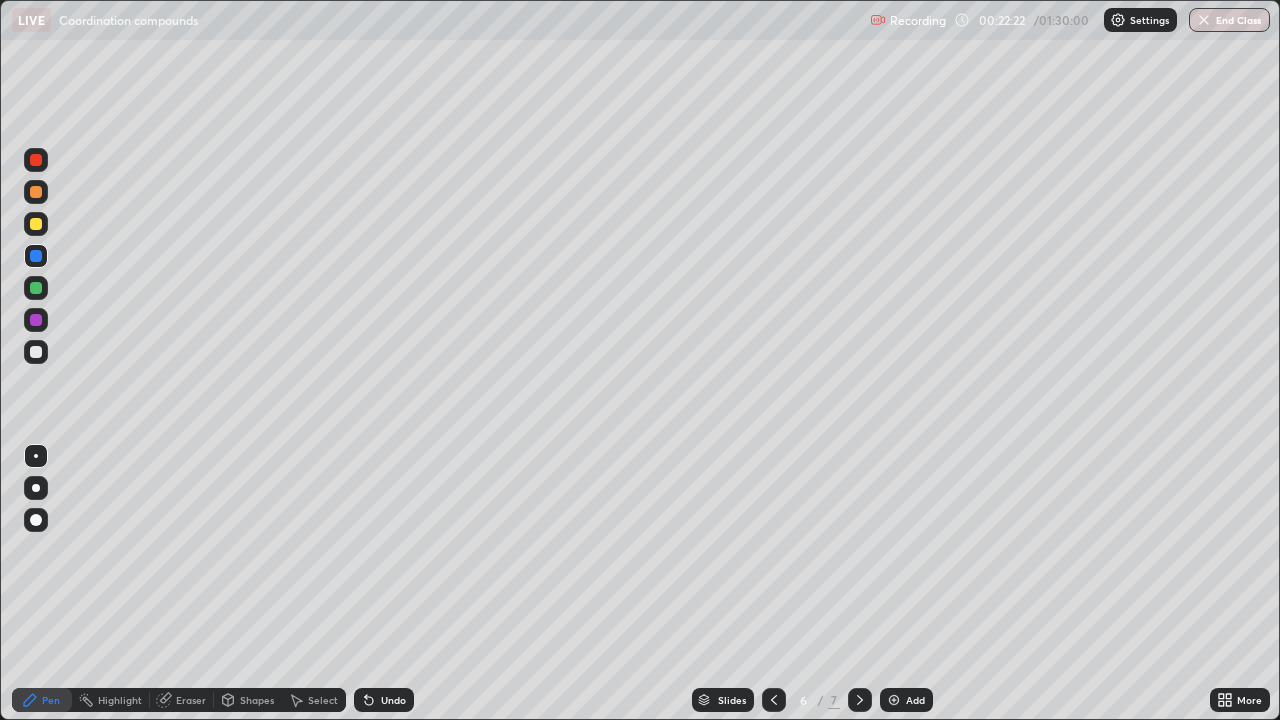 click 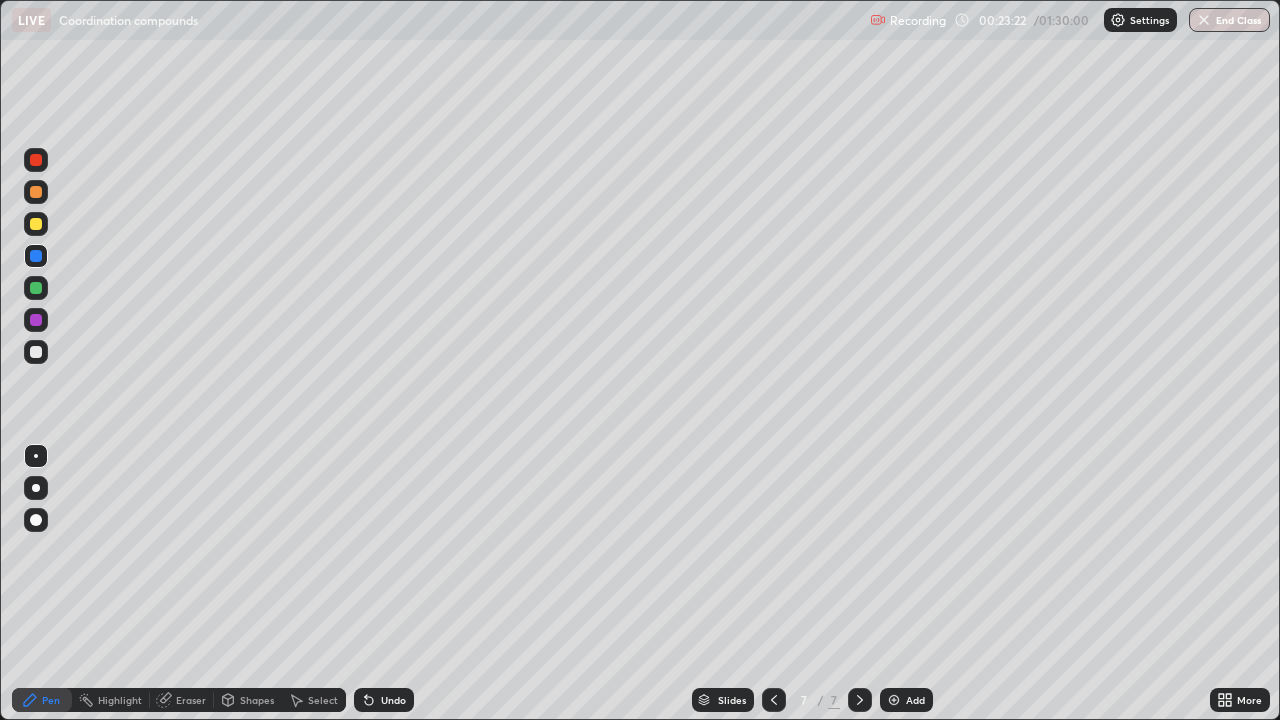 click on "Add" at bounding box center (915, 700) 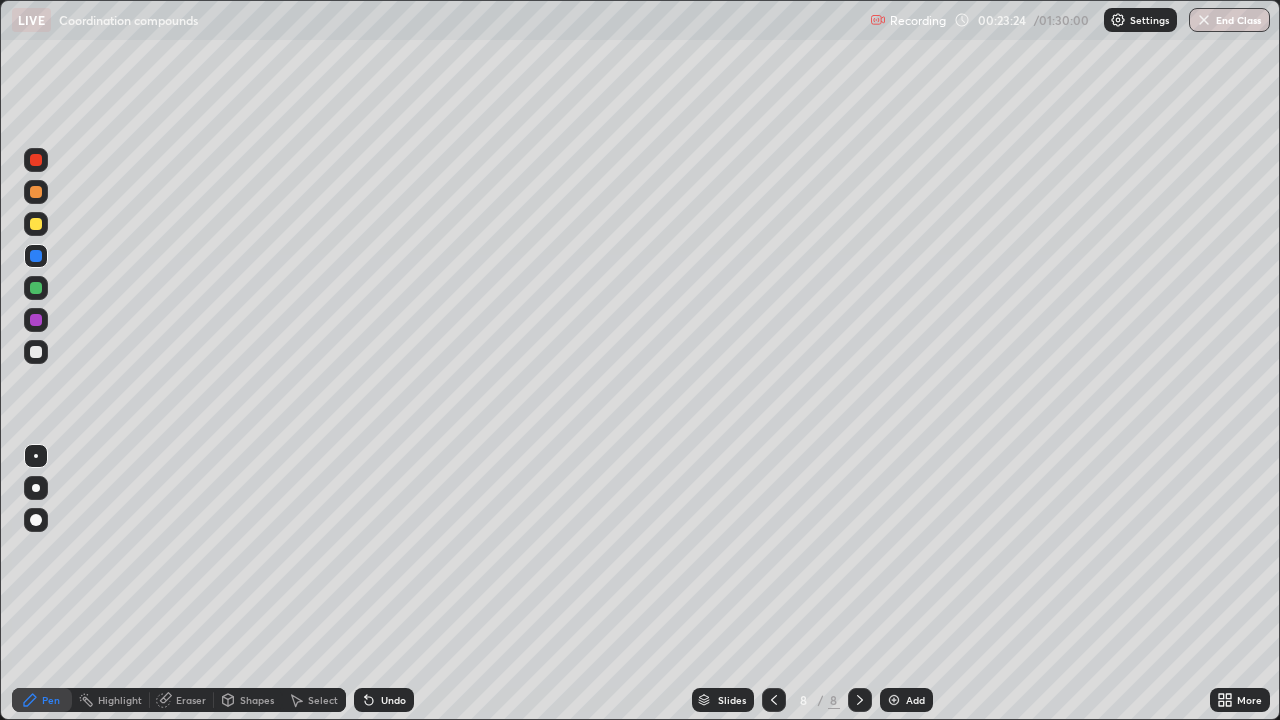 click at bounding box center [36, 192] 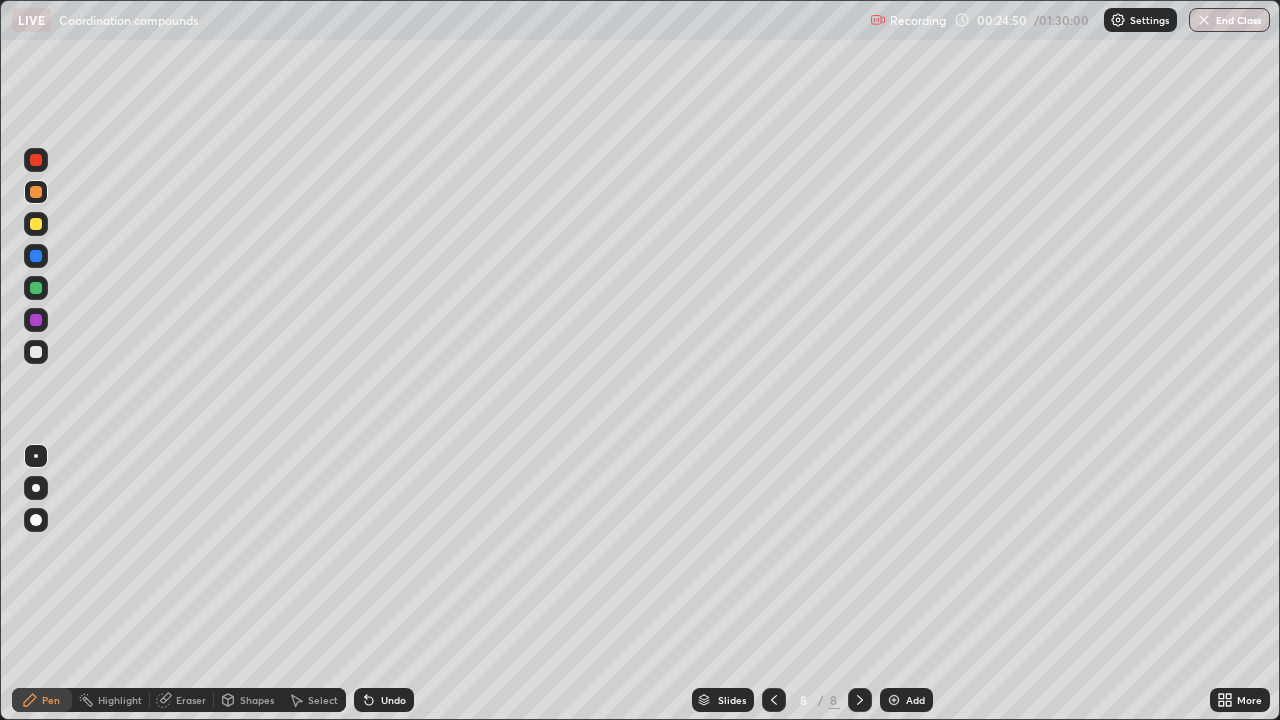 click at bounding box center [36, 288] 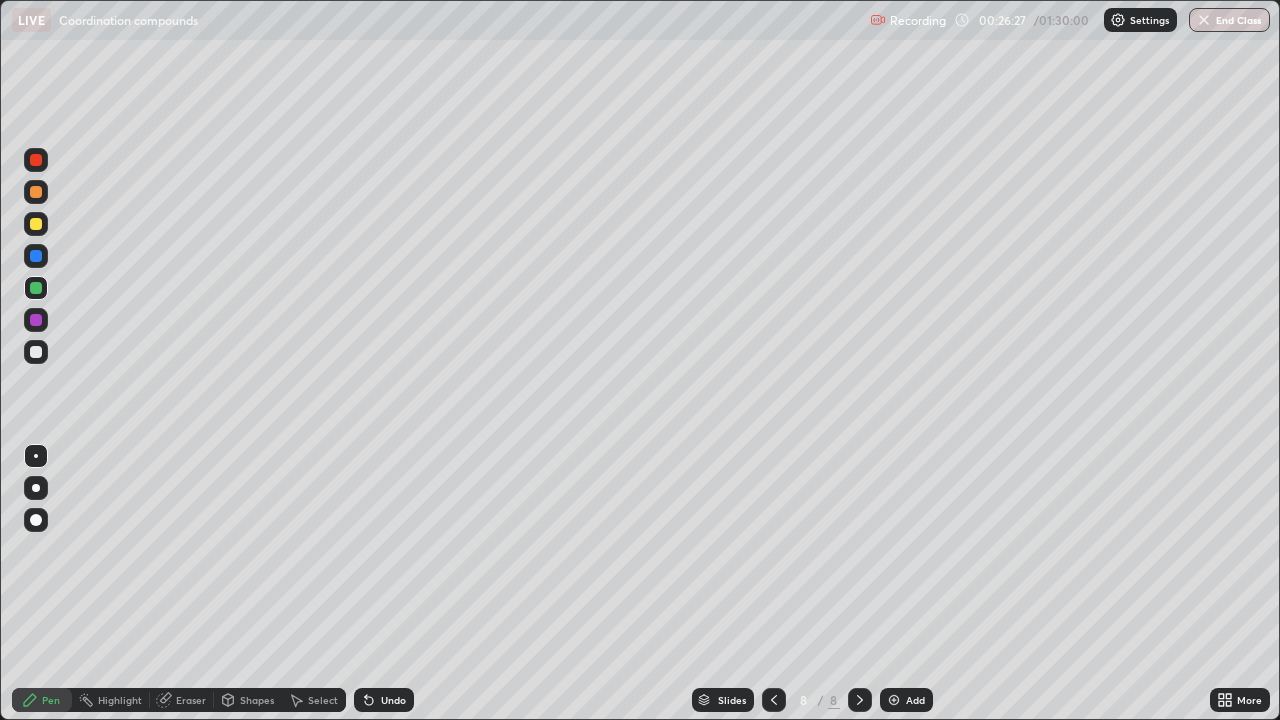 click at bounding box center [36, 192] 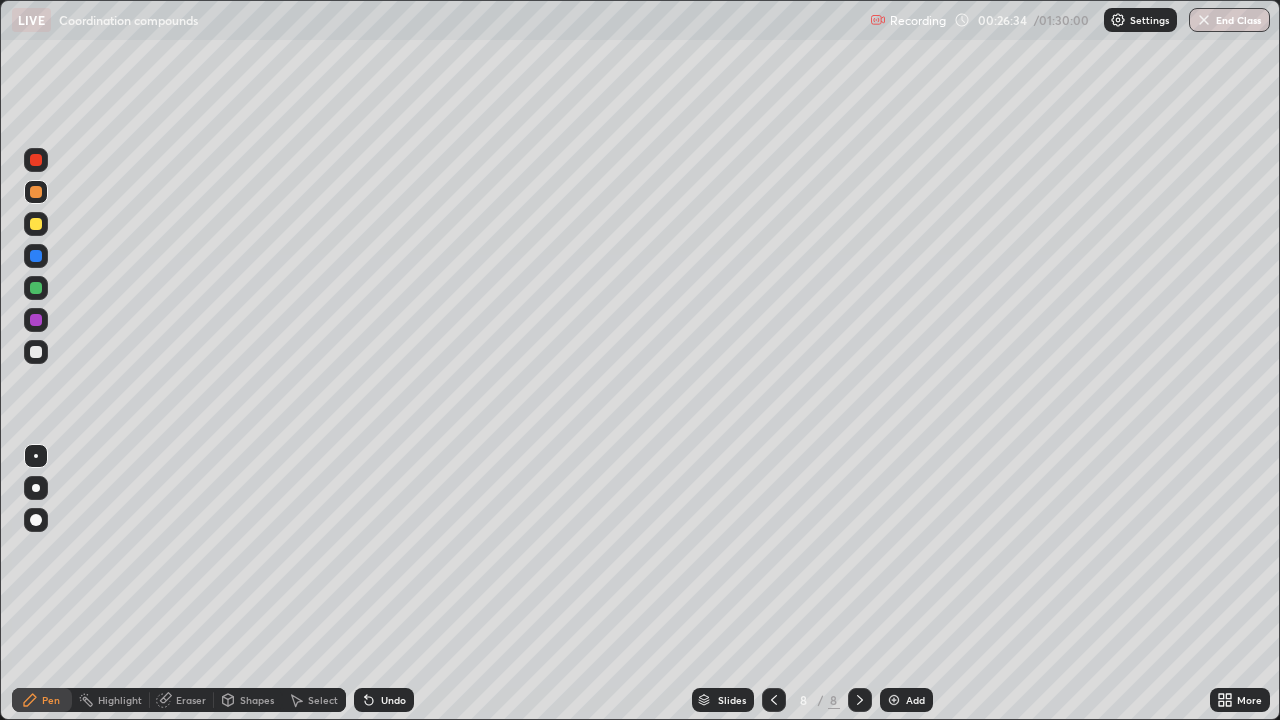 click at bounding box center [36, 256] 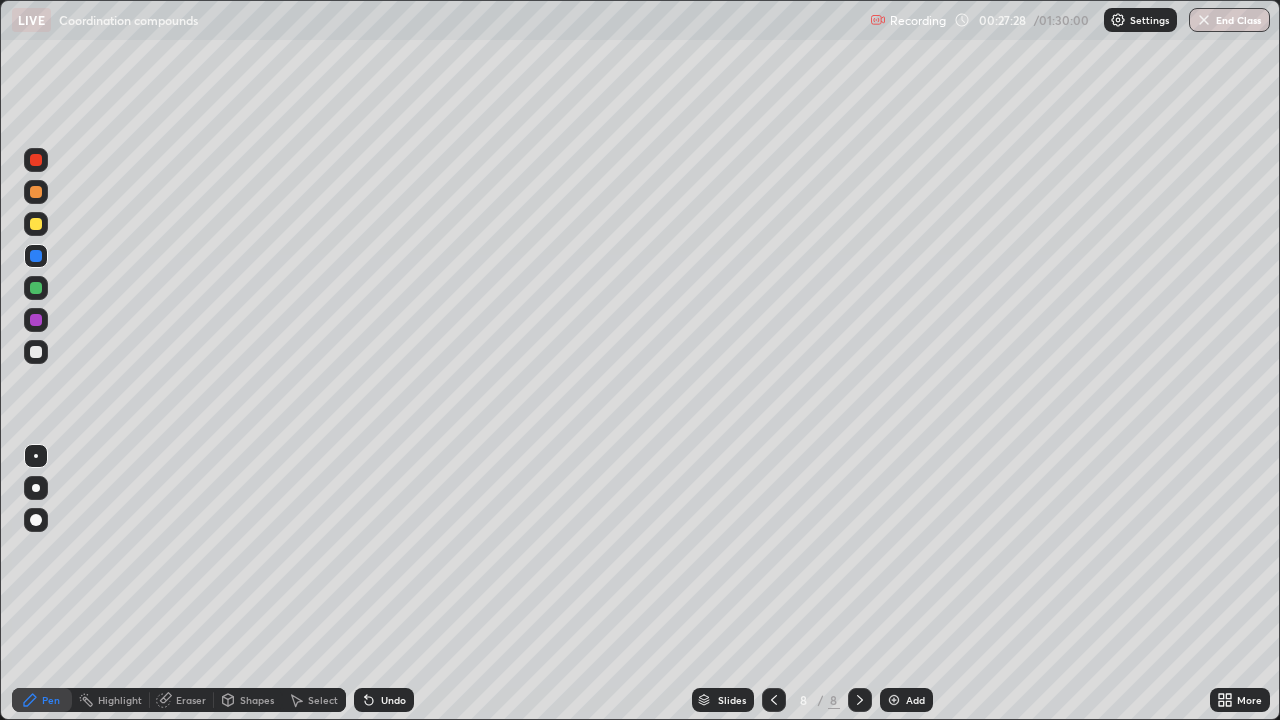 click on "Add" at bounding box center (915, 700) 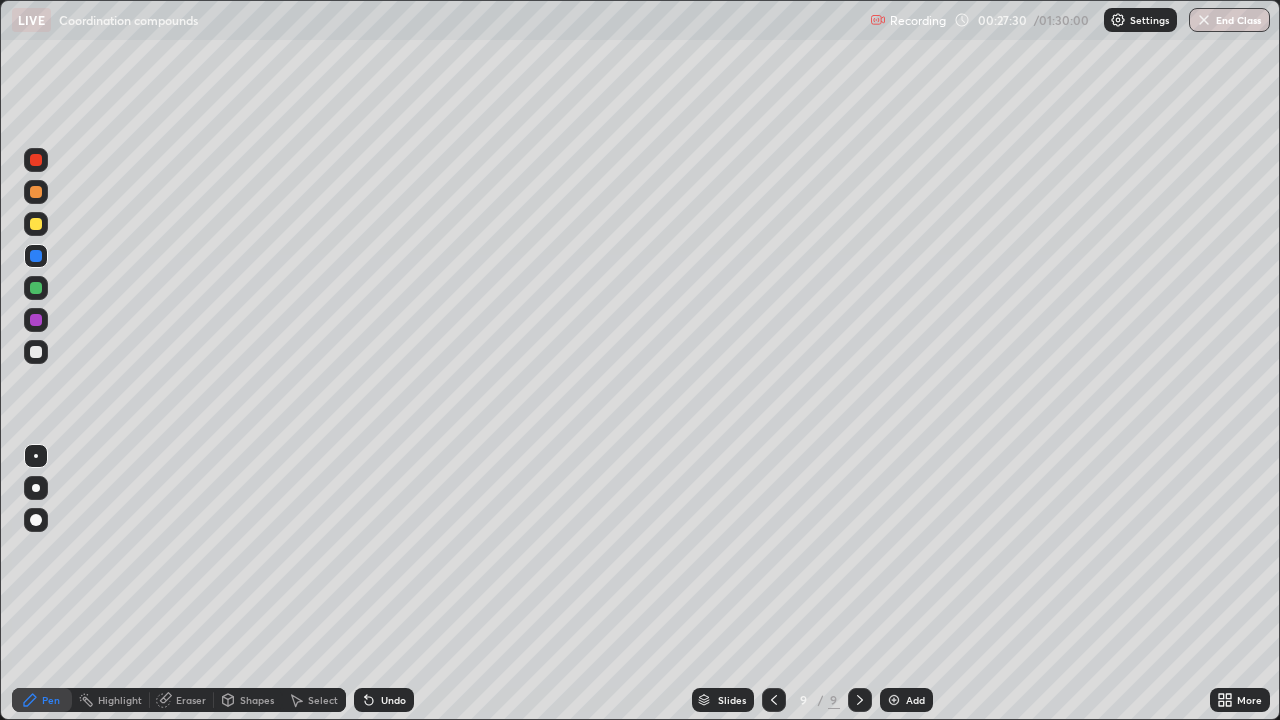 click at bounding box center (36, 192) 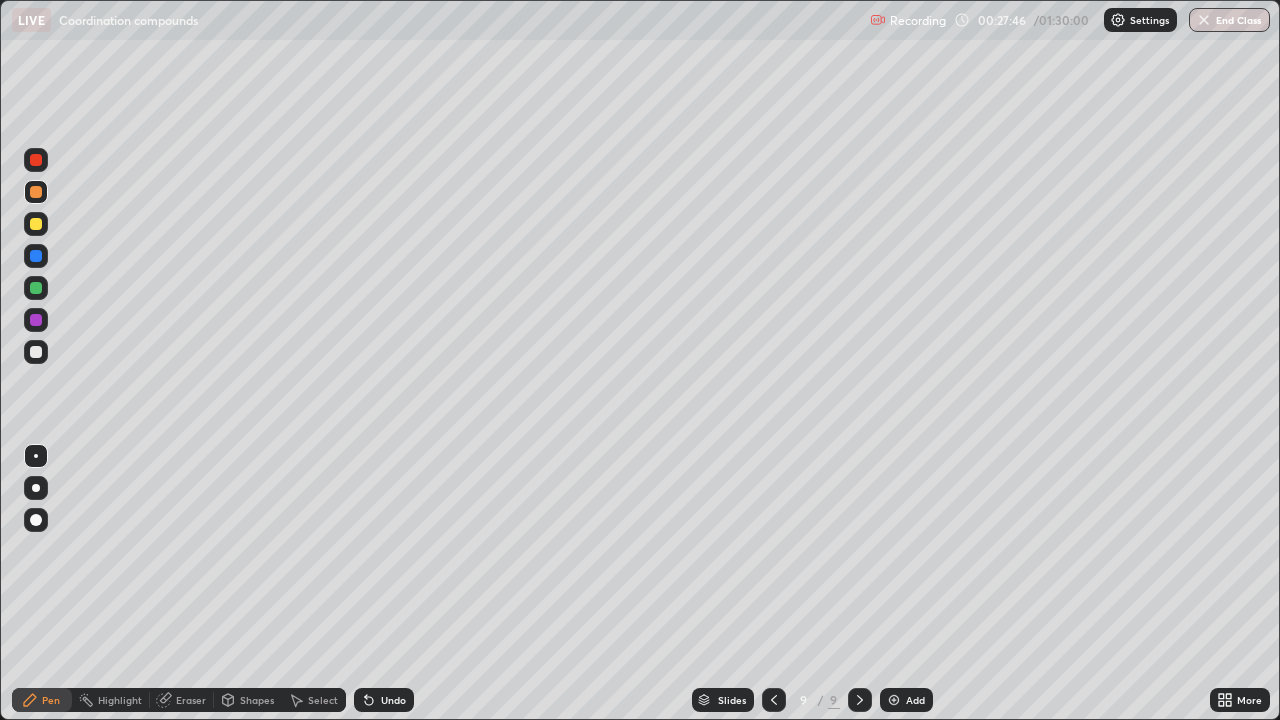click at bounding box center [36, 224] 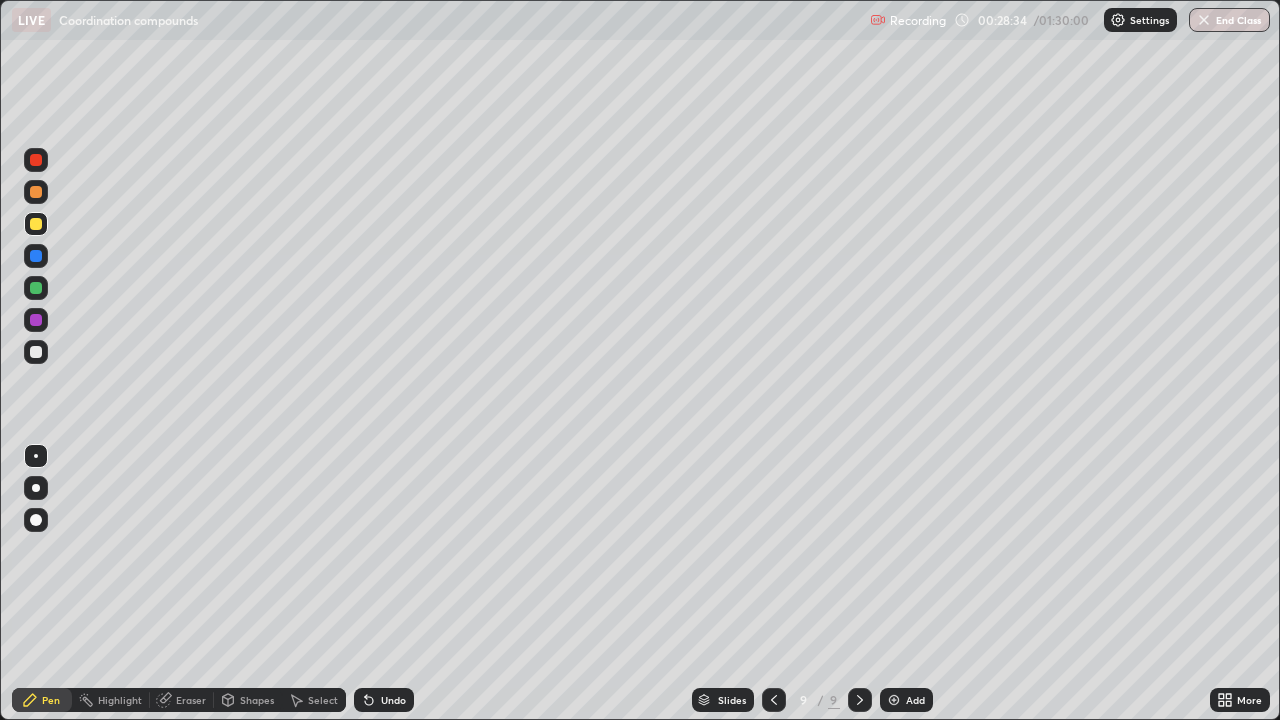 click at bounding box center [36, 288] 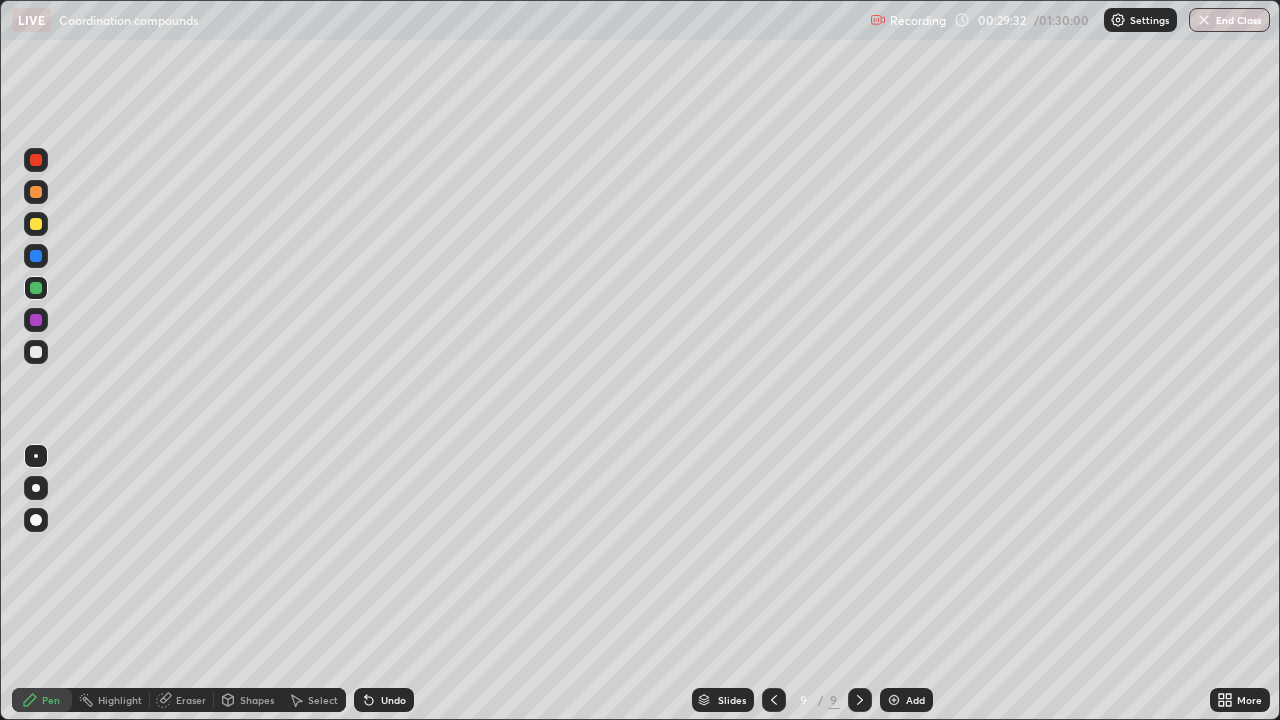 click at bounding box center (36, 256) 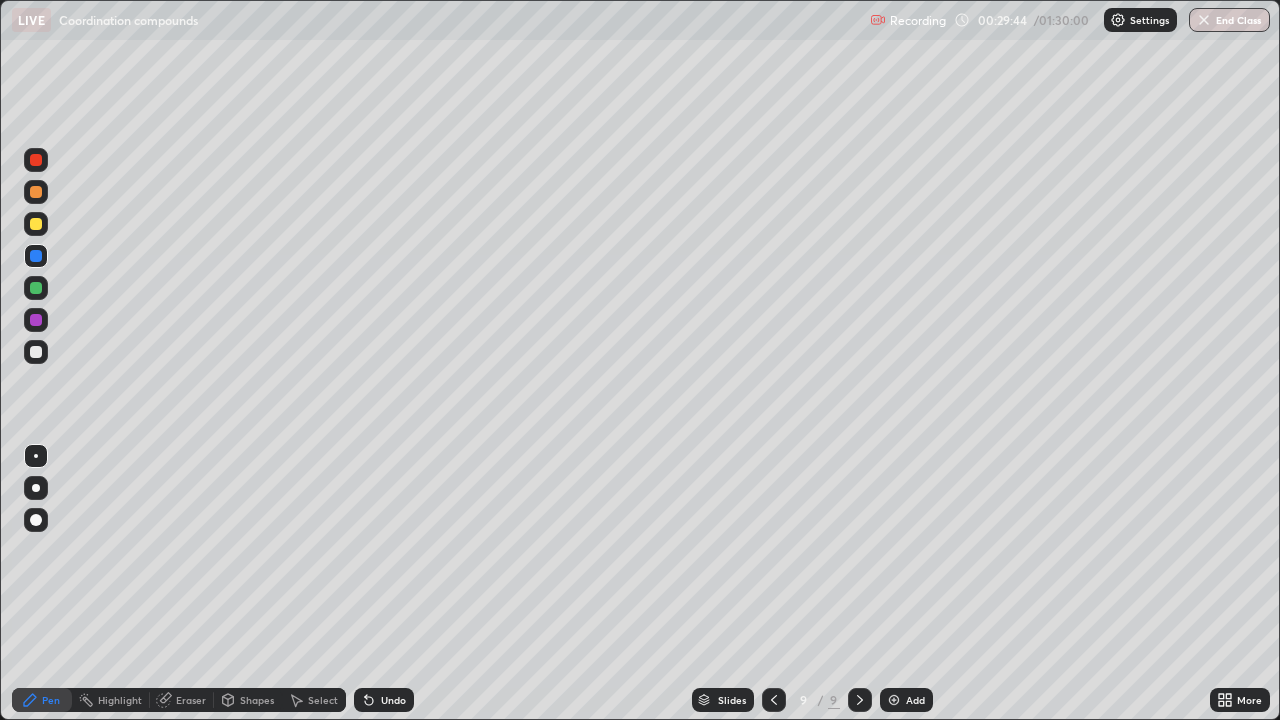 click at bounding box center [36, 224] 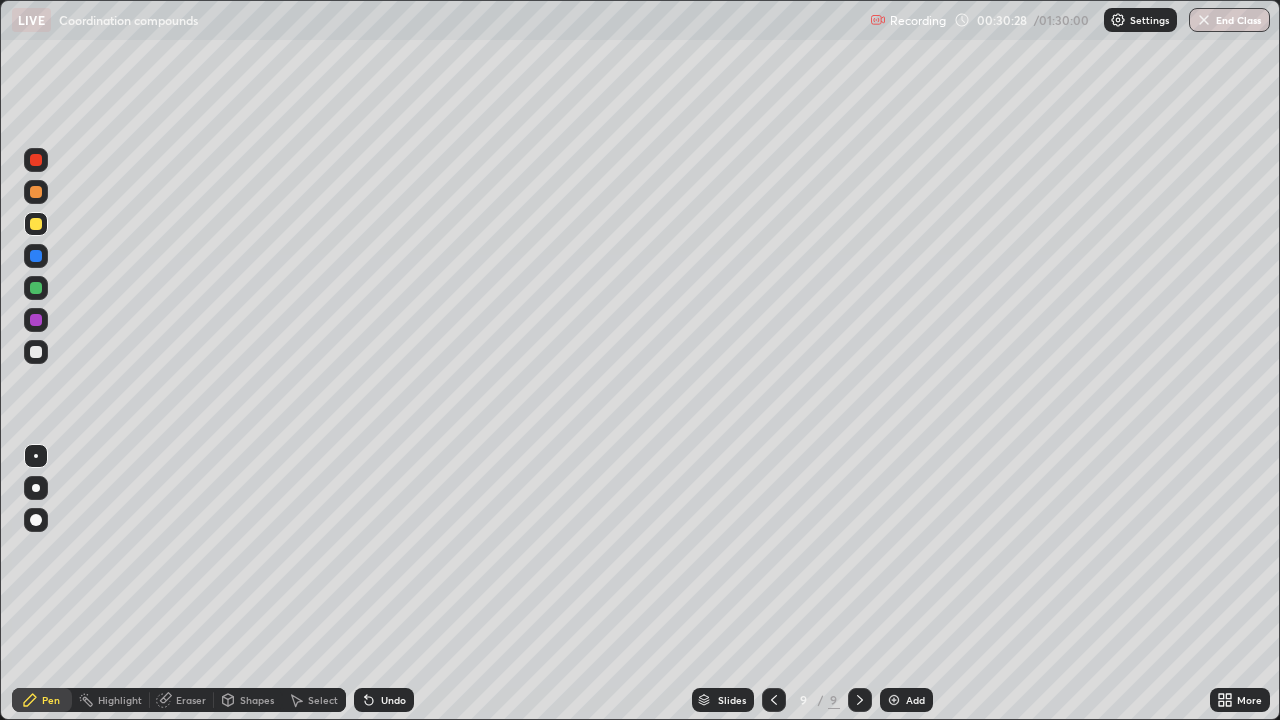 click at bounding box center [36, 192] 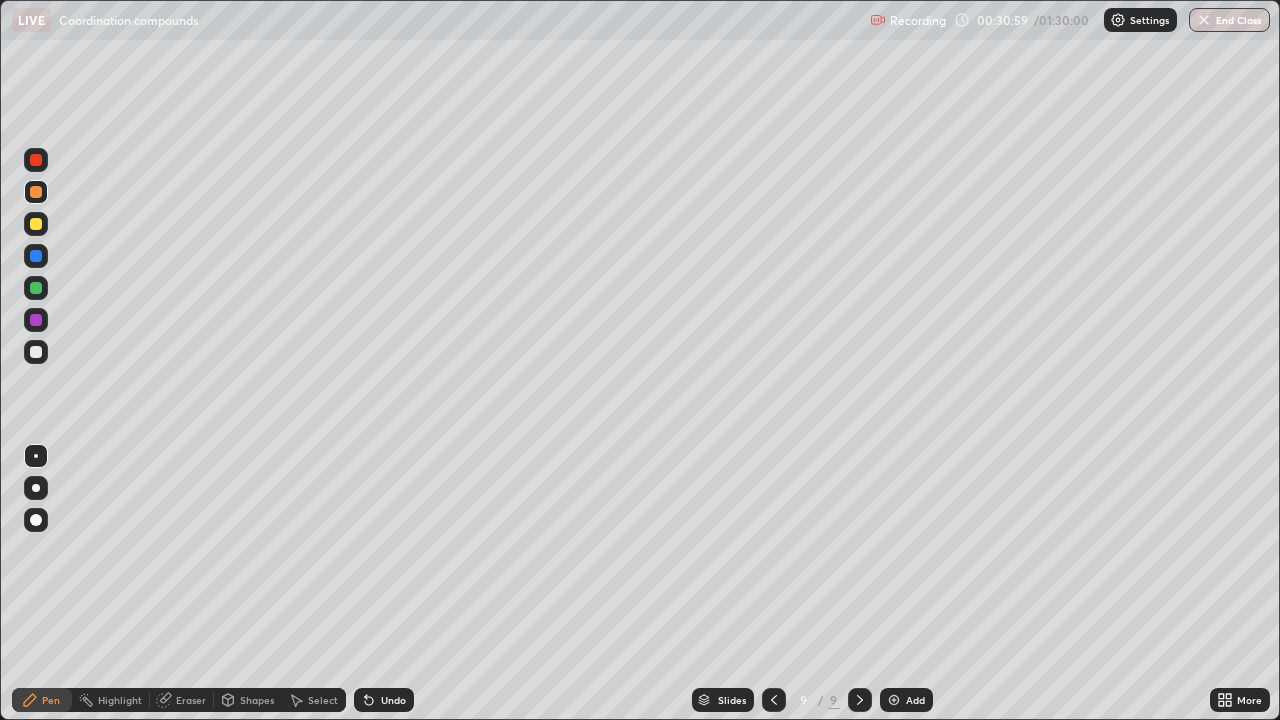 click at bounding box center [36, 224] 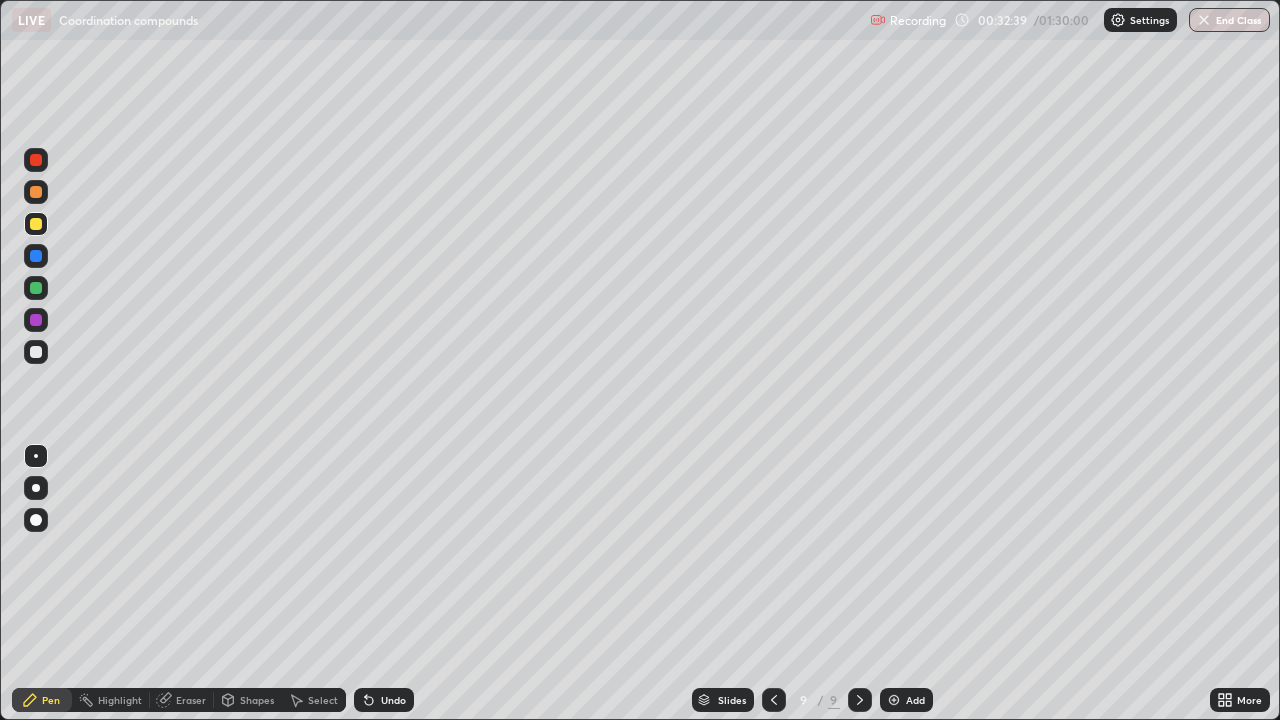 click at bounding box center [36, 192] 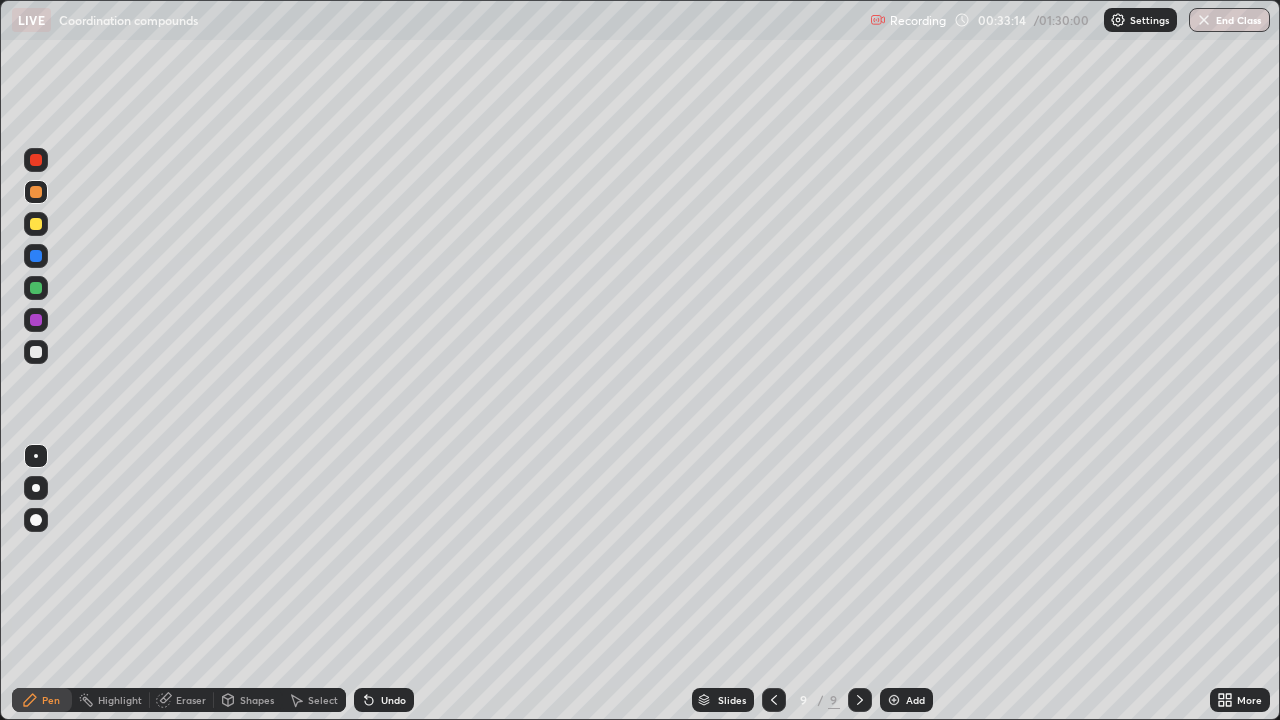click on "Eraser" at bounding box center [191, 700] 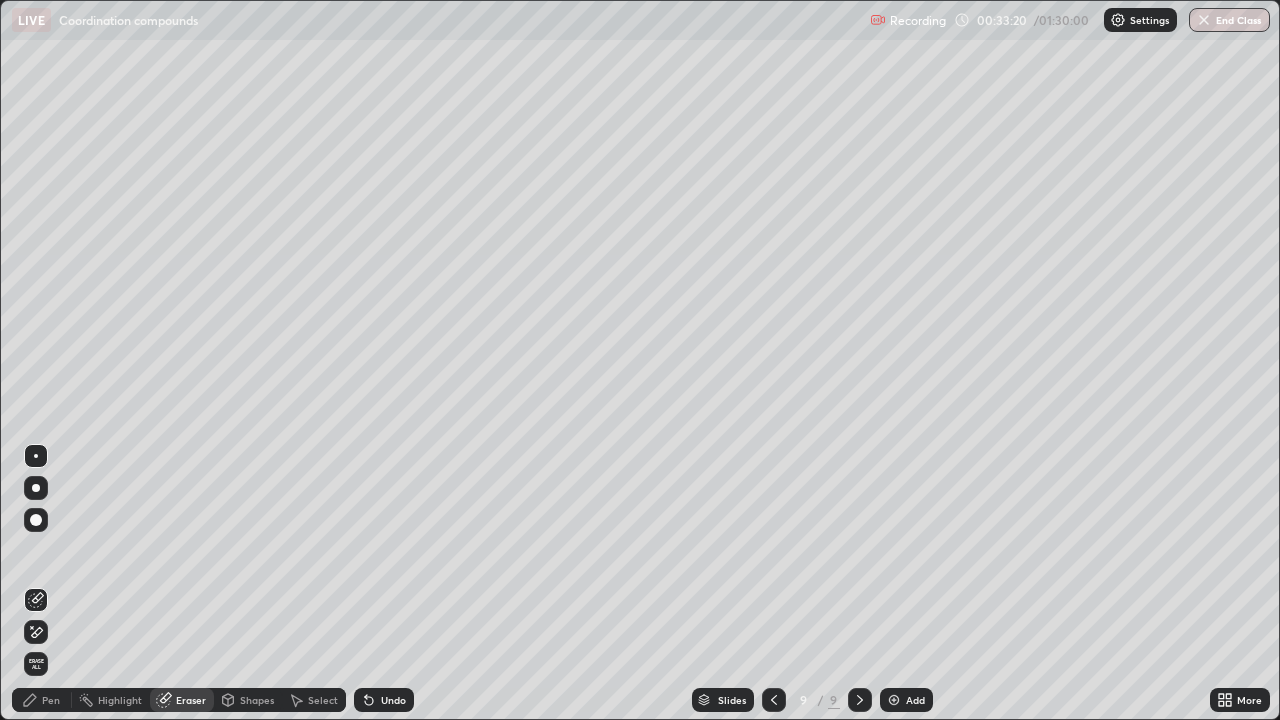 click on "Pen" at bounding box center [51, 700] 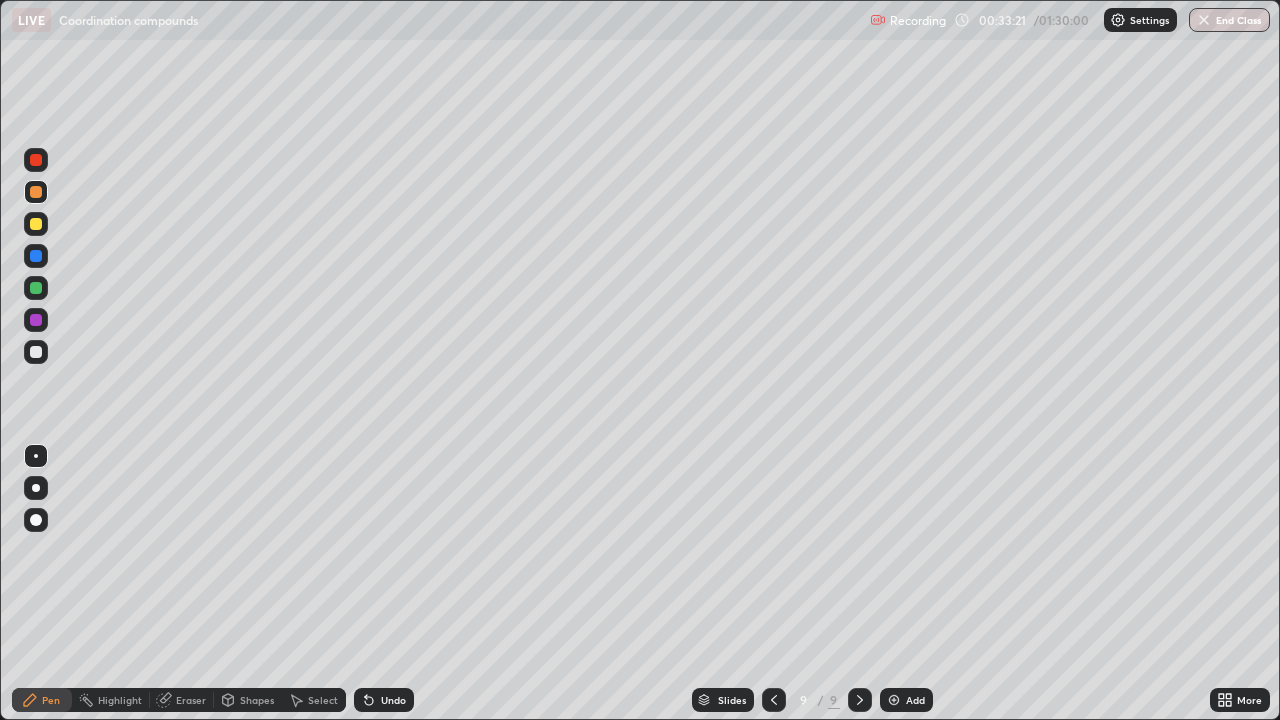click at bounding box center (36, 288) 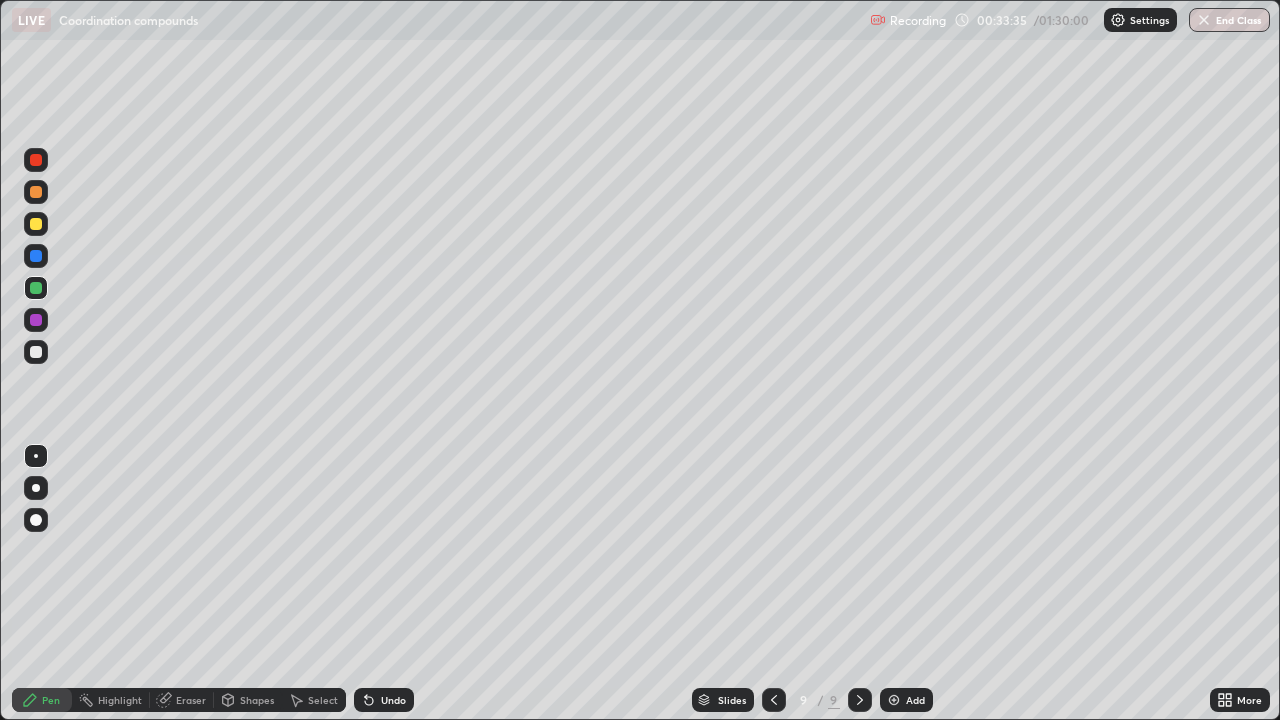 click at bounding box center [36, 160] 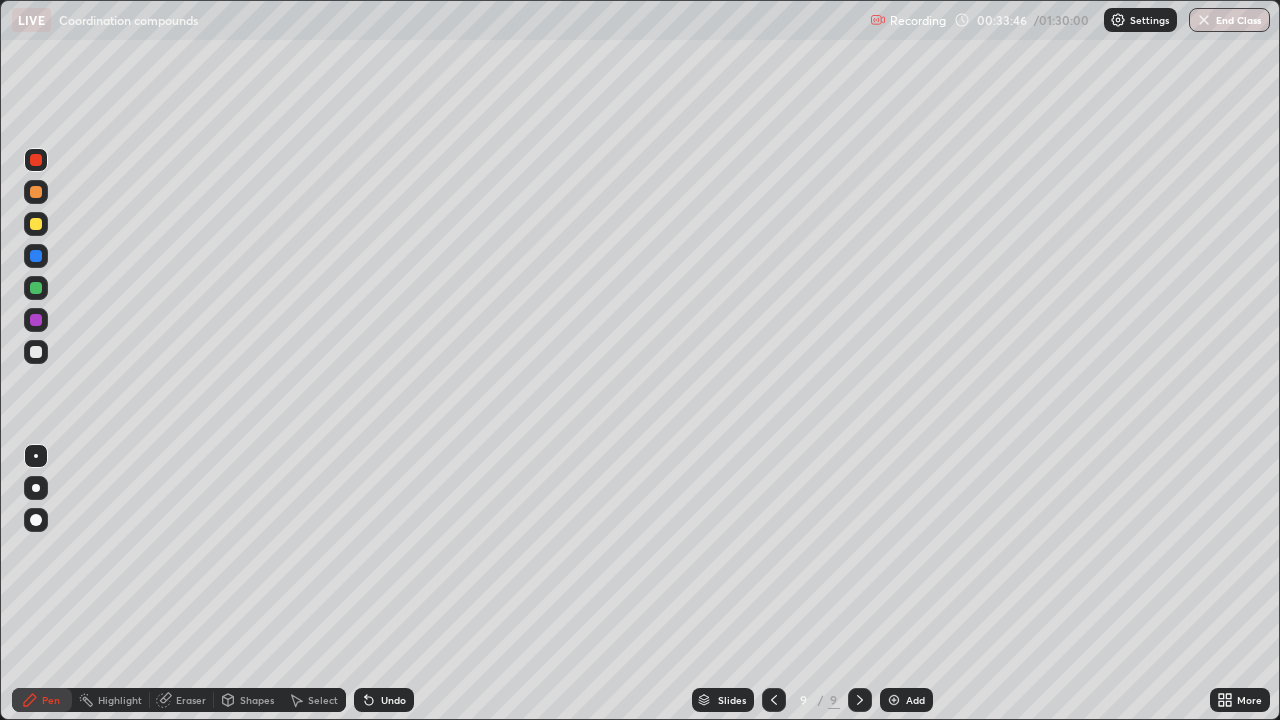 click on "Add" at bounding box center [906, 700] 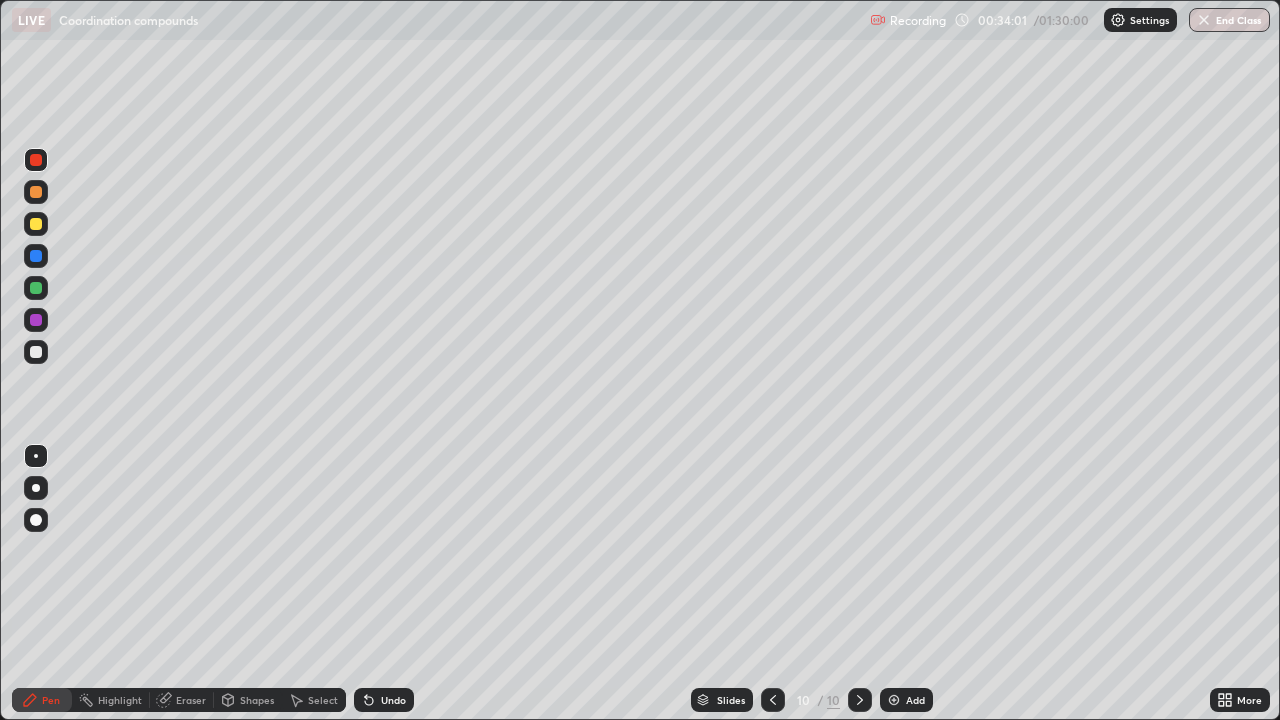click at bounding box center [36, 192] 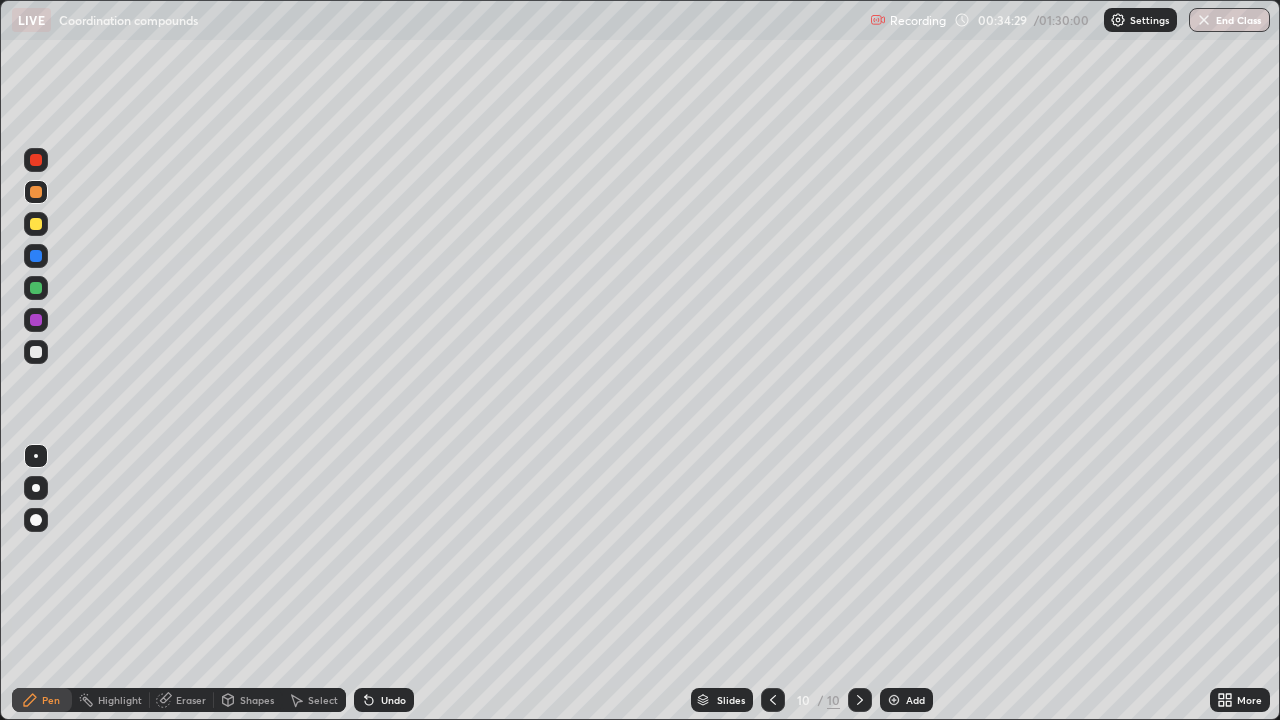 click 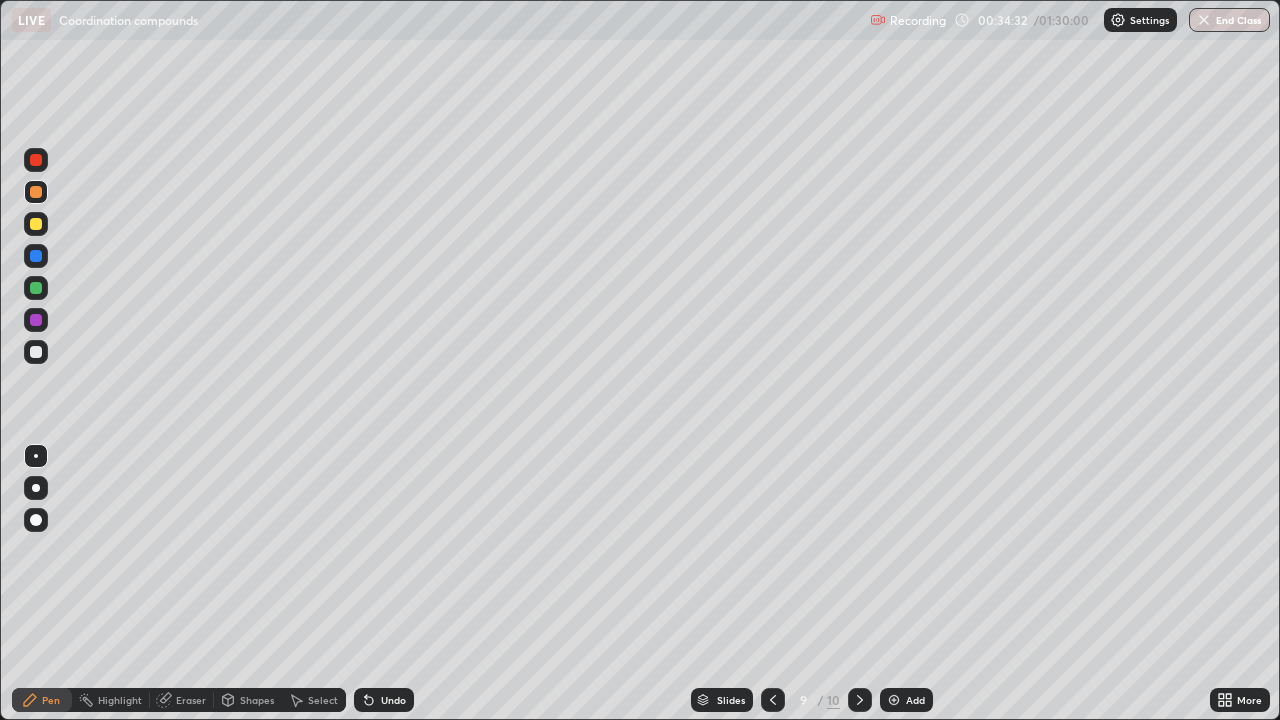 click 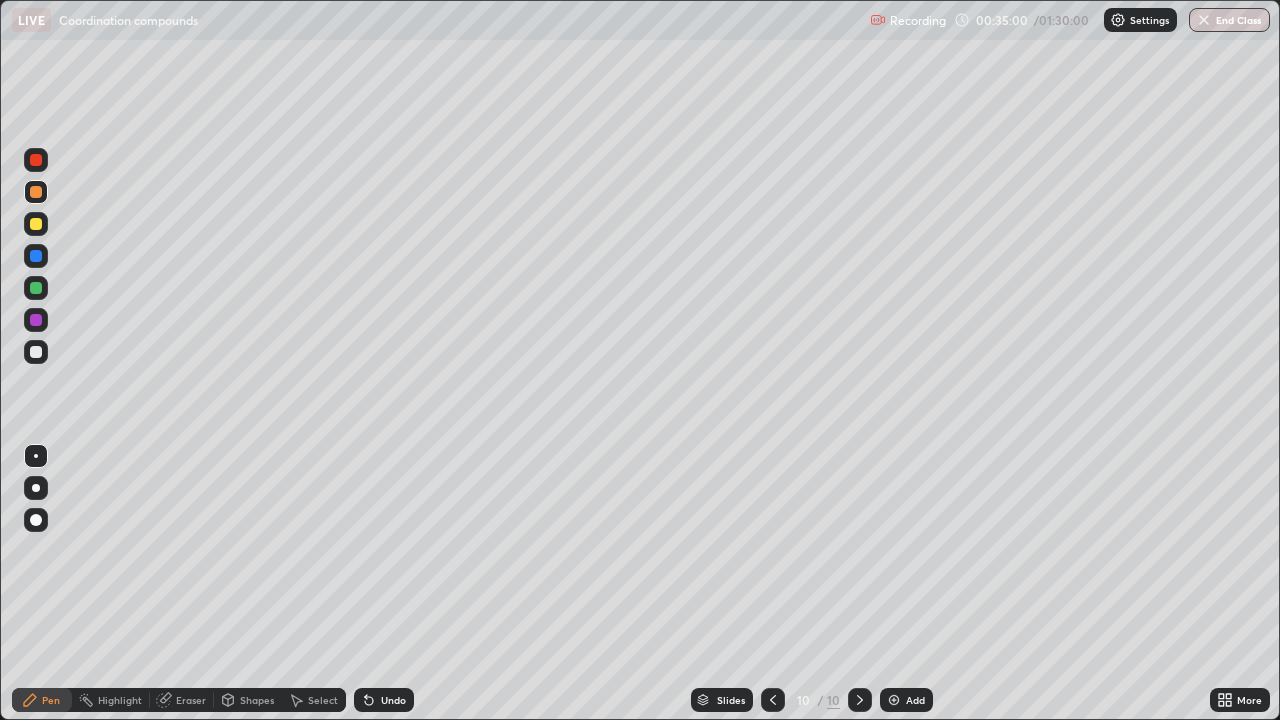 click at bounding box center (36, 256) 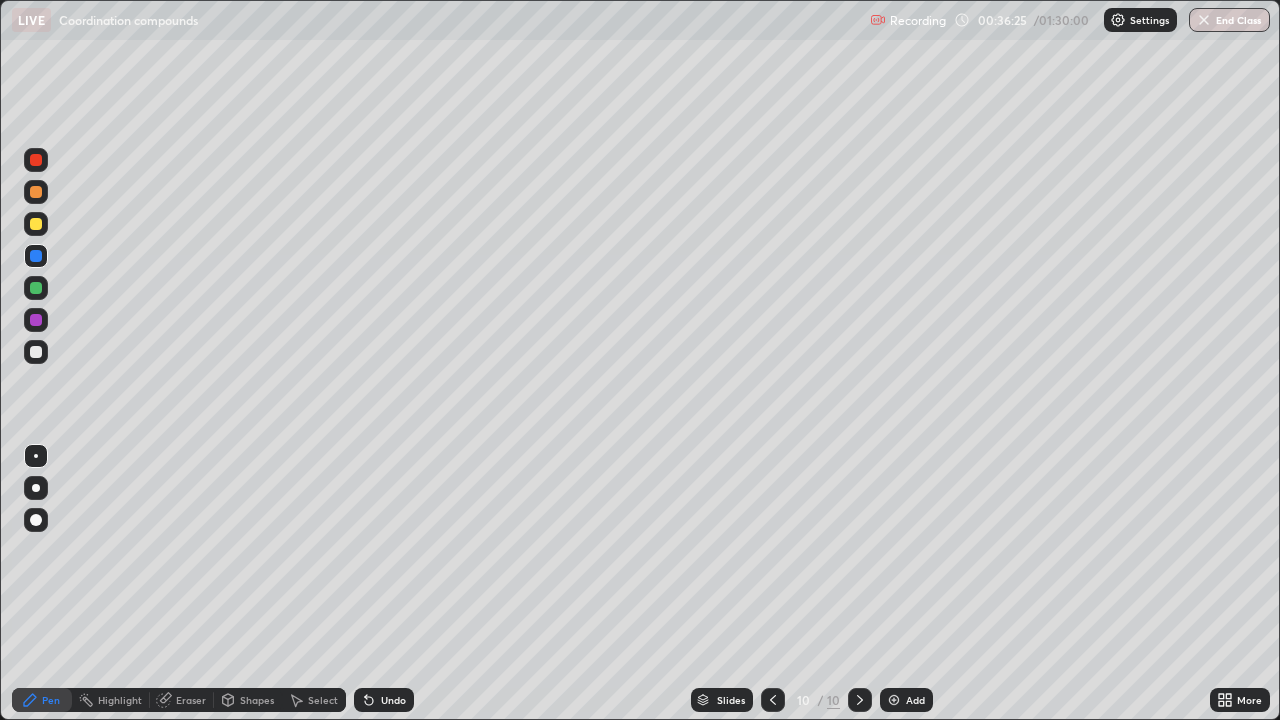 click at bounding box center [36, 192] 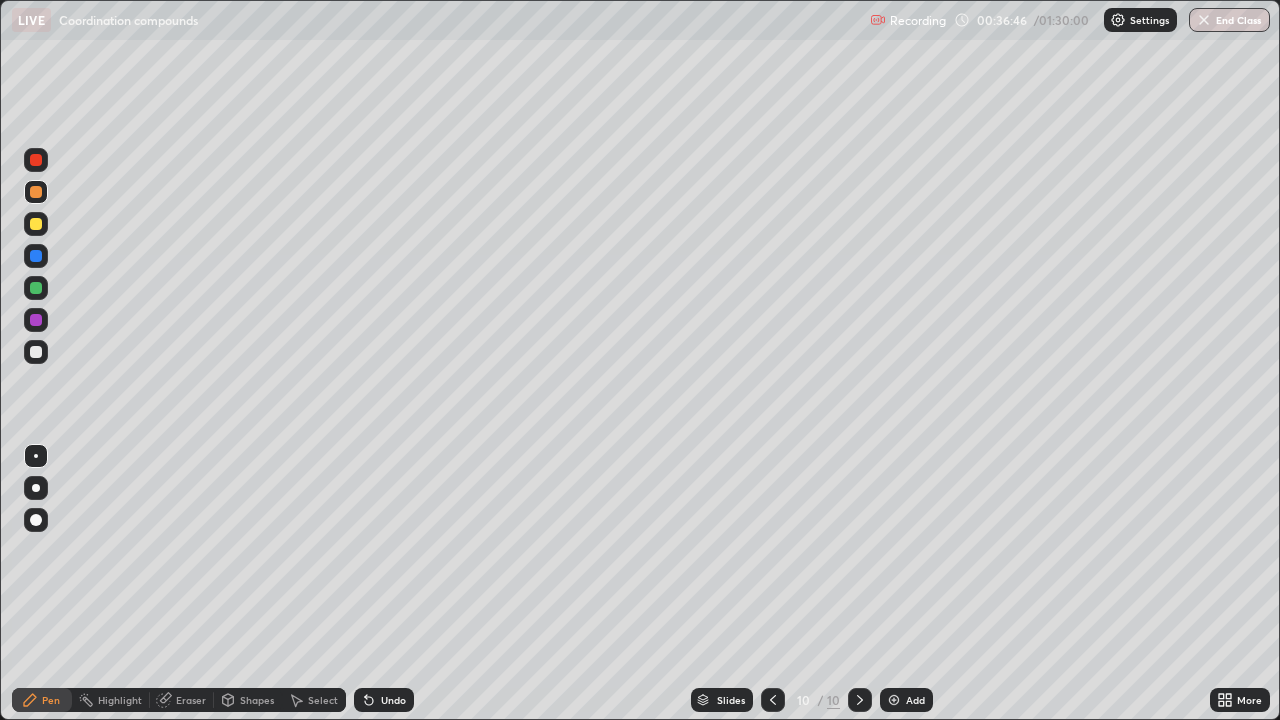 click at bounding box center (36, 256) 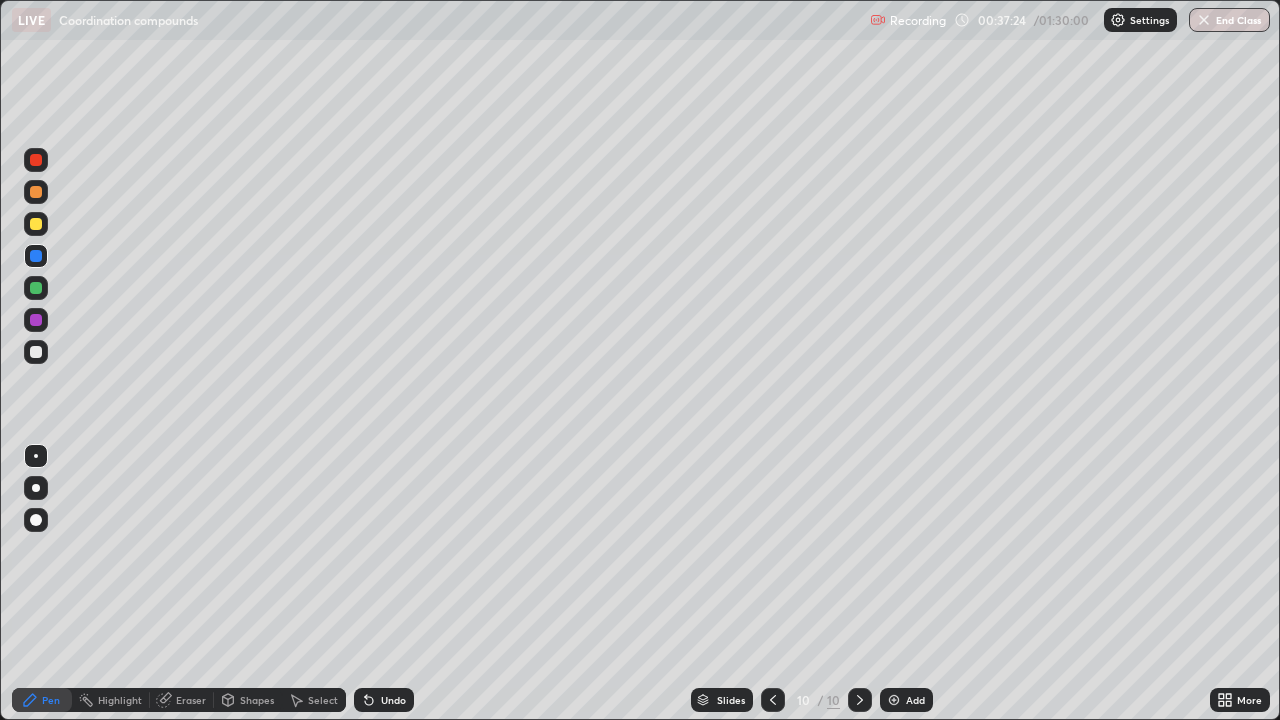 click at bounding box center (36, 192) 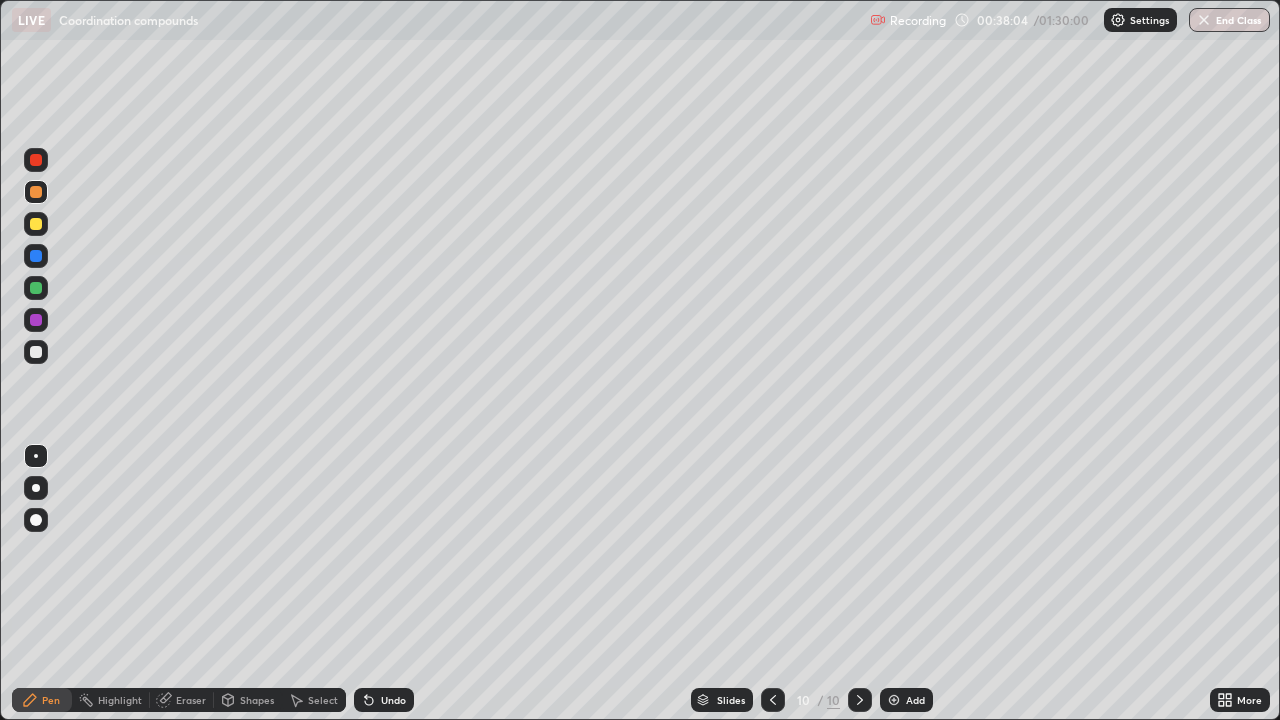 click at bounding box center (773, 700) 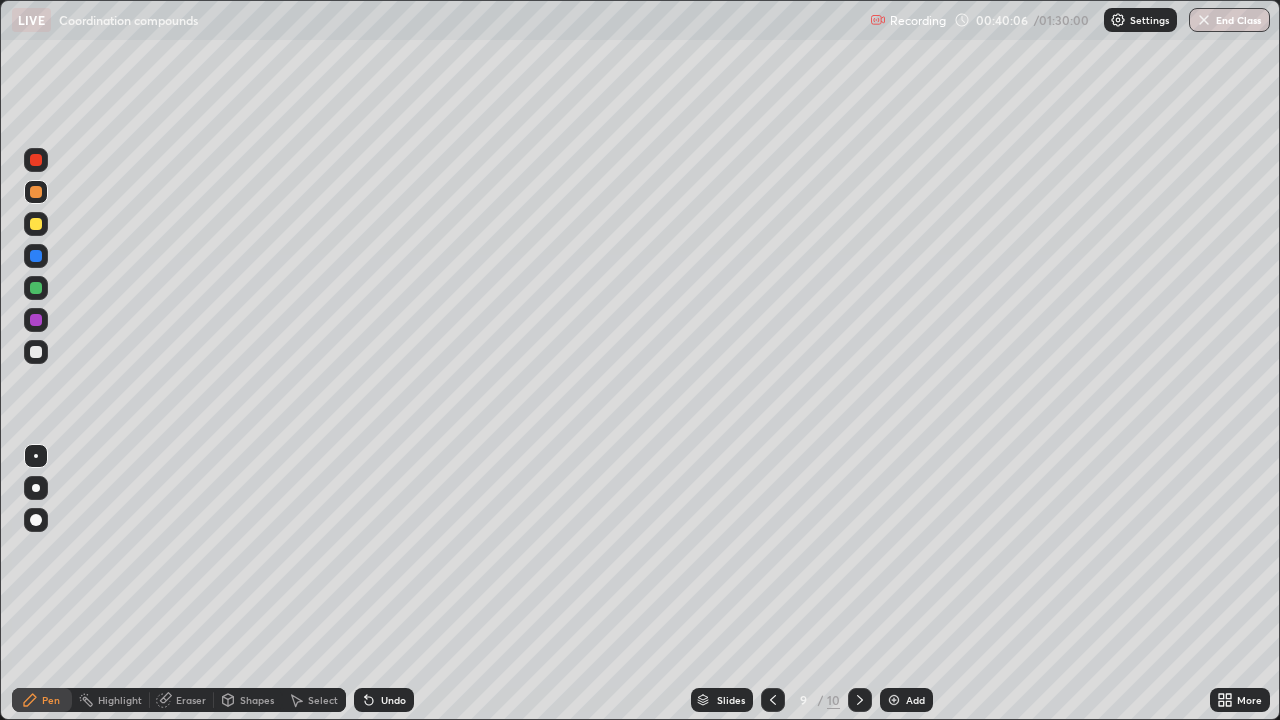 click 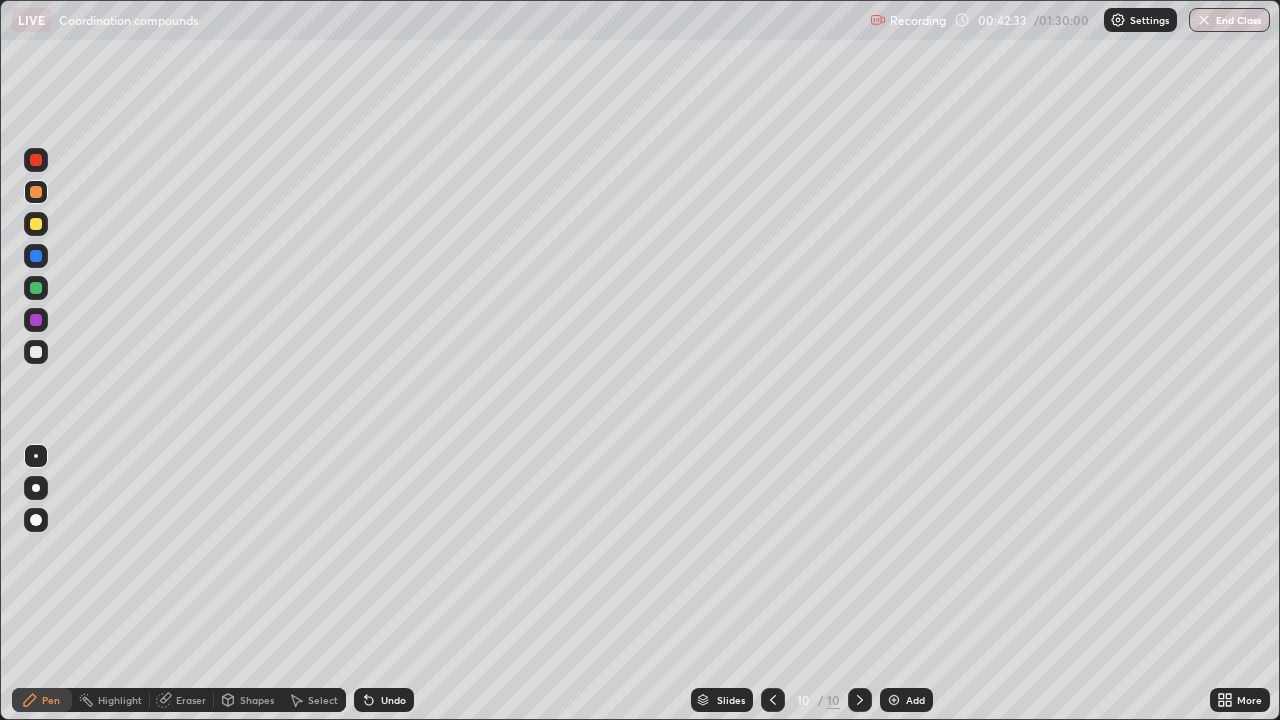 click on "Add" at bounding box center (906, 700) 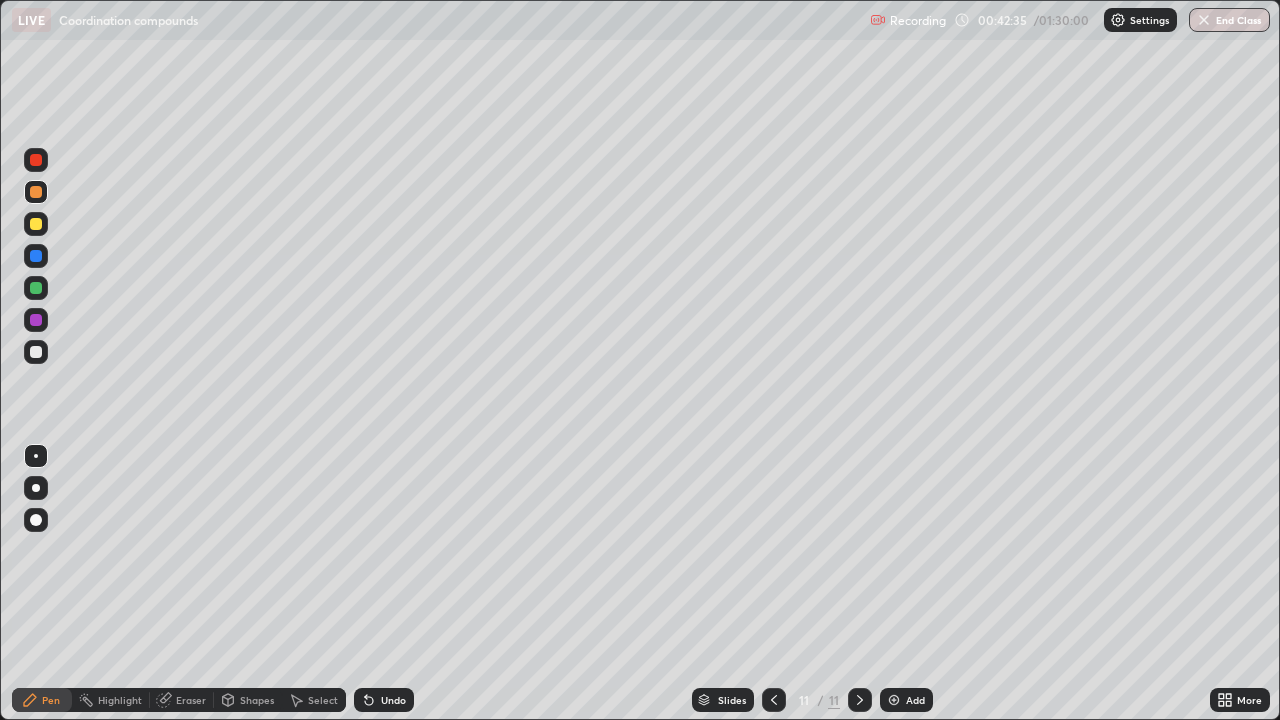 click at bounding box center [36, 288] 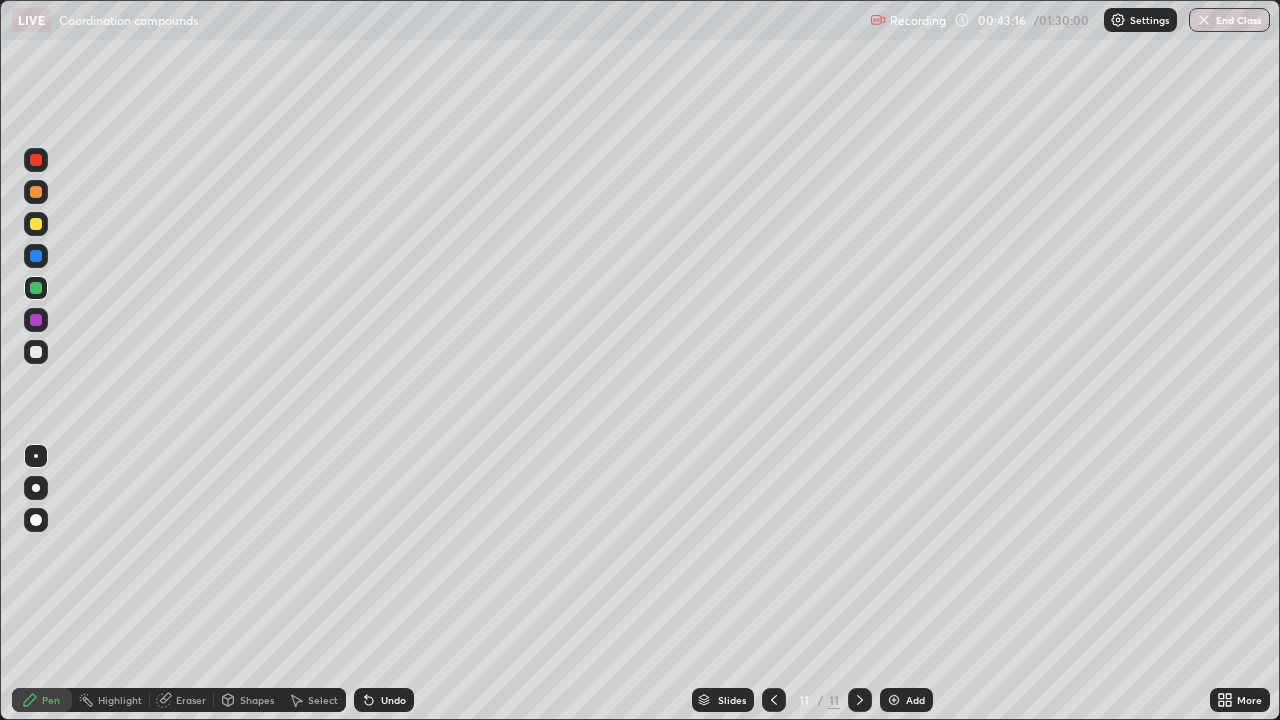 click at bounding box center [36, 256] 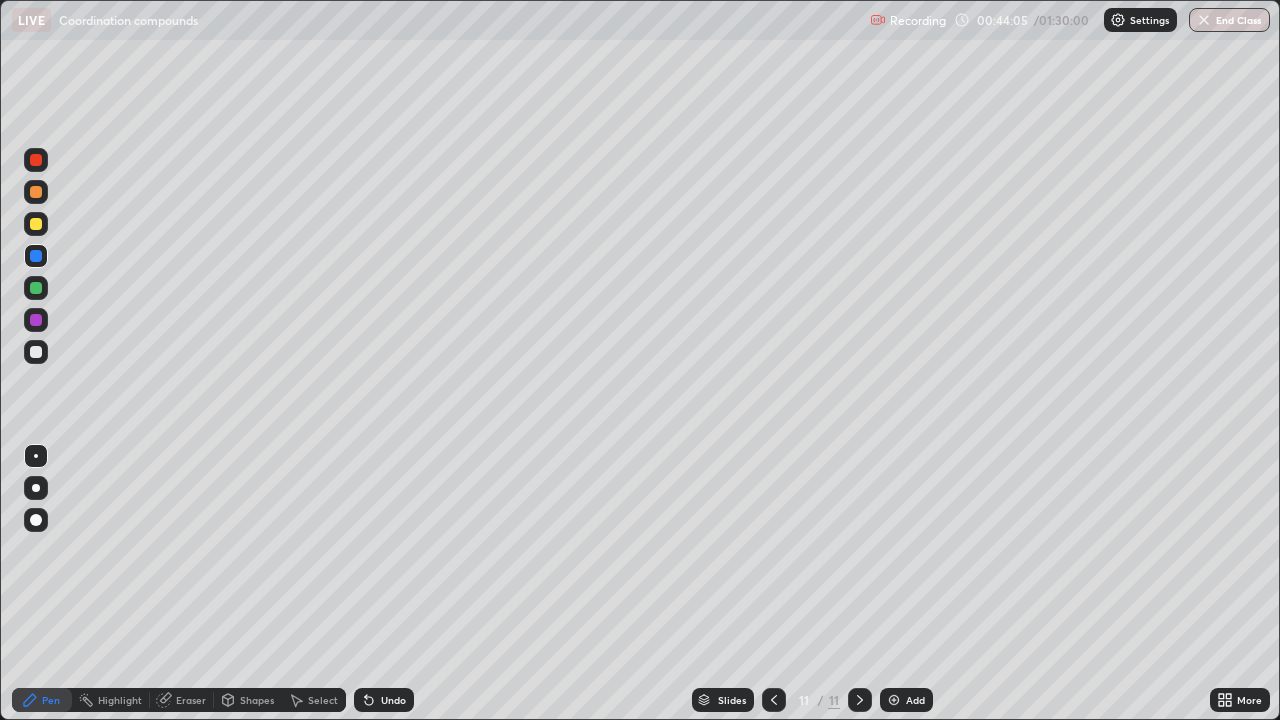 click at bounding box center [36, 192] 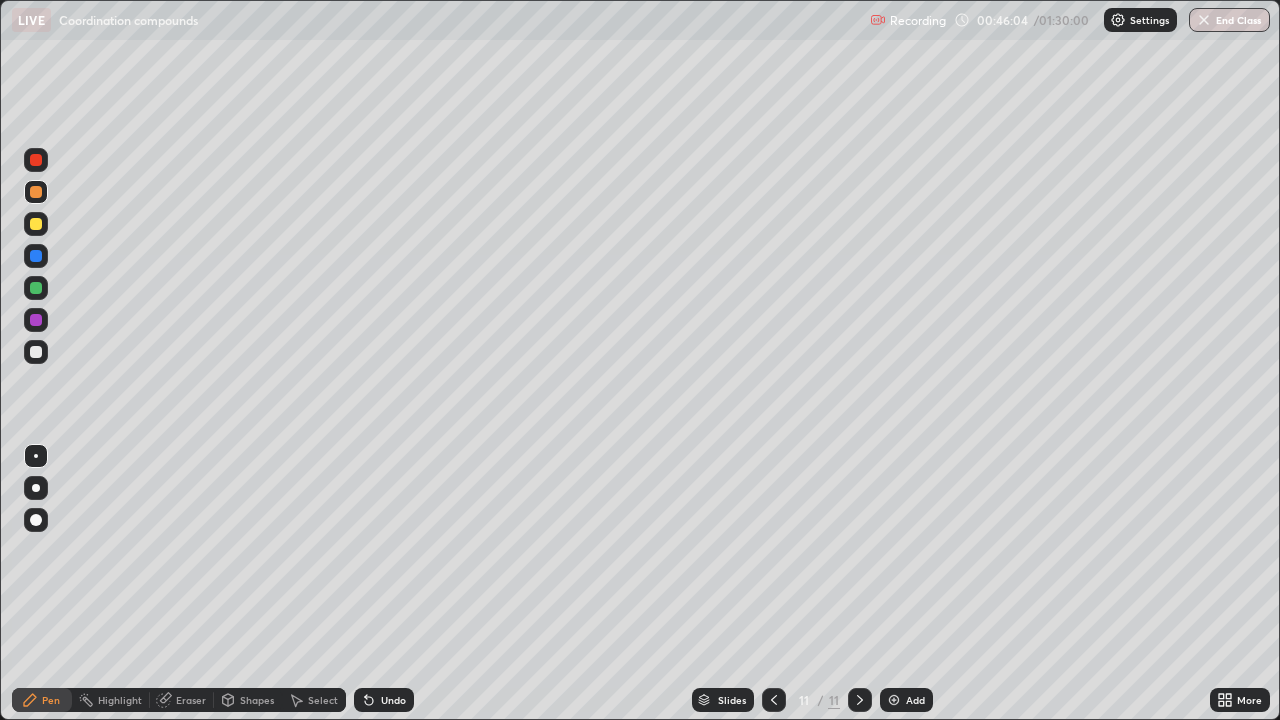 click at bounding box center [36, 160] 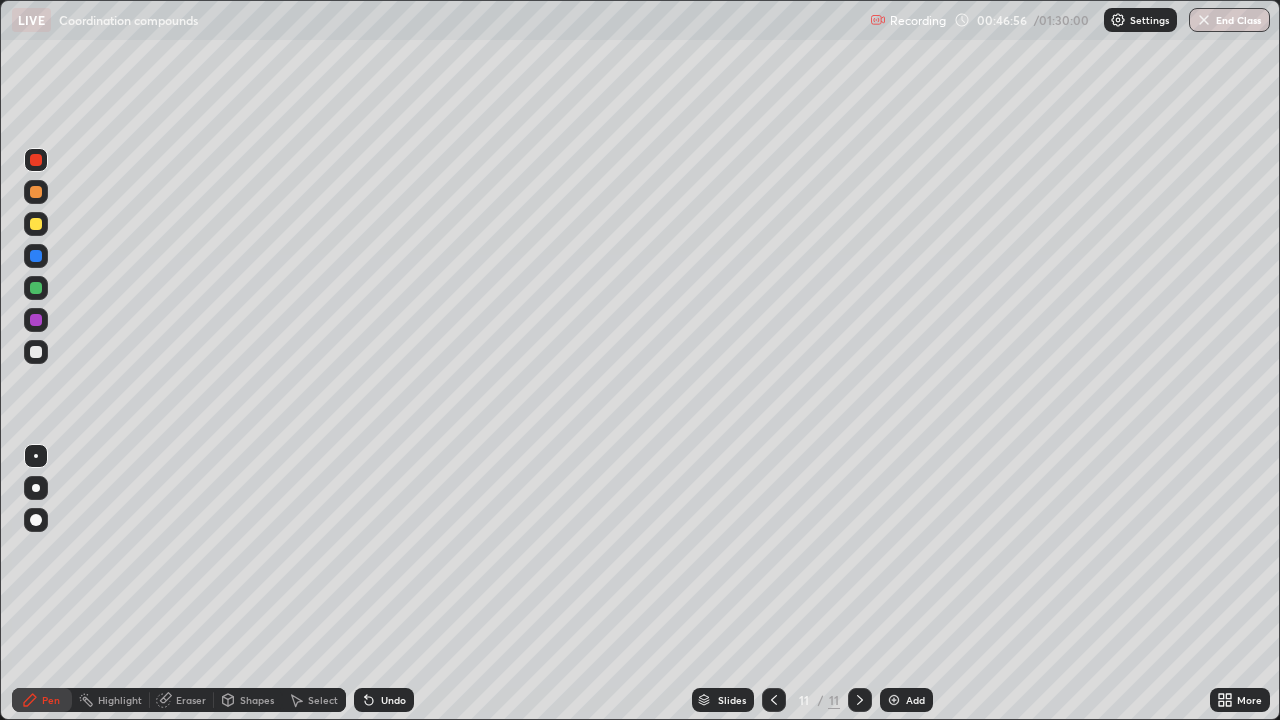 click at bounding box center (36, 256) 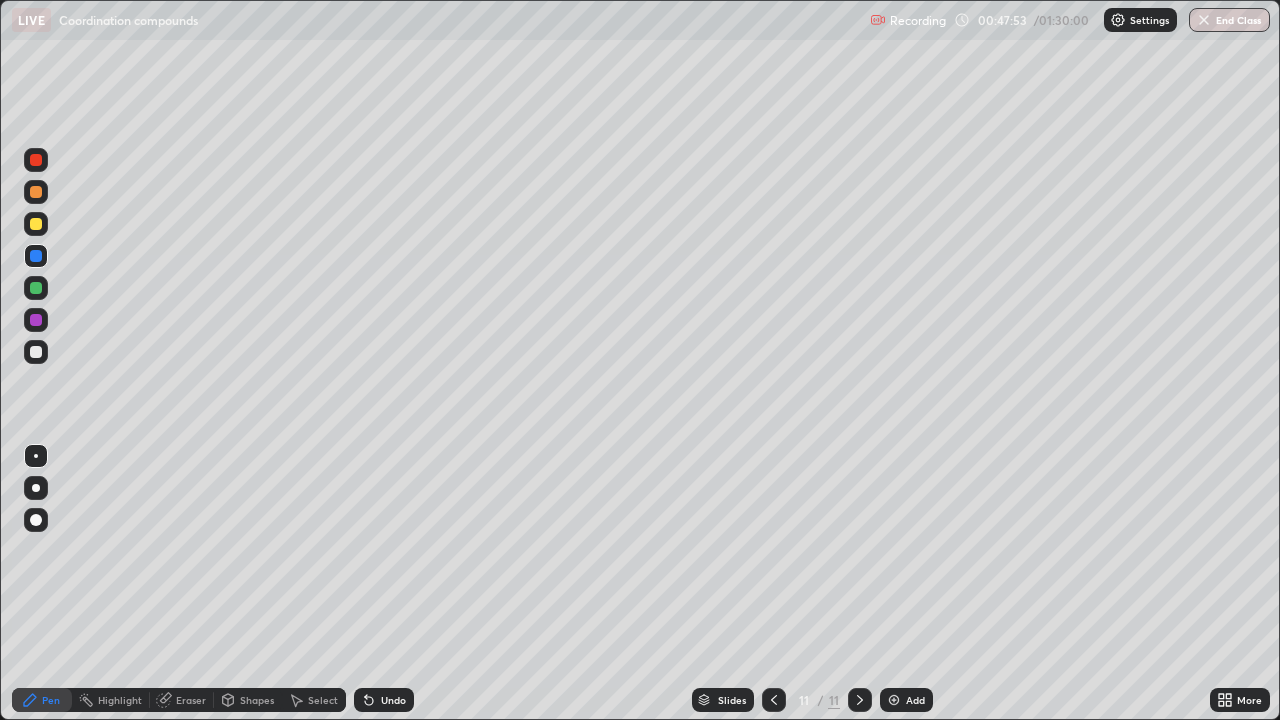 click on "Add" at bounding box center [906, 700] 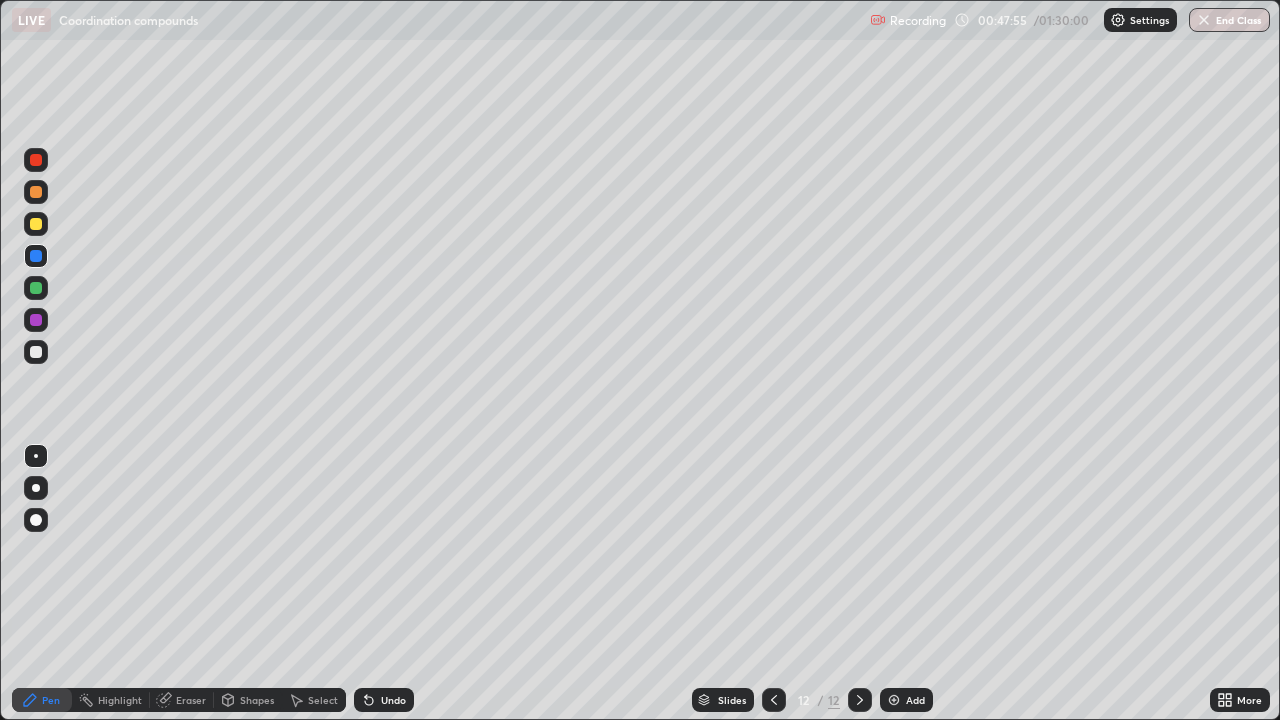 click at bounding box center [36, 320] 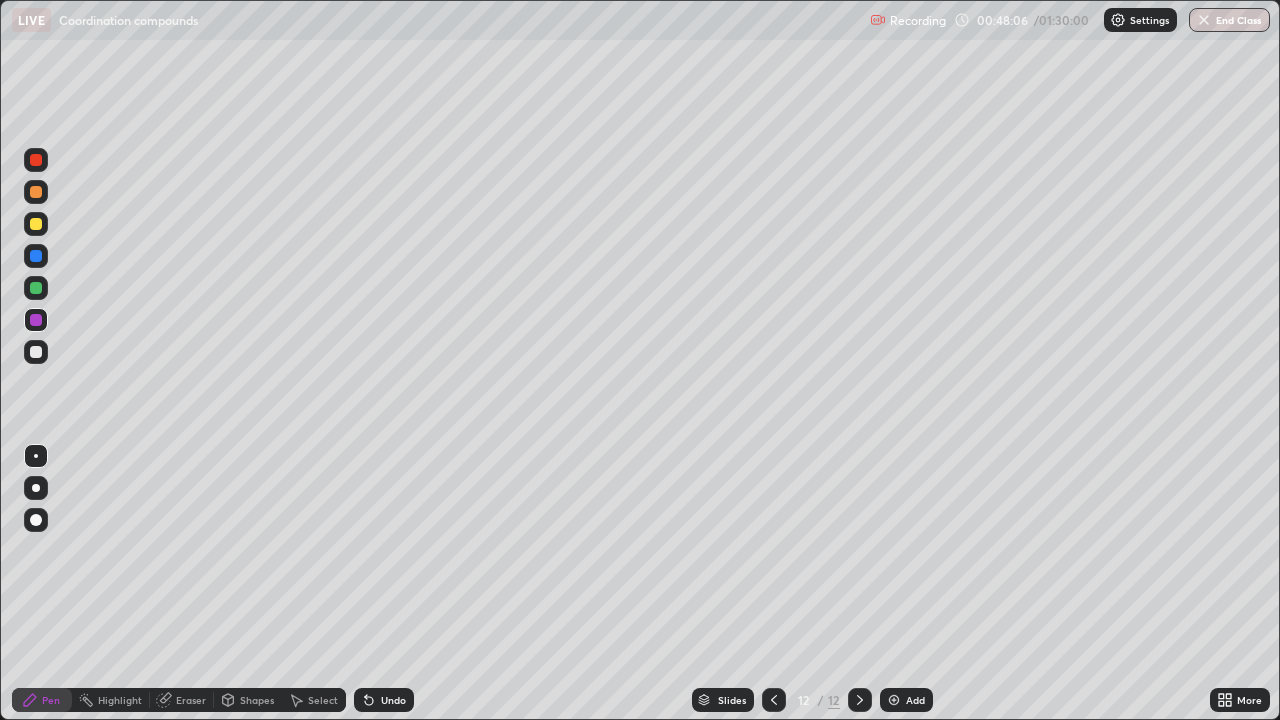 click 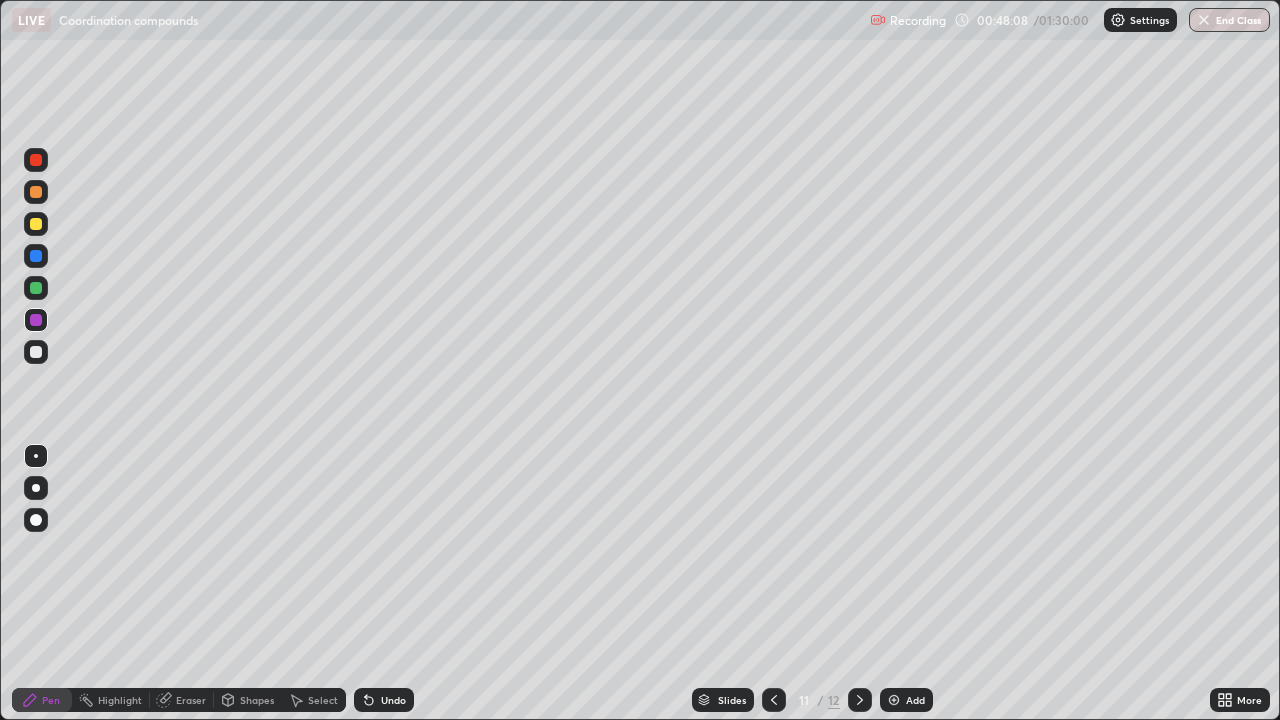 click 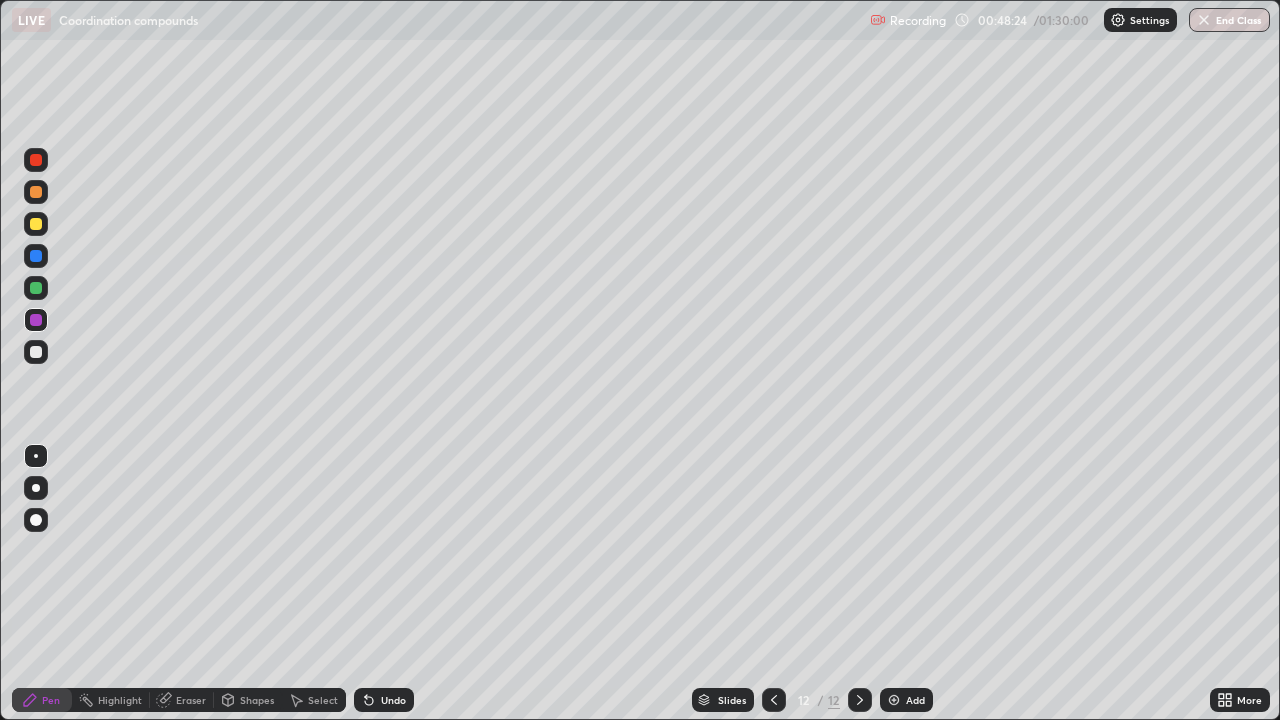 click at bounding box center [36, 288] 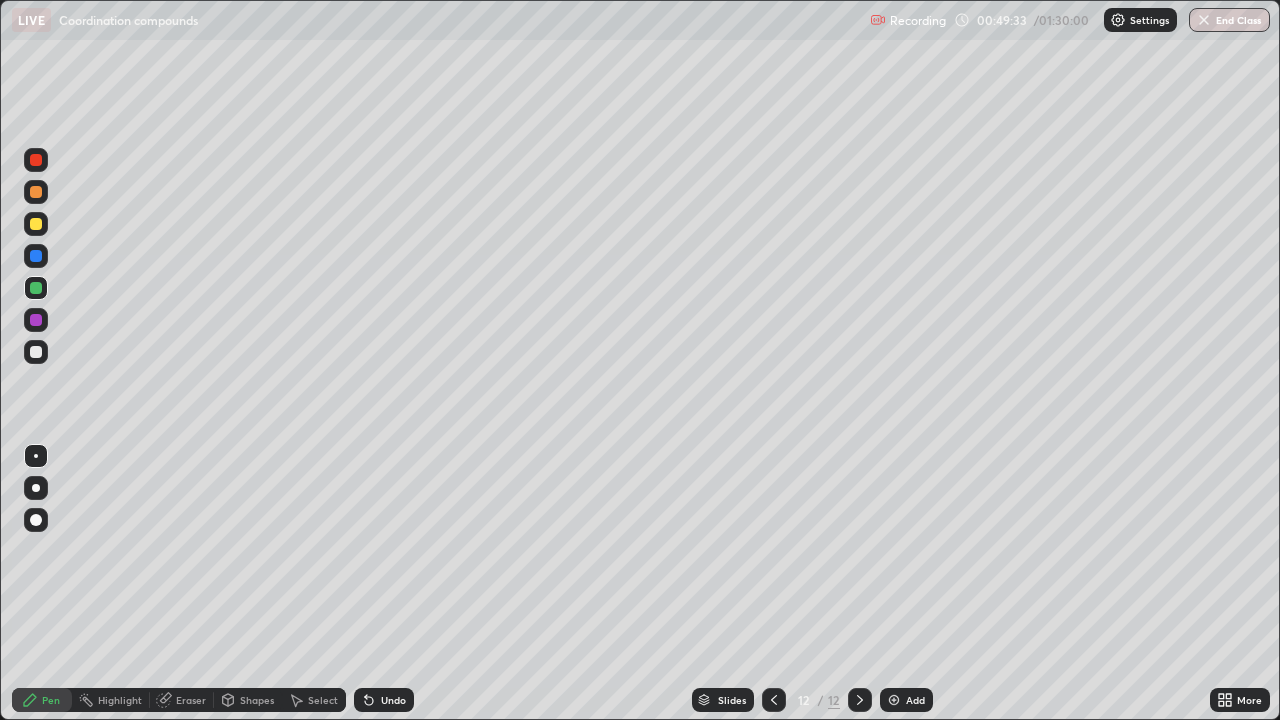 click at bounding box center (36, 192) 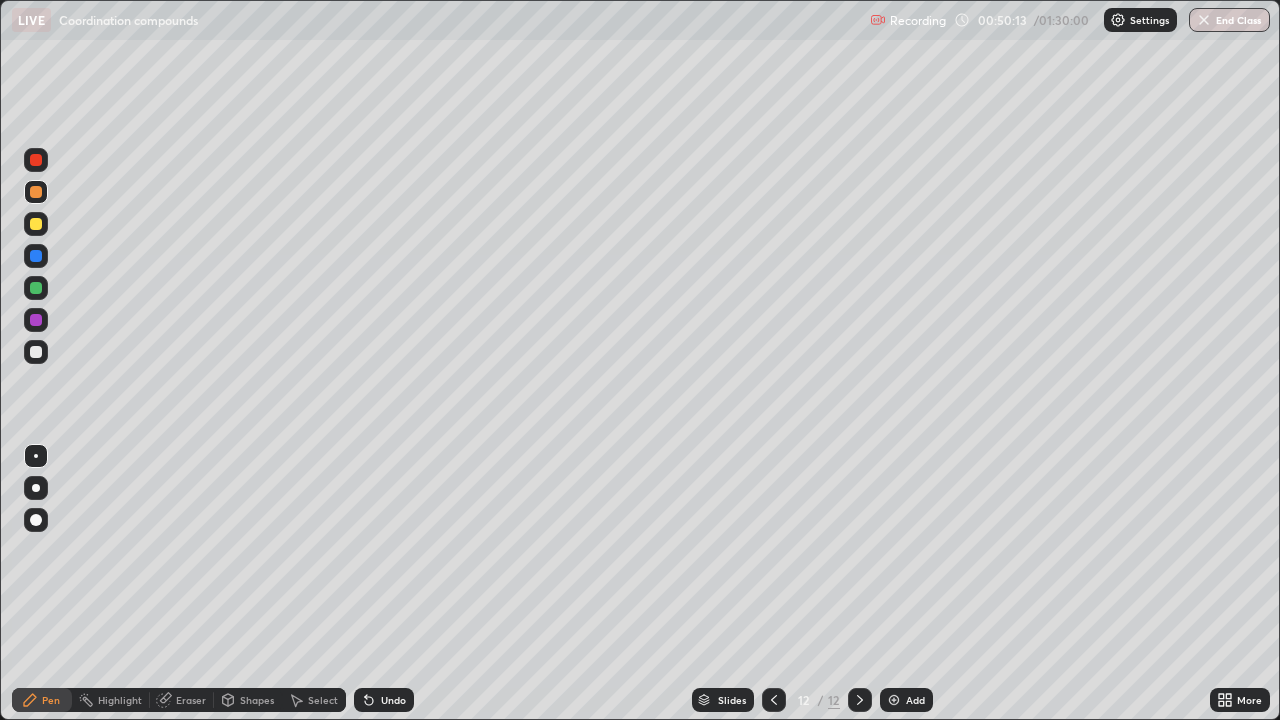 click at bounding box center [36, 320] 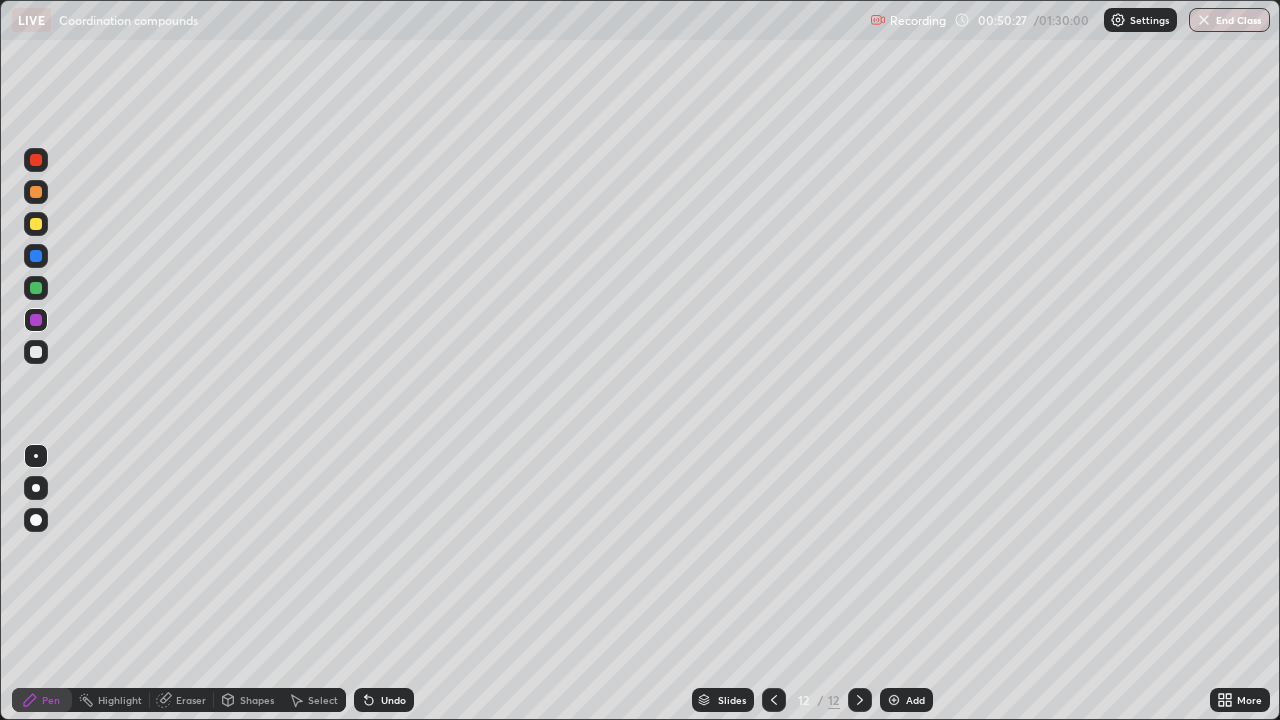 click on "Eraser" at bounding box center [191, 700] 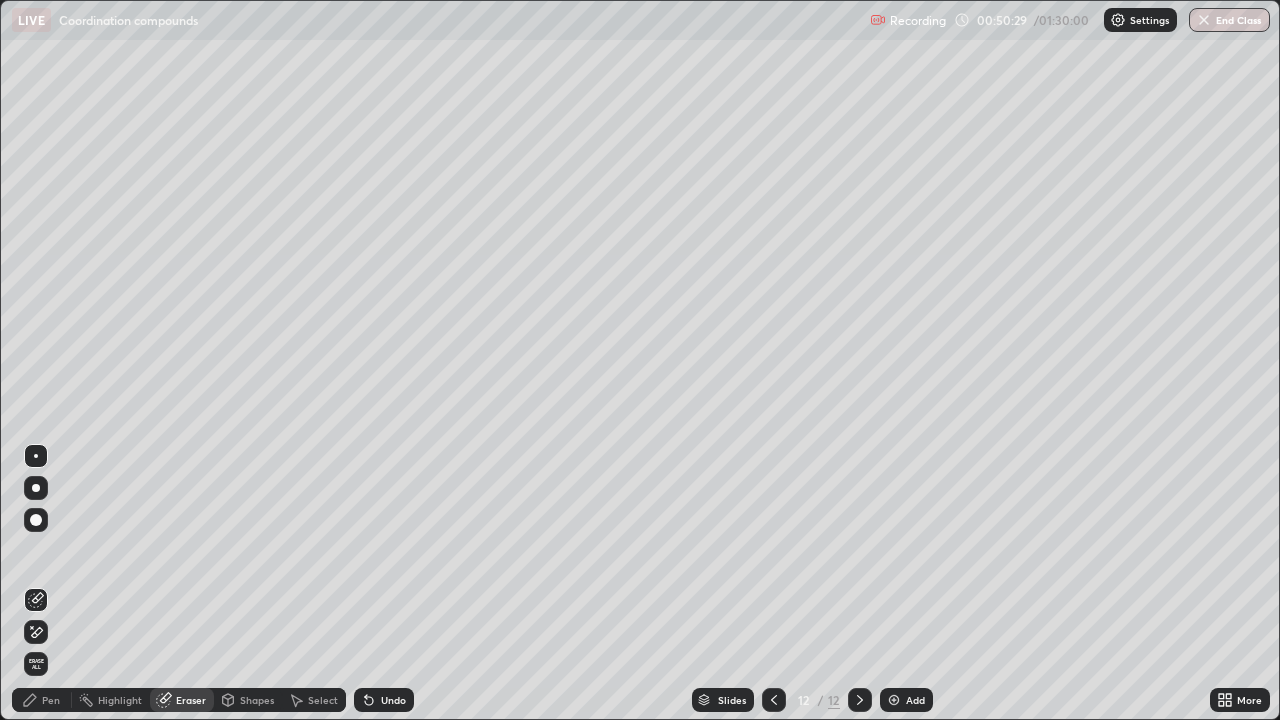click on "Pen" at bounding box center [51, 700] 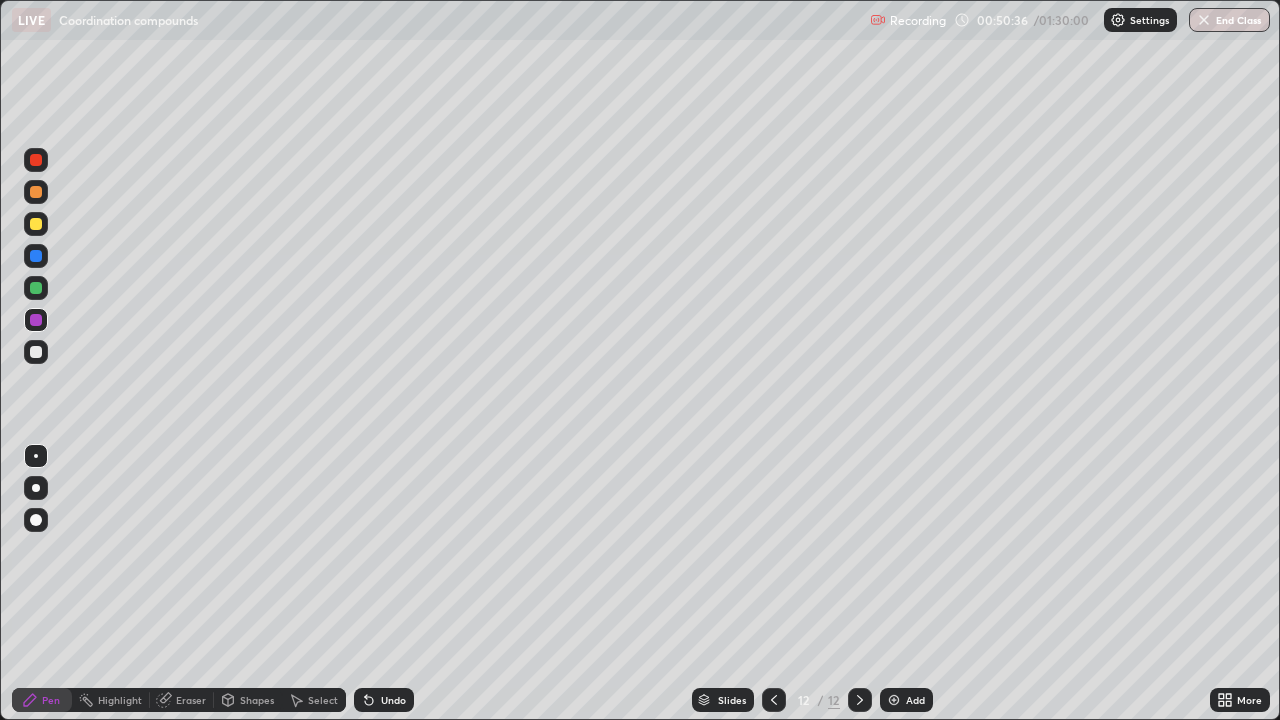 click at bounding box center [36, 256] 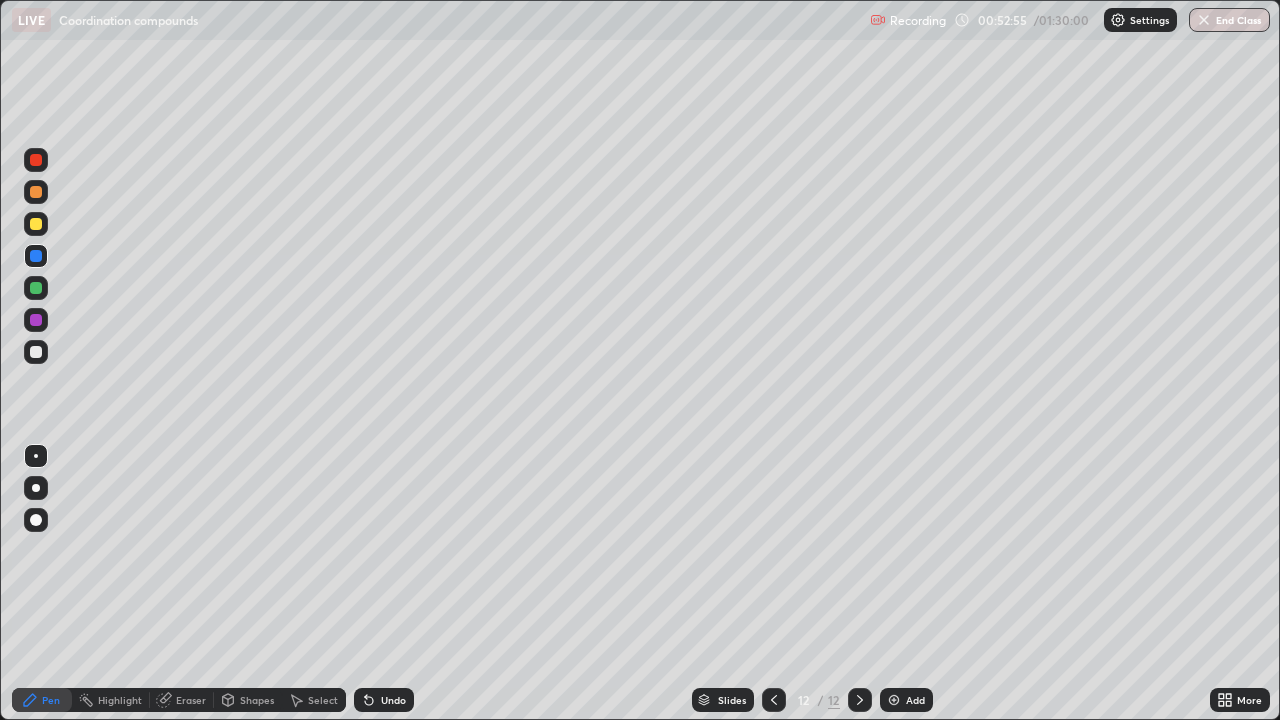 click on "Add" at bounding box center [906, 700] 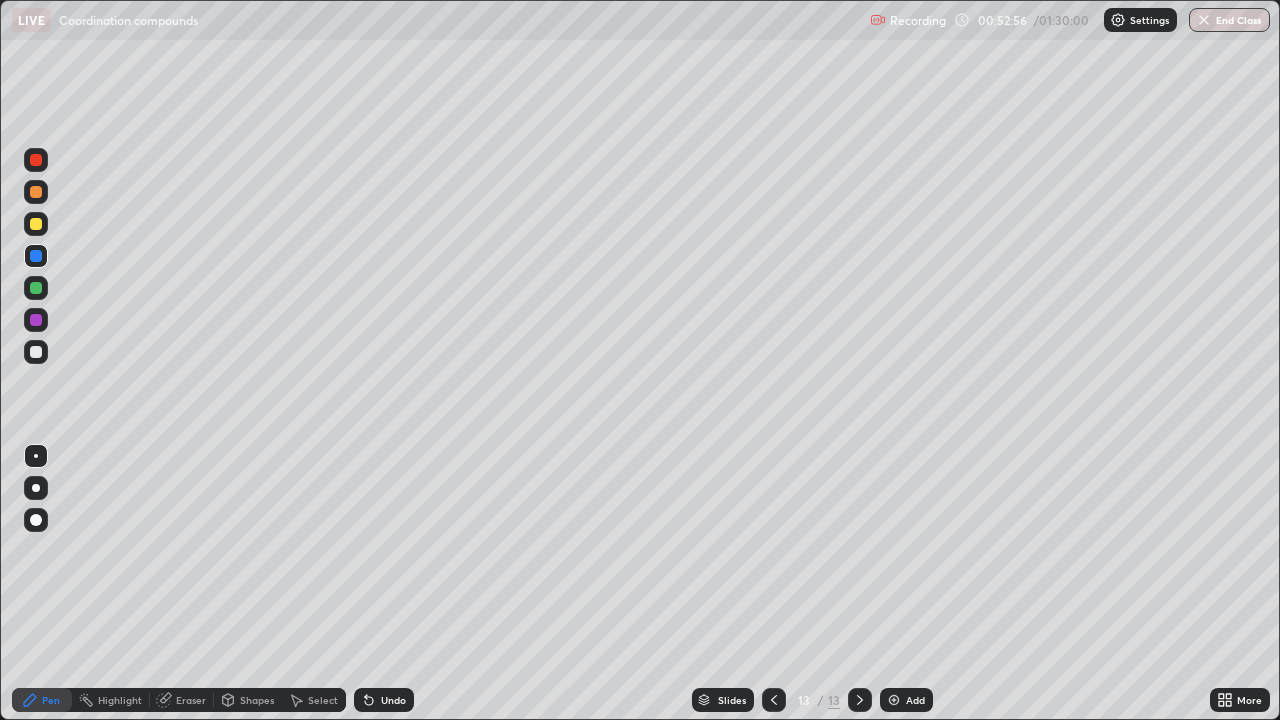 click 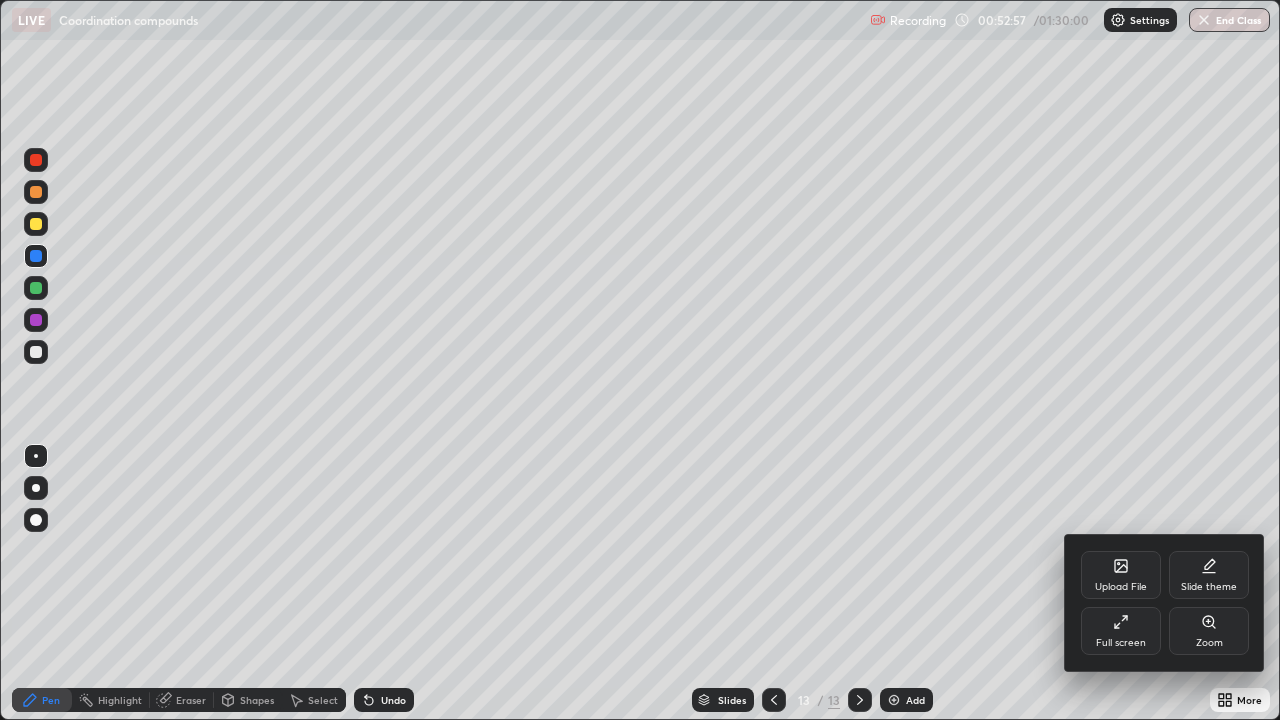 click 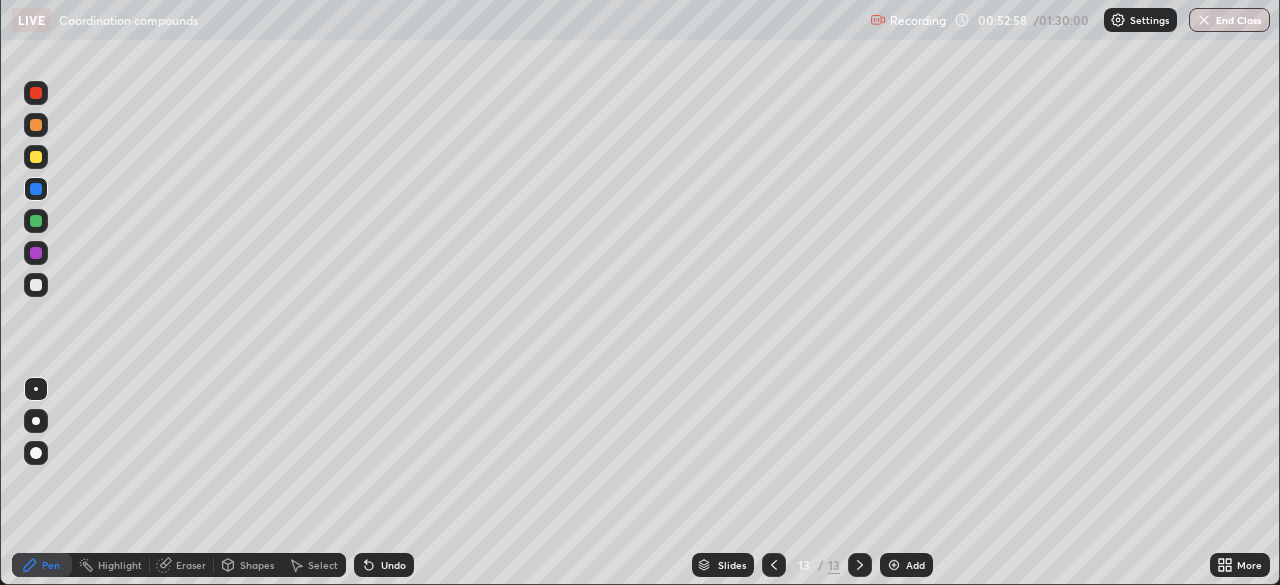 scroll, scrollTop: 585, scrollLeft: 1280, axis: both 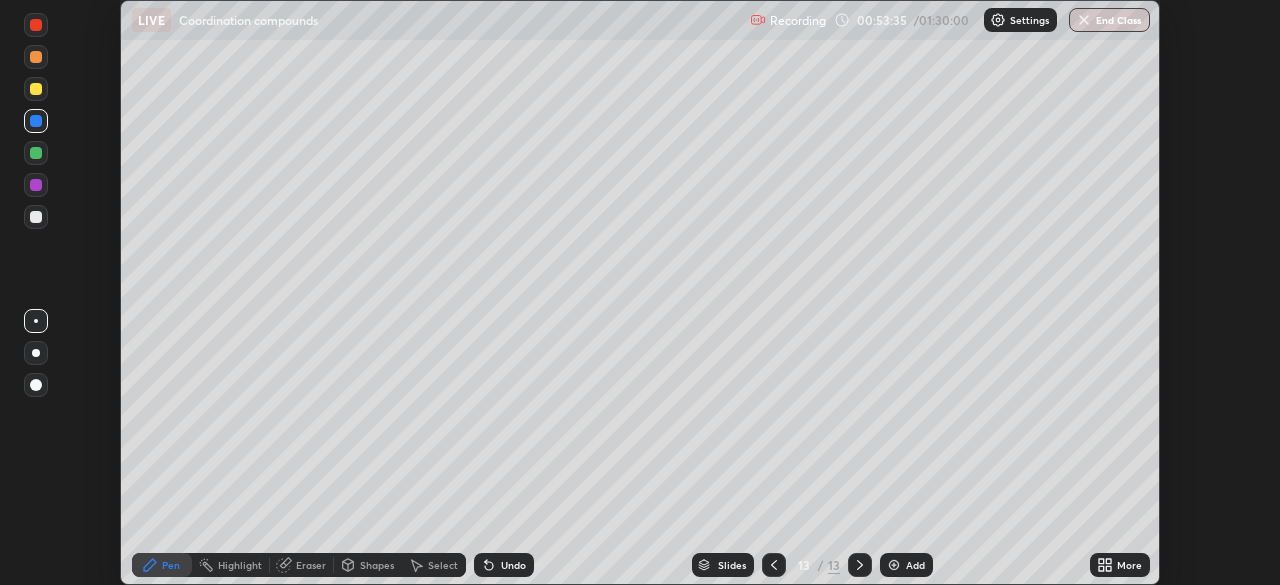 click 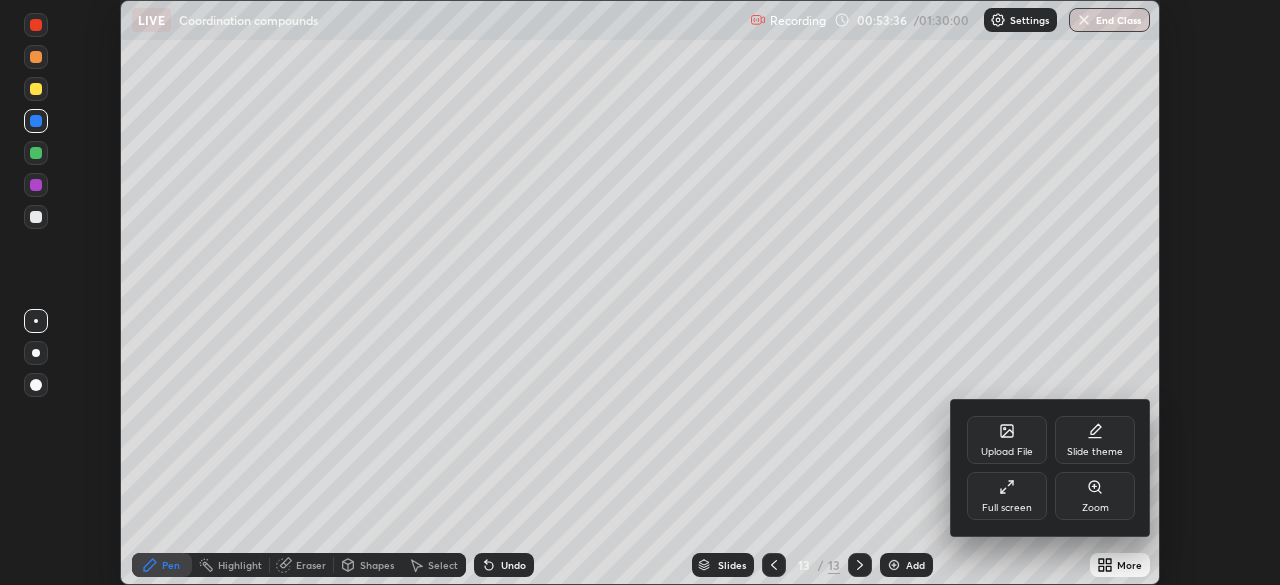 click on "Upload File" at bounding box center (1007, 440) 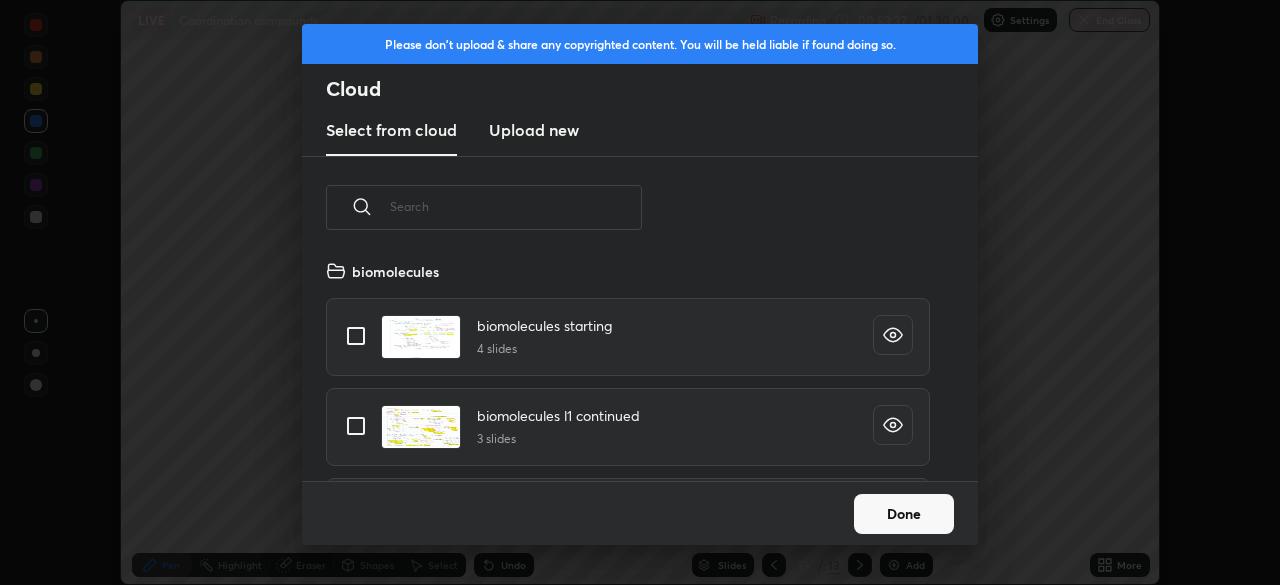 scroll, scrollTop: 7, scrollLeft: 11, axis: both 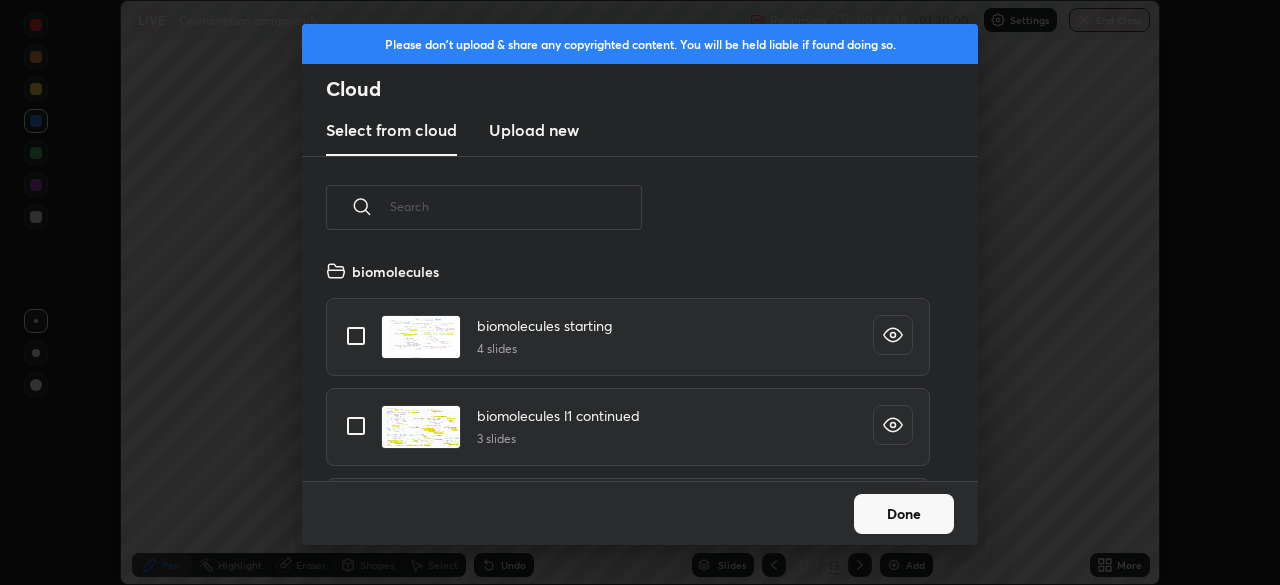 click on "Upload new" at bounding box center [534, 130] 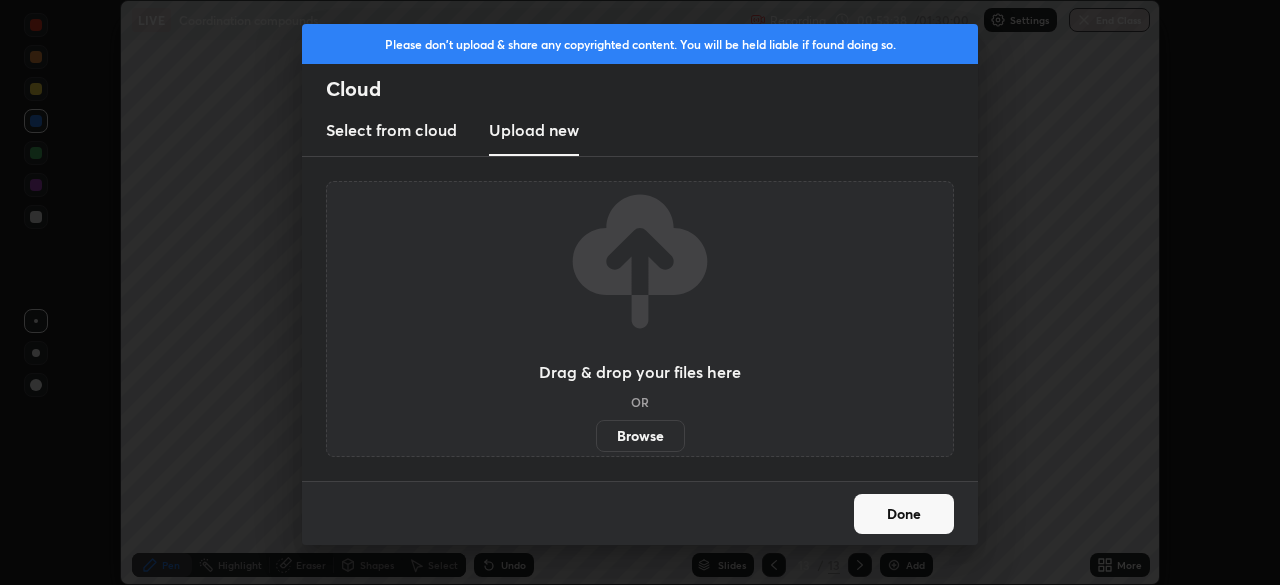 click on "Browse" at bounding box center (640, 436) 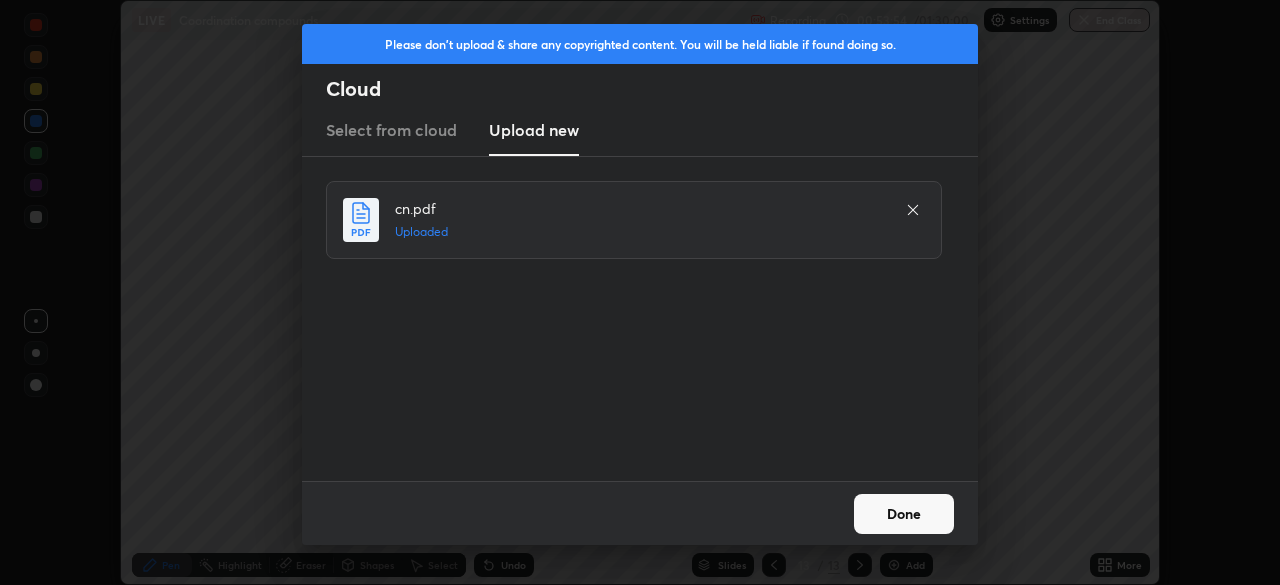 click on "Done" at bounding box center (904, 514) 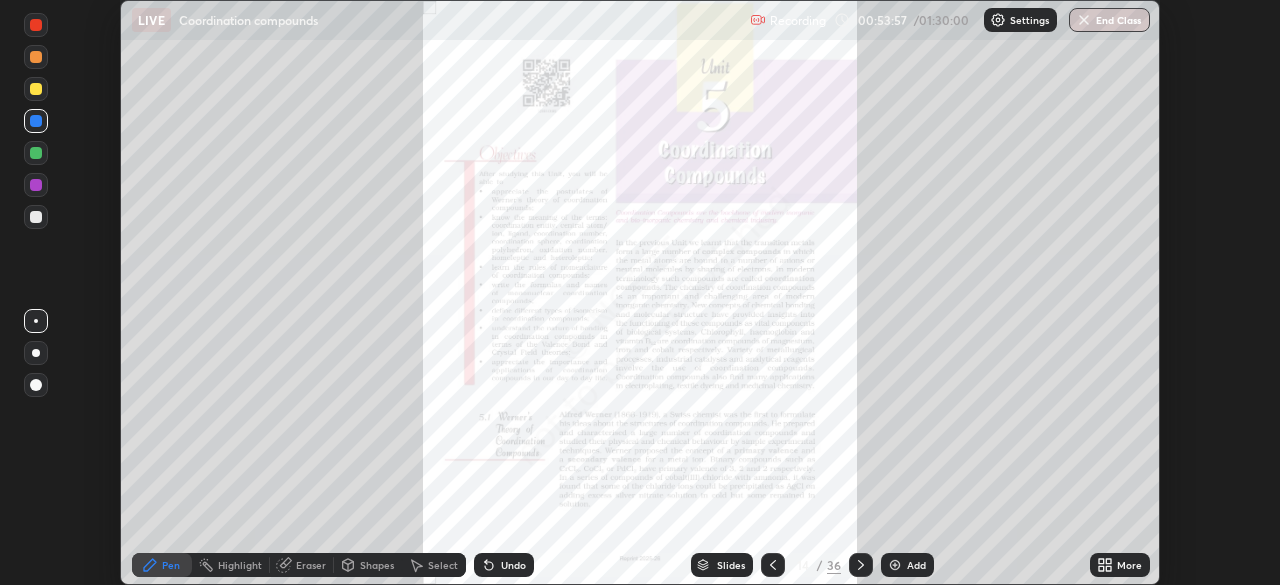 click 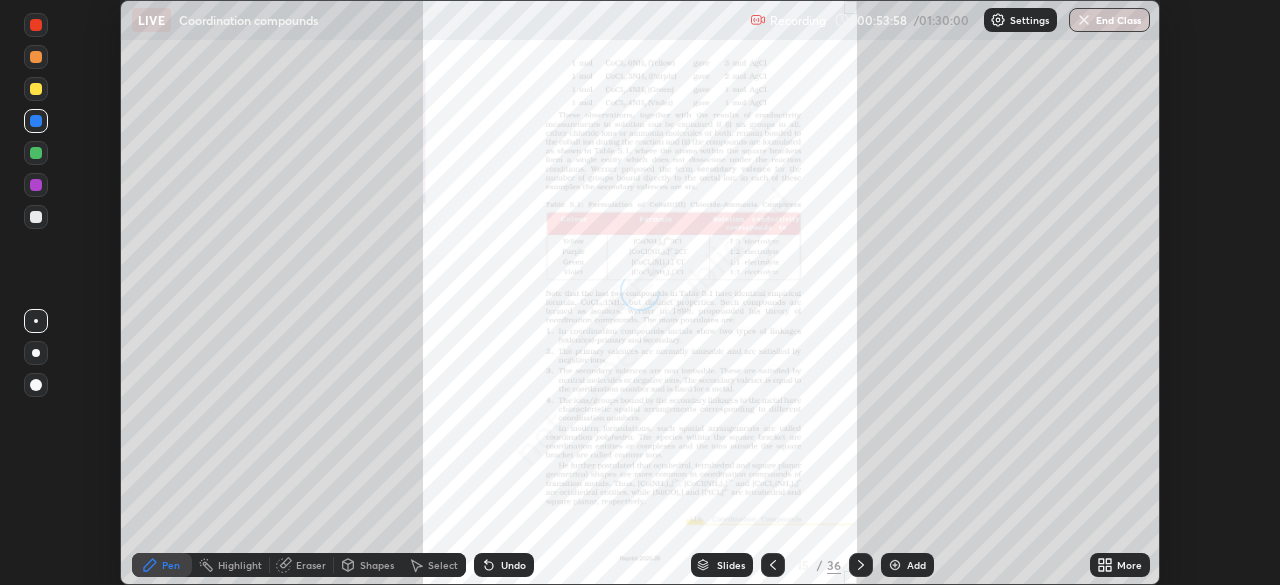 click 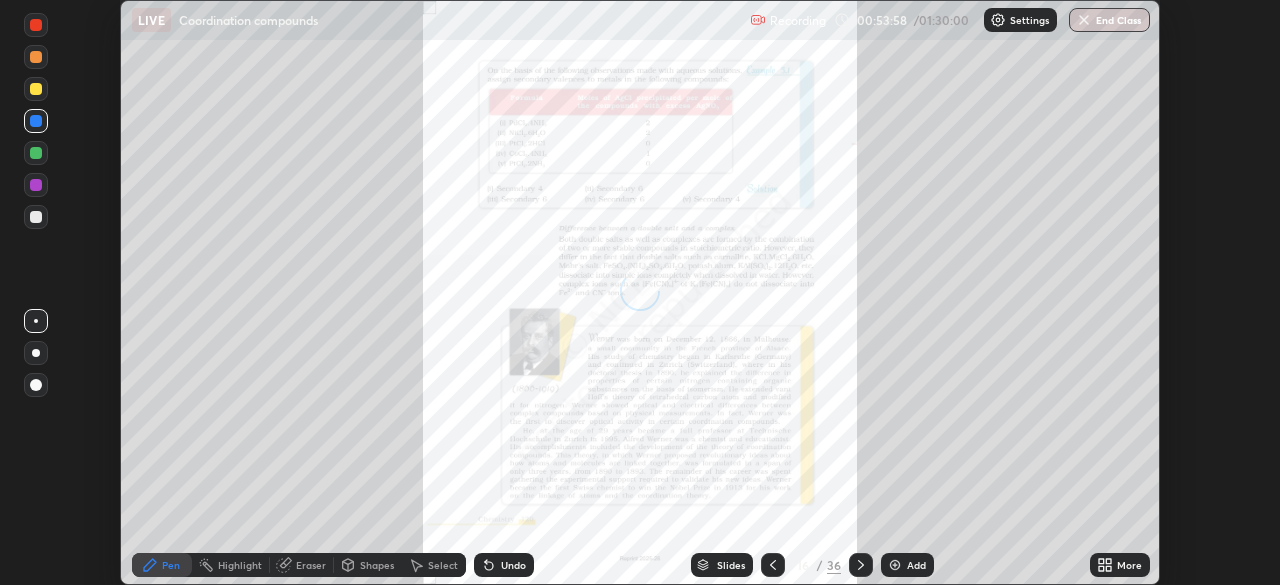 click 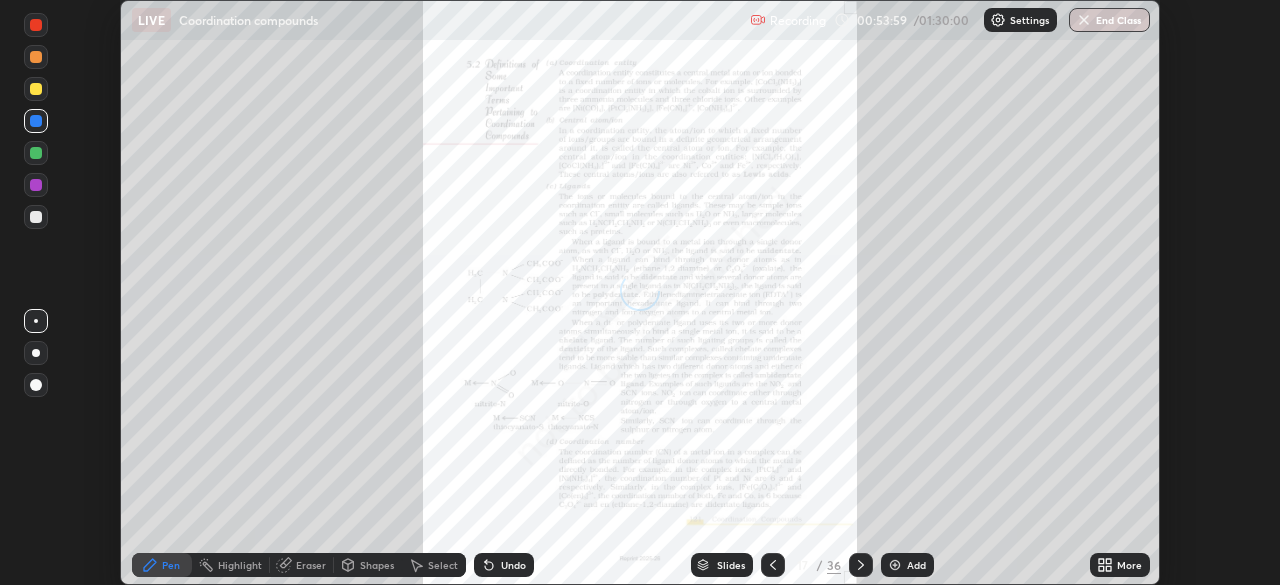 click 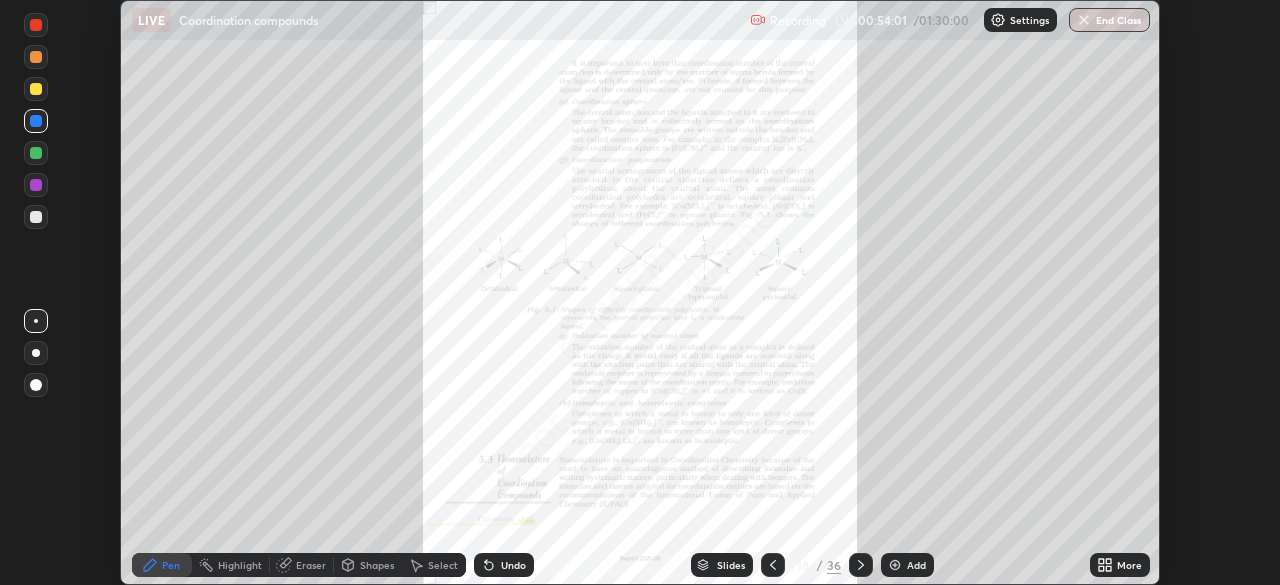 click 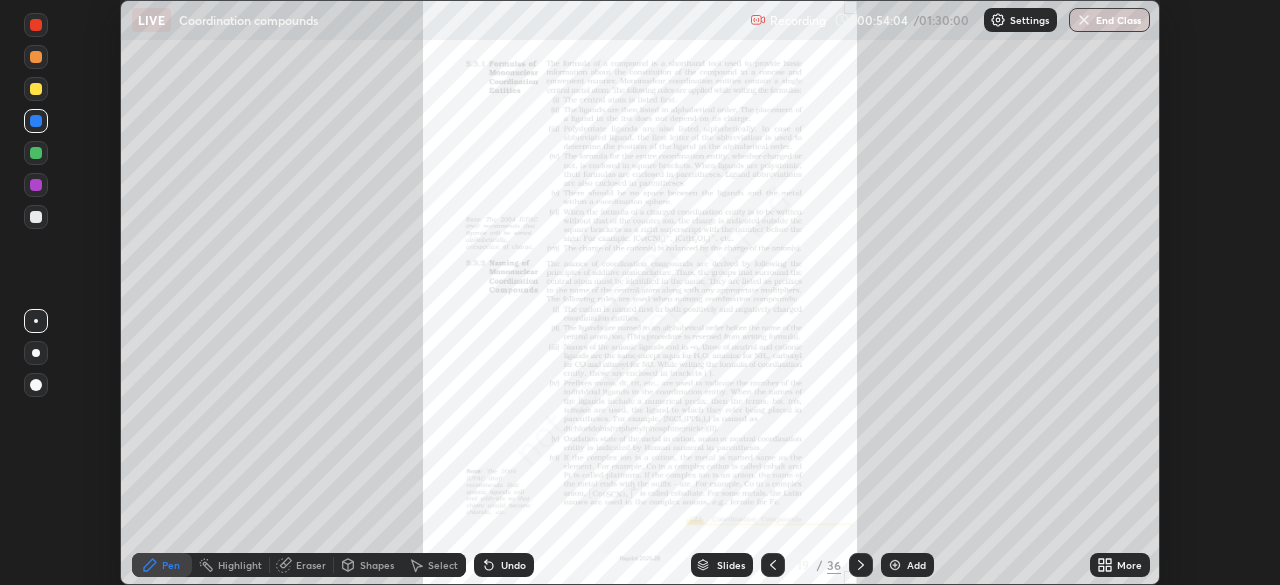 click 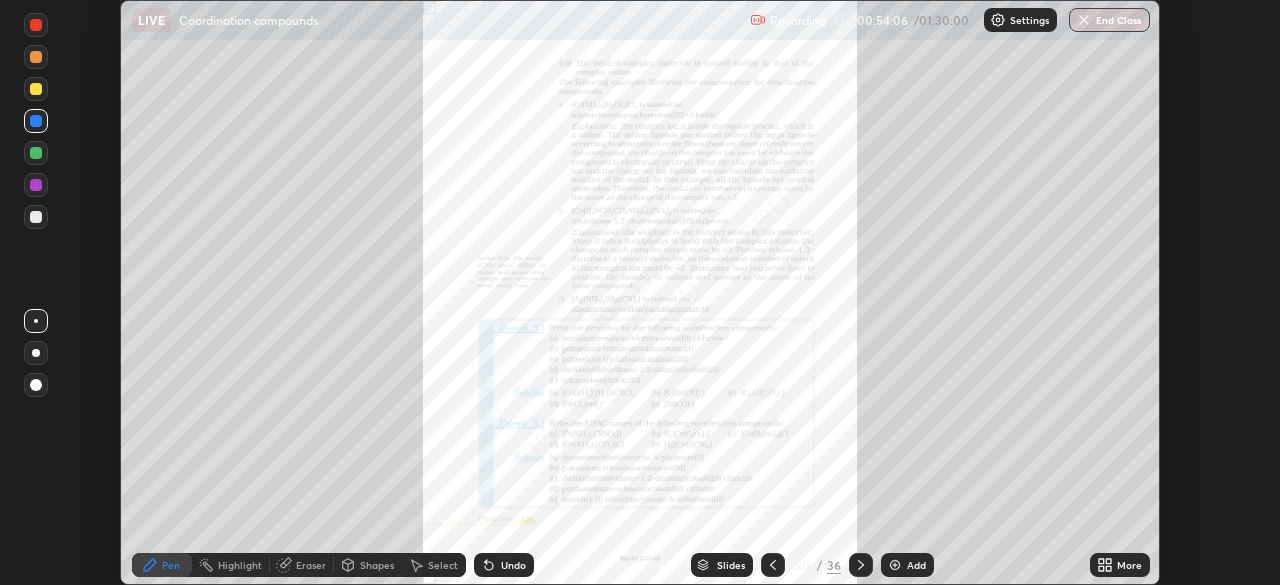 click 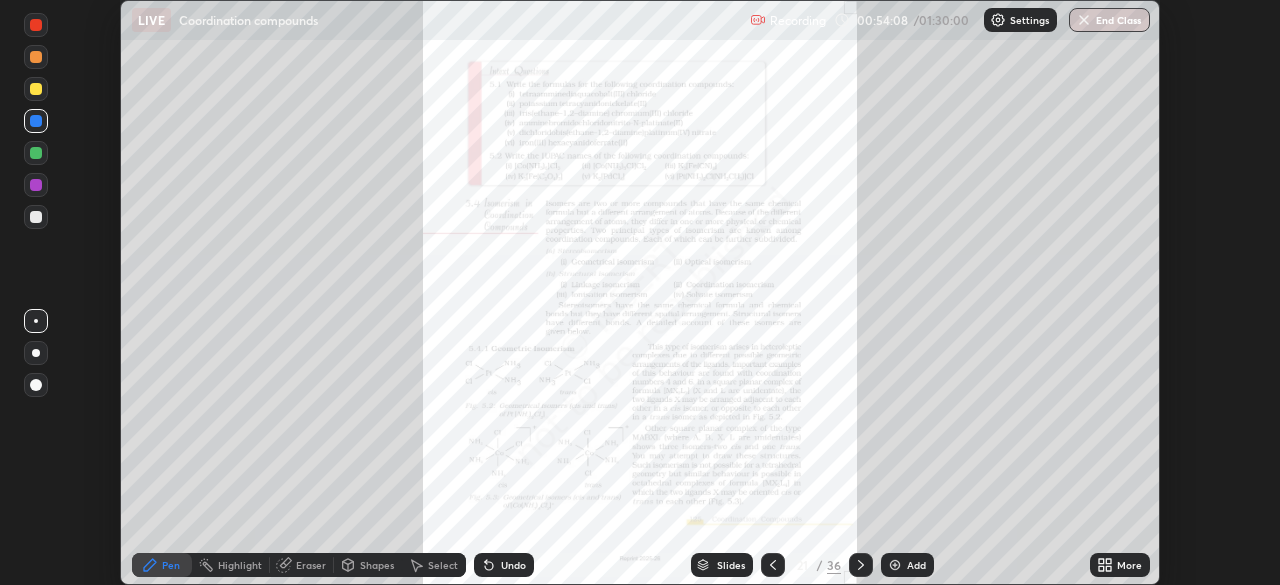 click 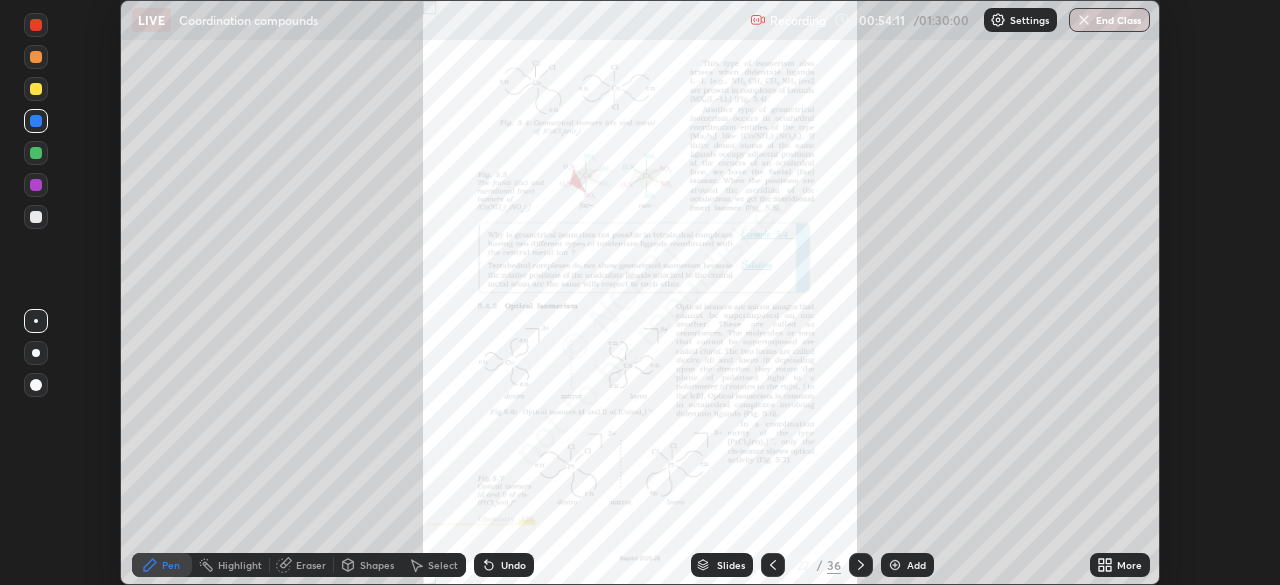 click 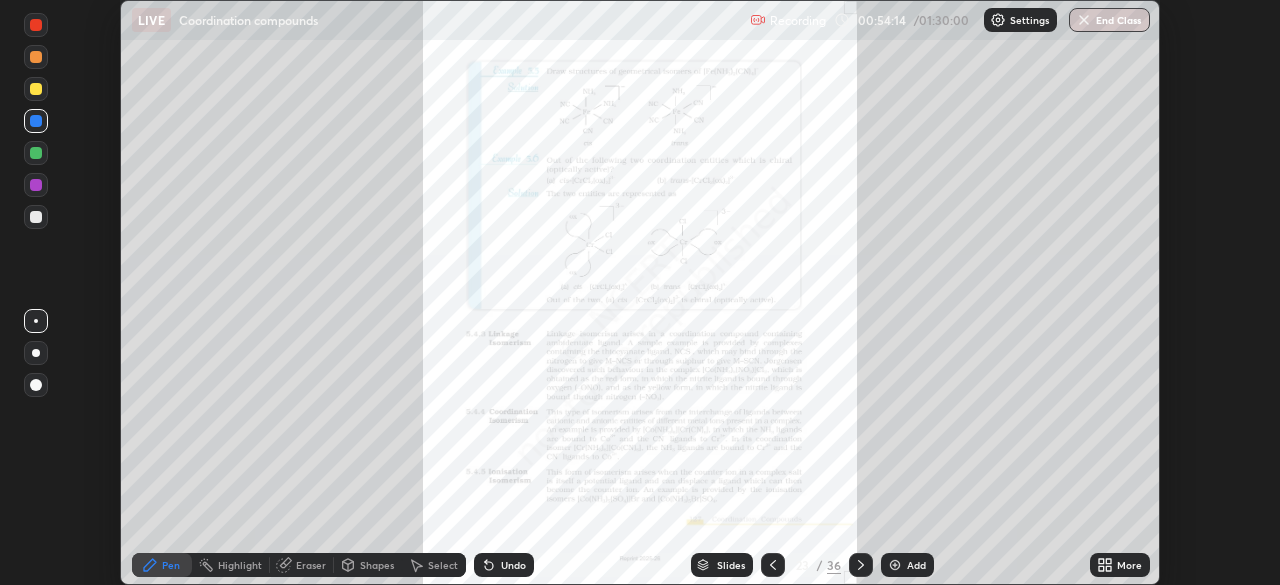 click 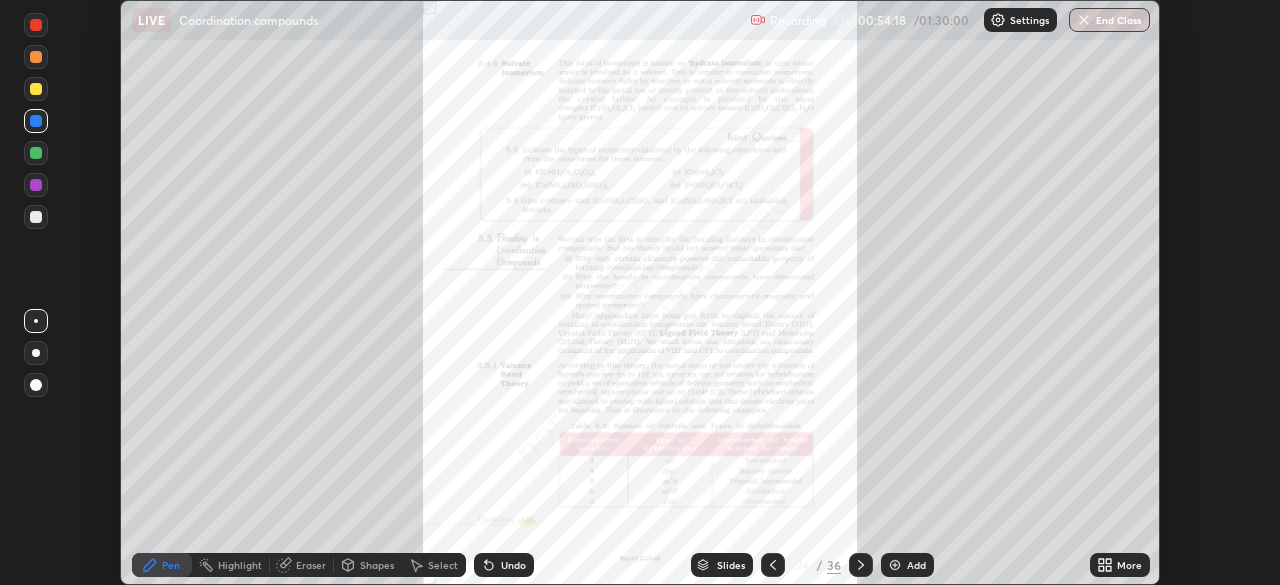 click 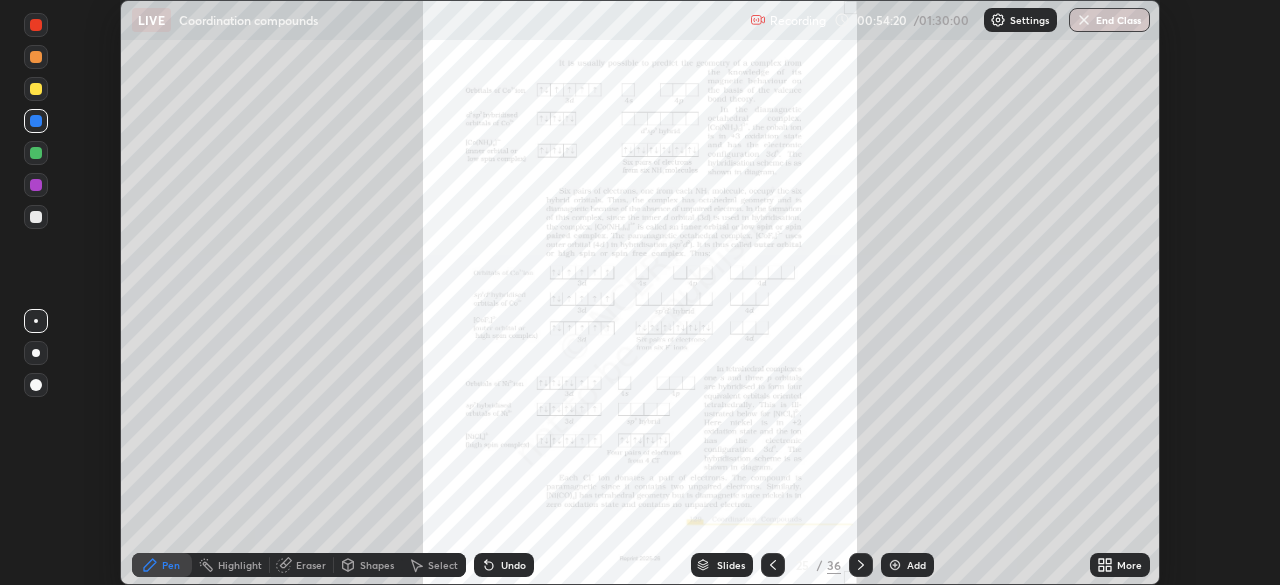 click 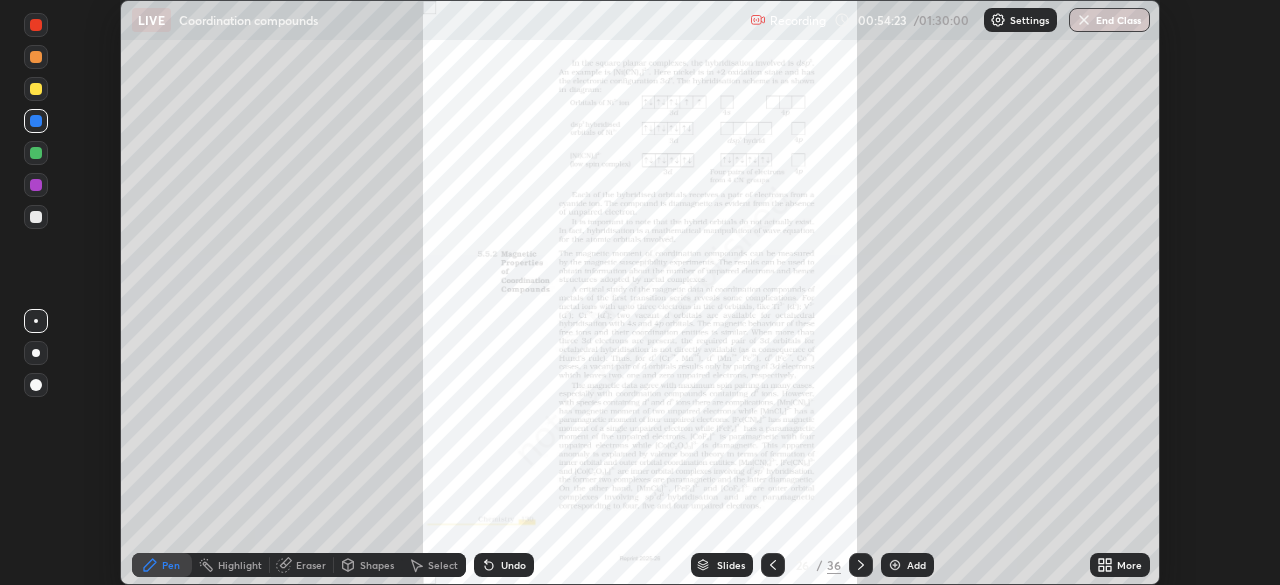 click 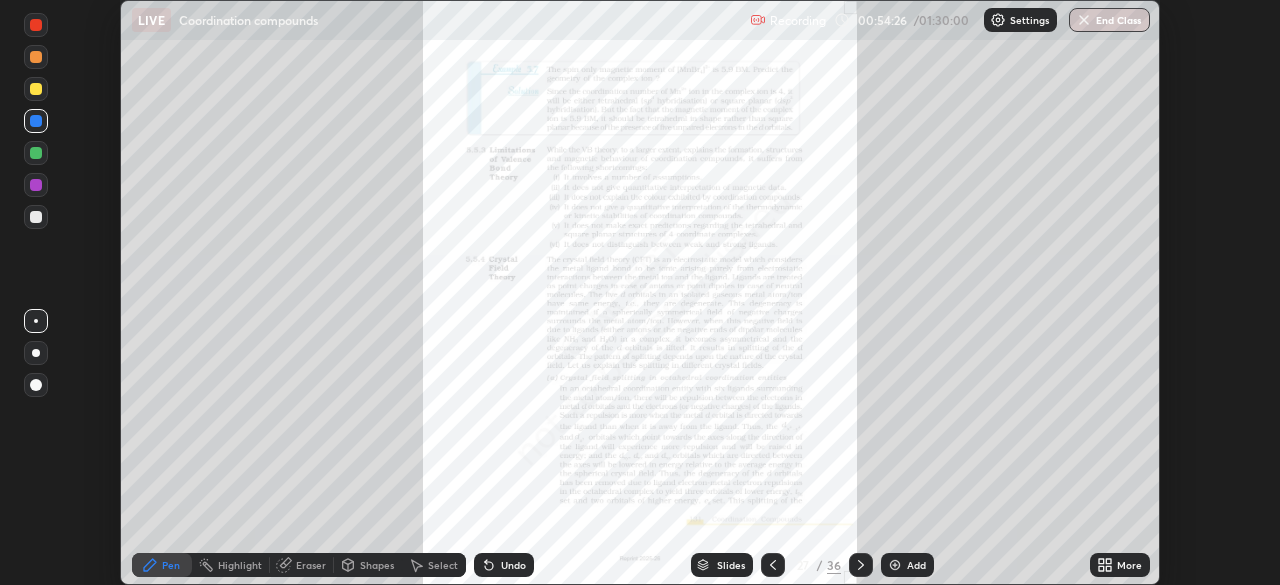 click on "More" at bounding box center (1120, 565) 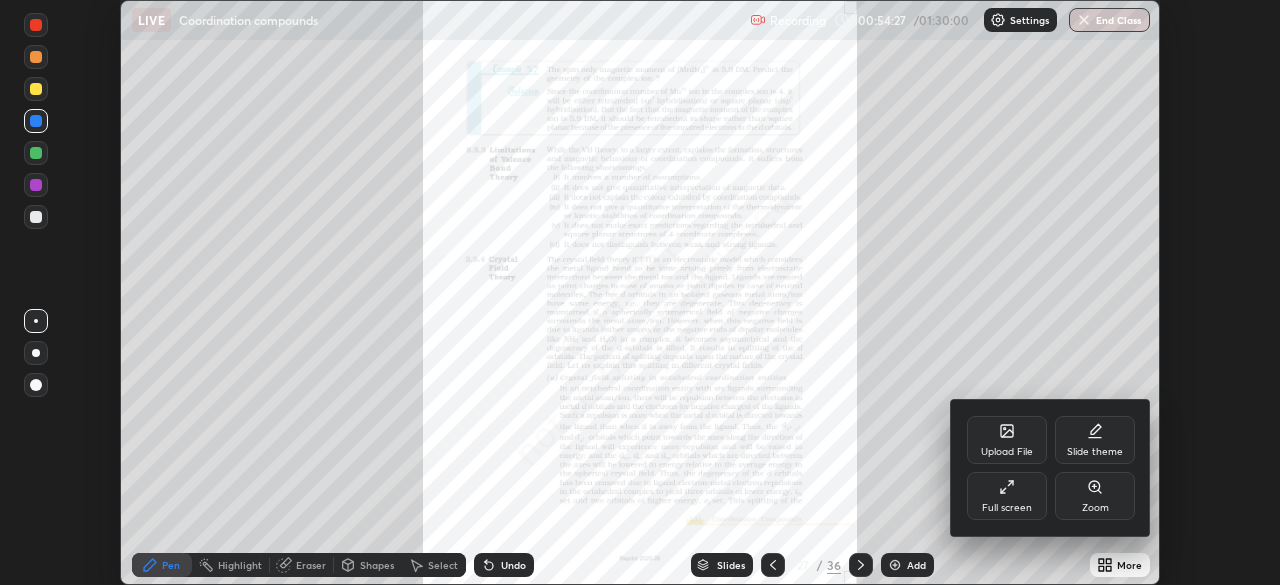 click on "Zoom" at bounding box center (1095, 496) 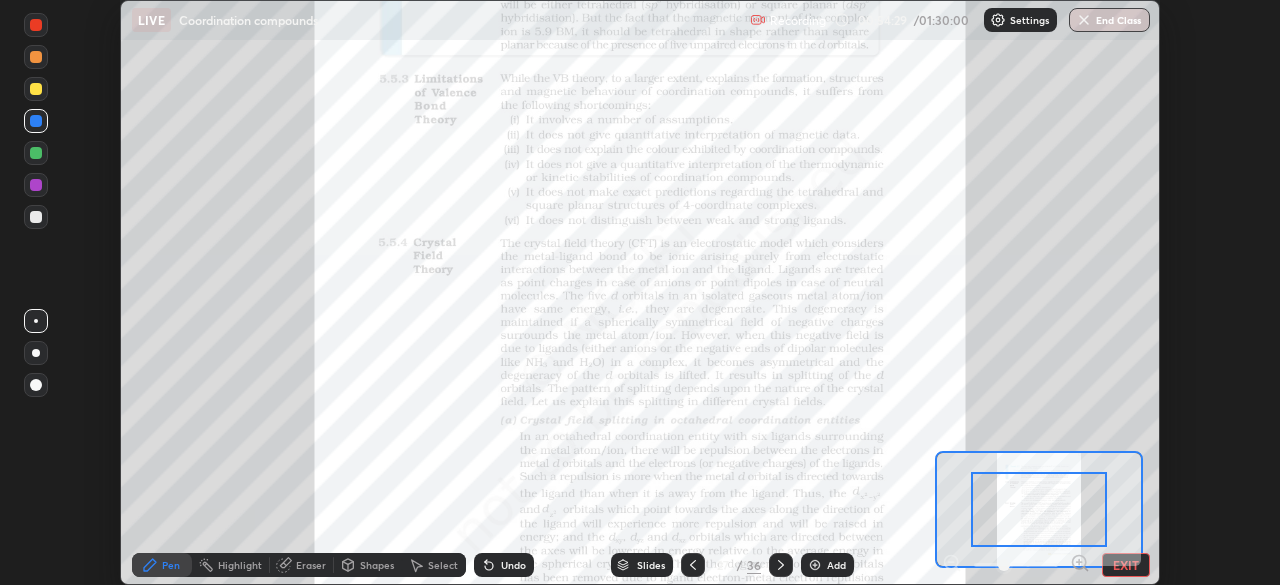 click on "EXIT" at bounding box center (1126, 565) 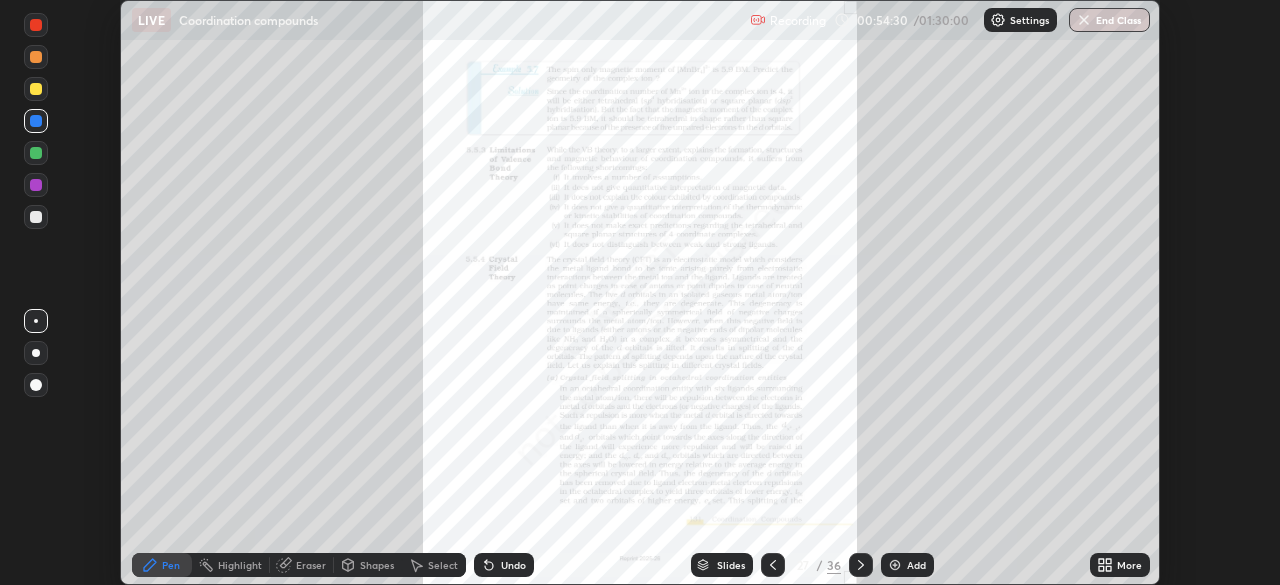 click 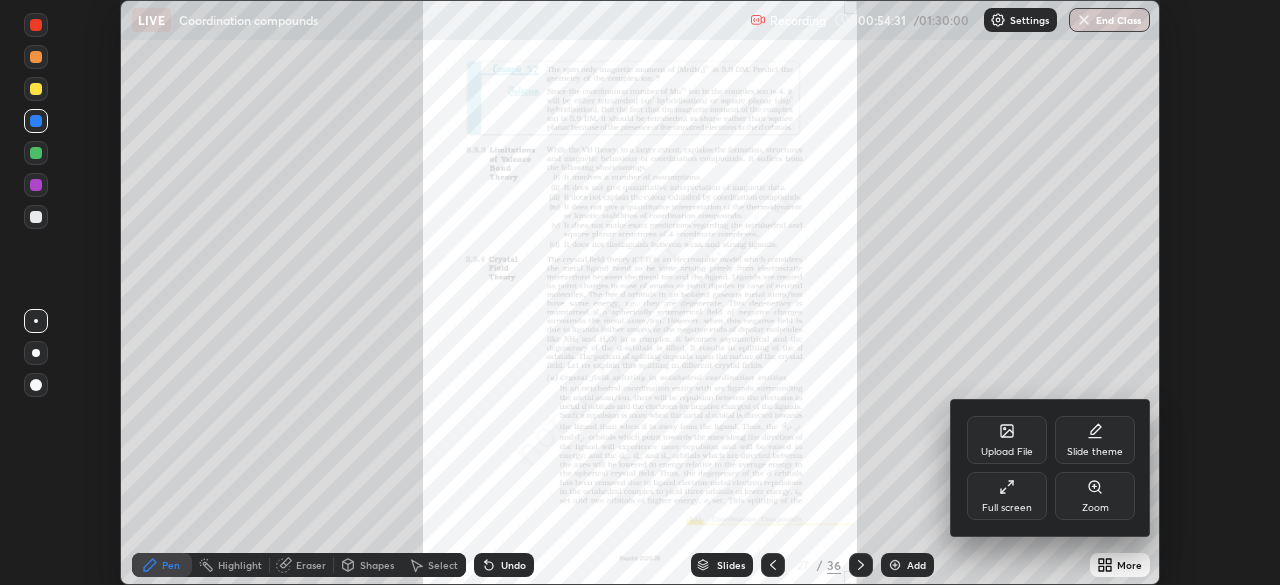 click on "Full screen" at bounding box center [1007, 496] 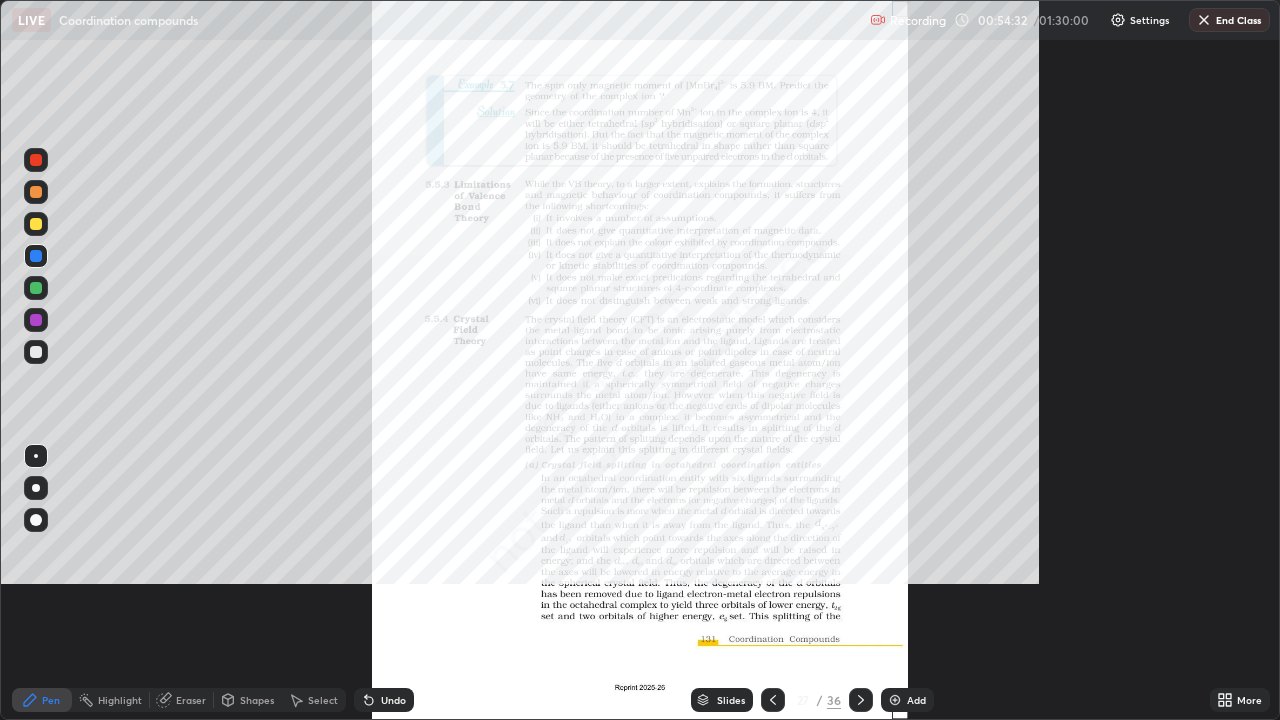 scroll, scrollTop: 99280, scrollLeft: 98720, axis: both 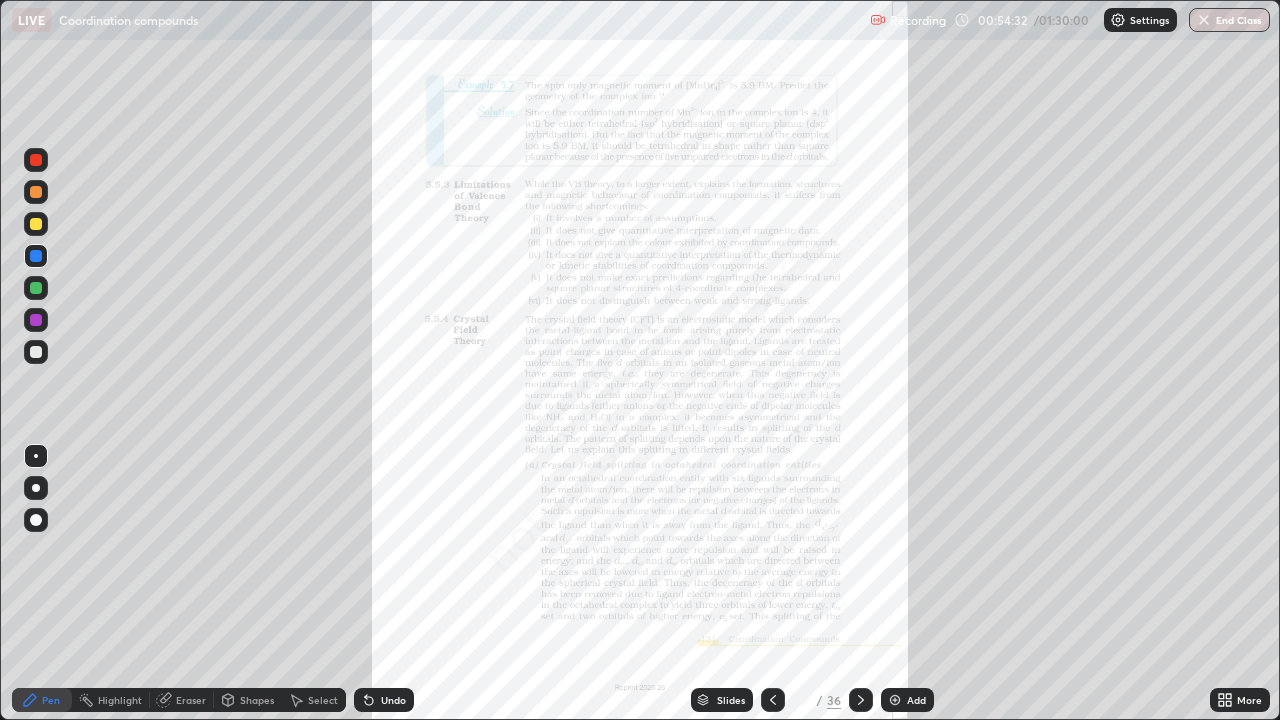 click 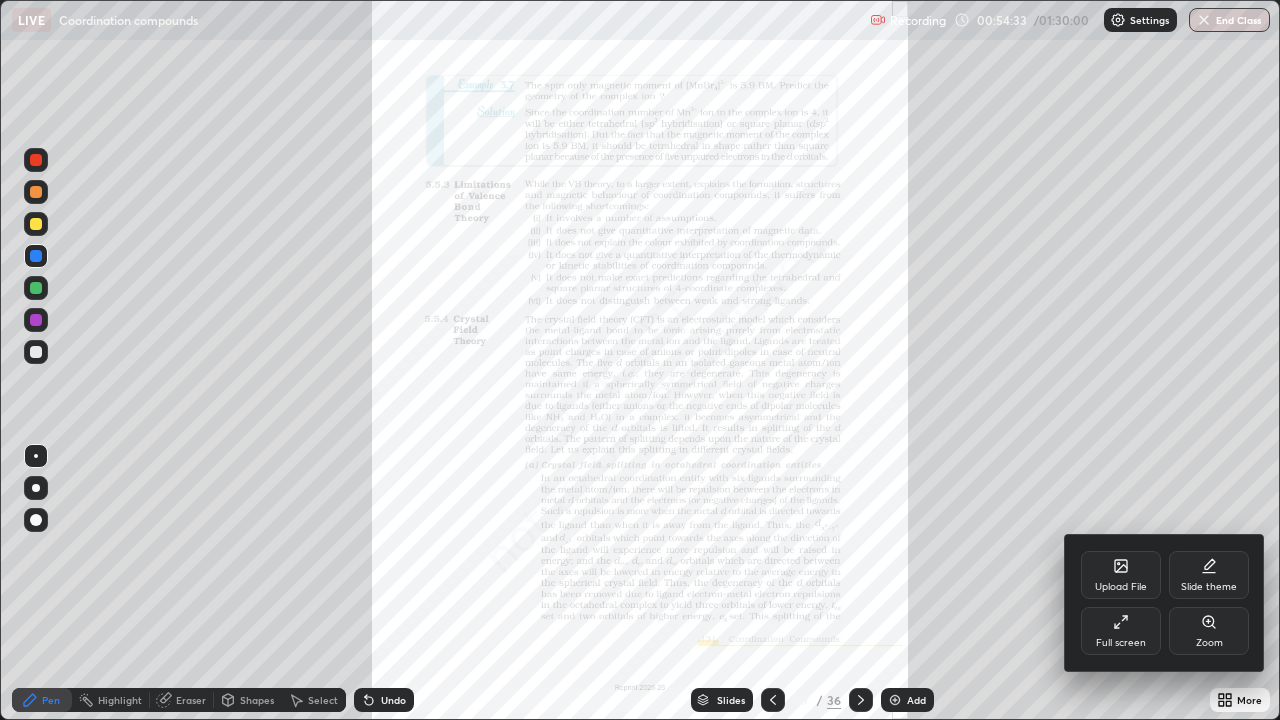 click 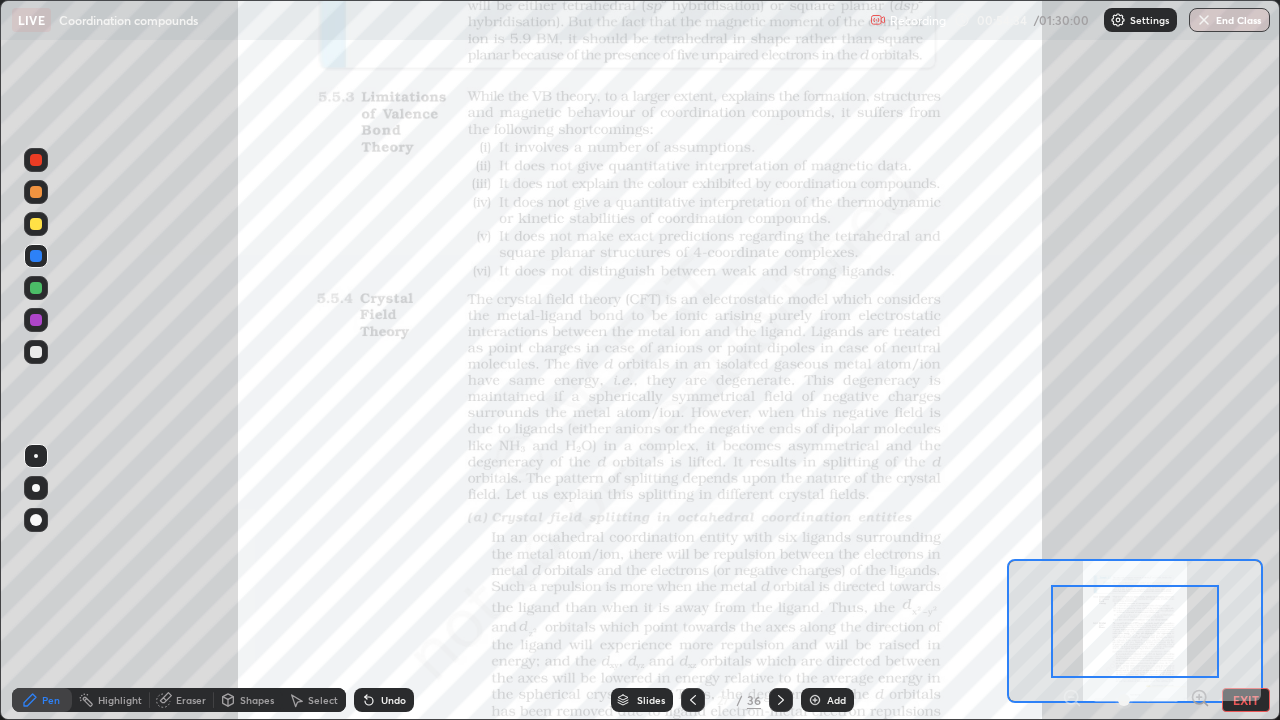 click 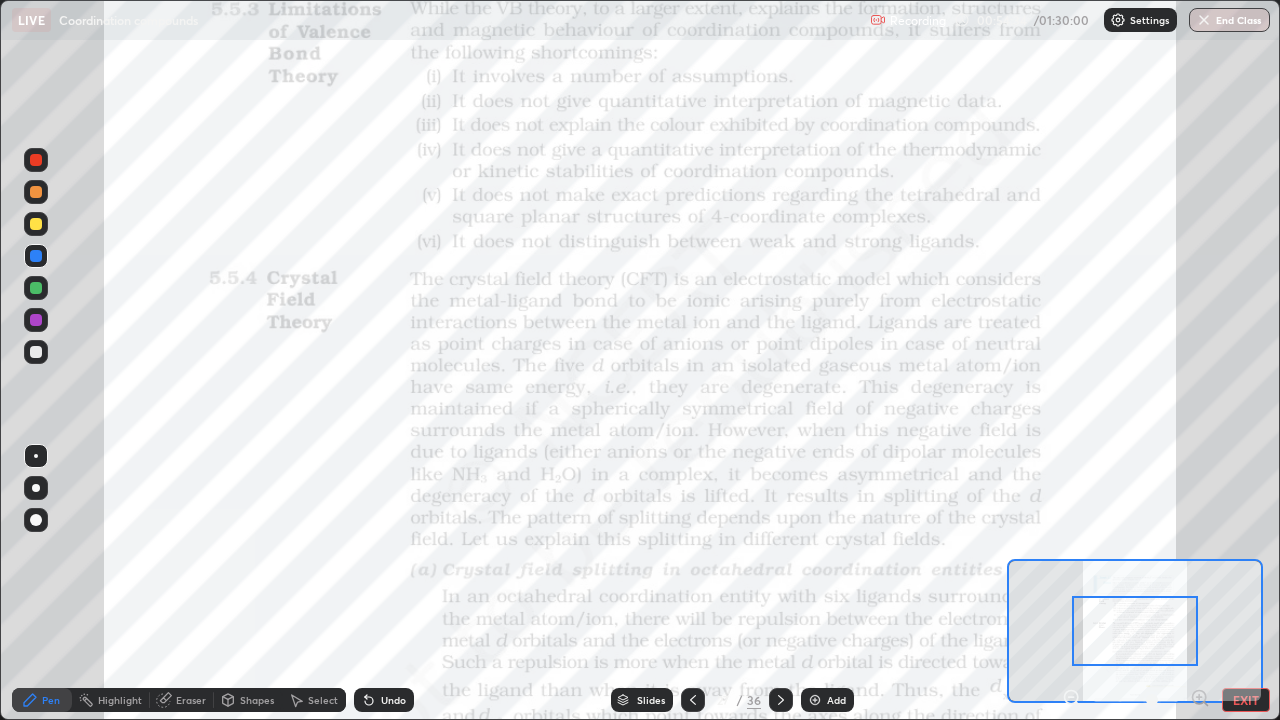 click 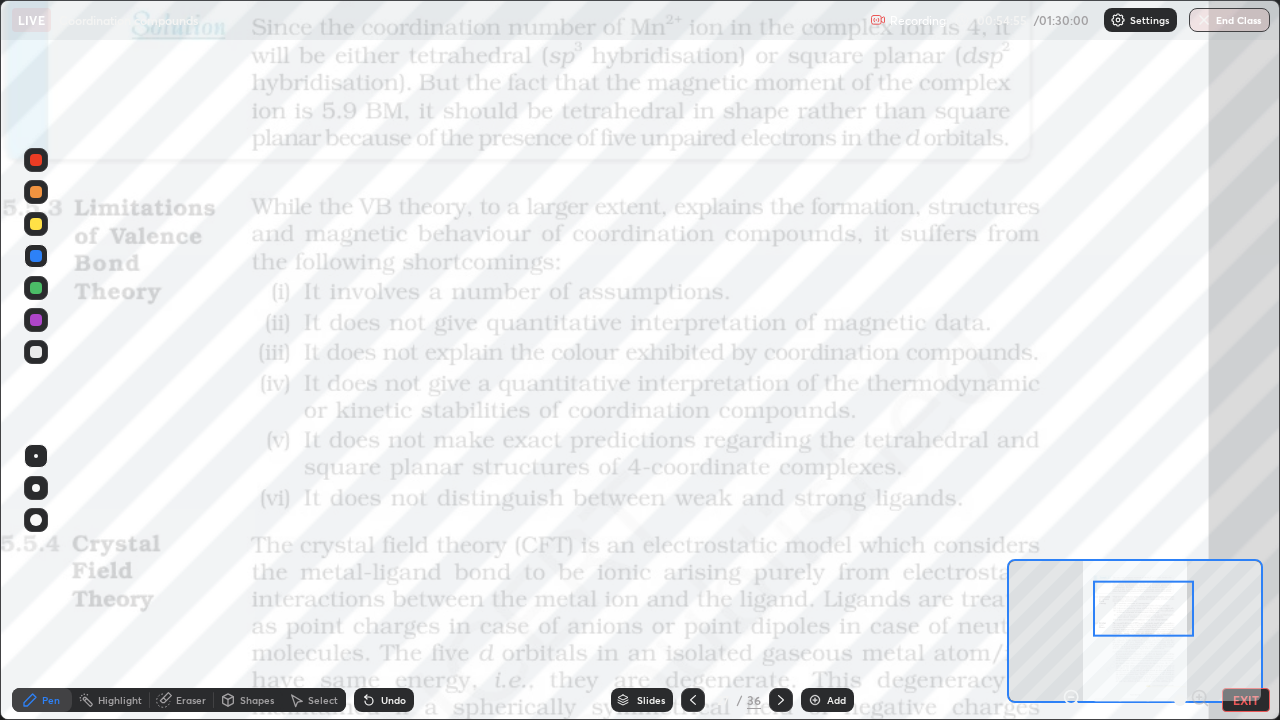 click at bounding box center (36, 192) 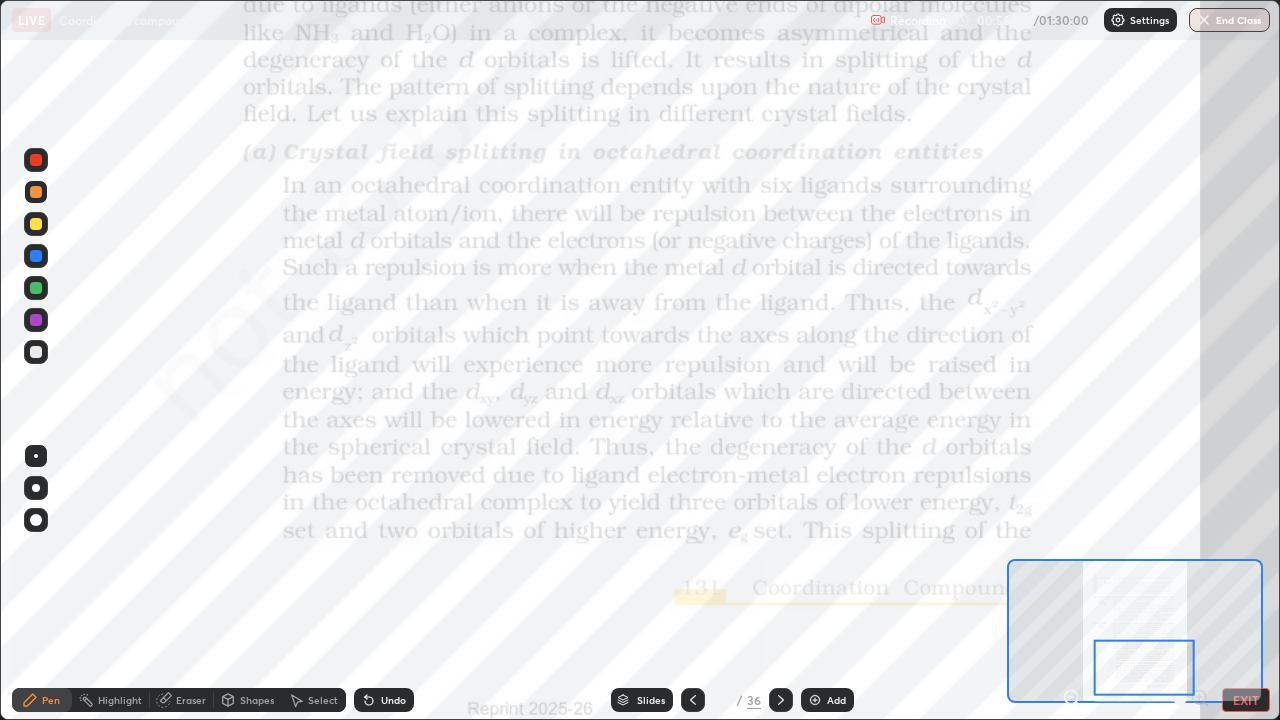 click 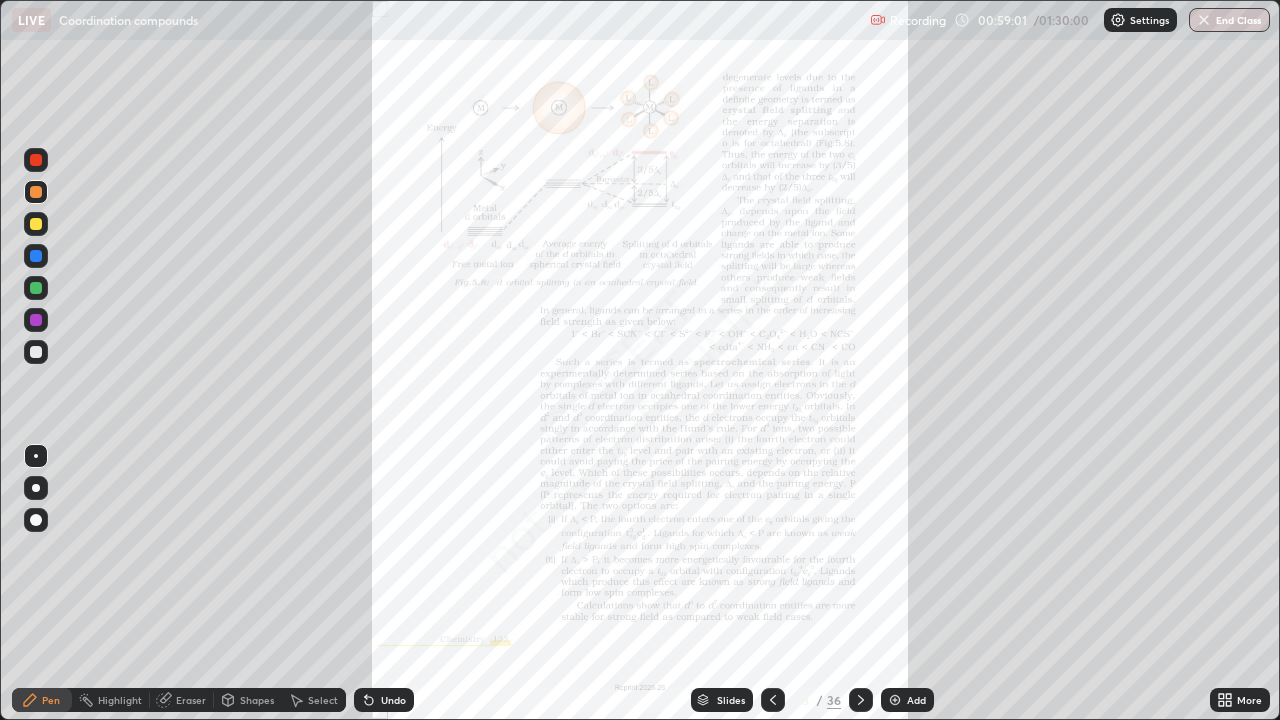 click 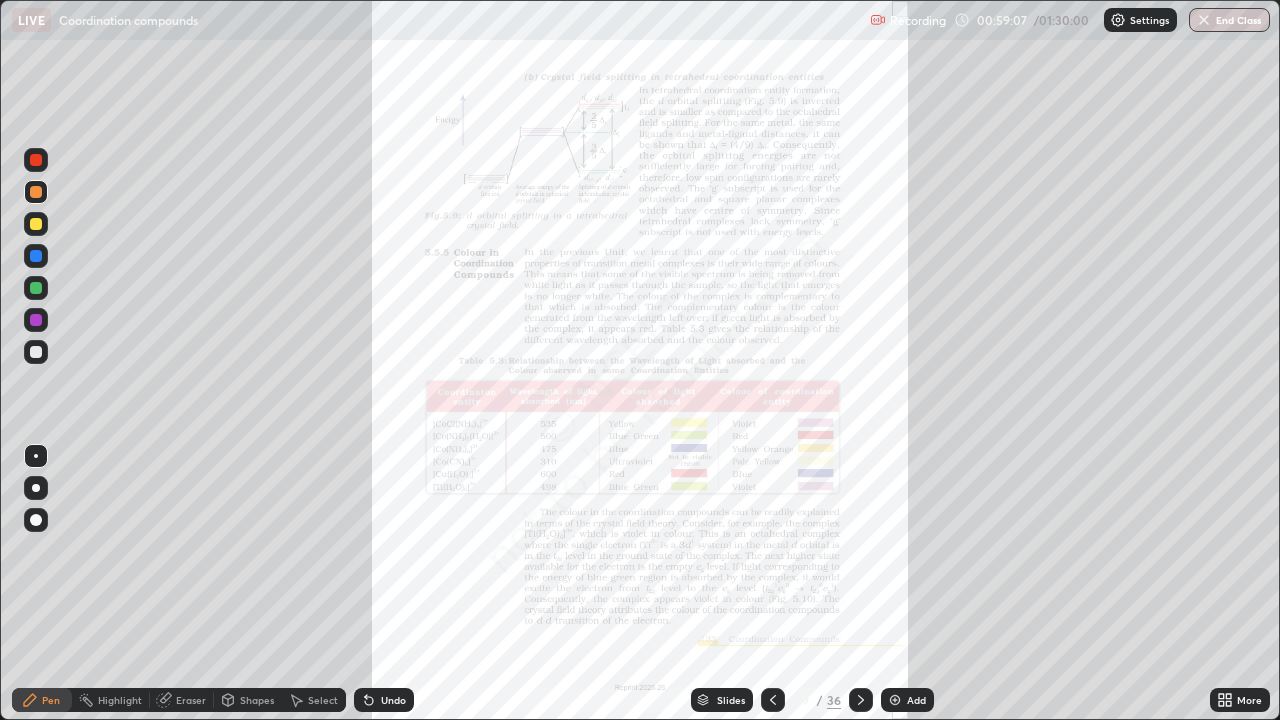 click 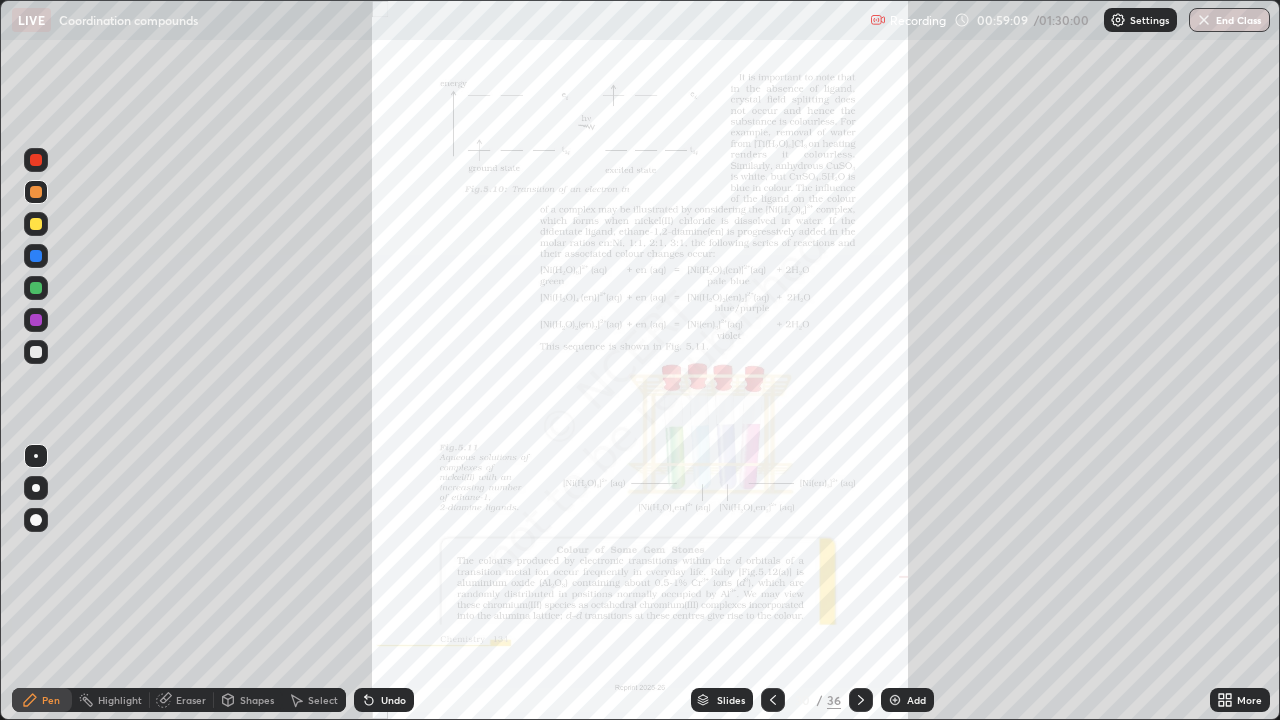 click 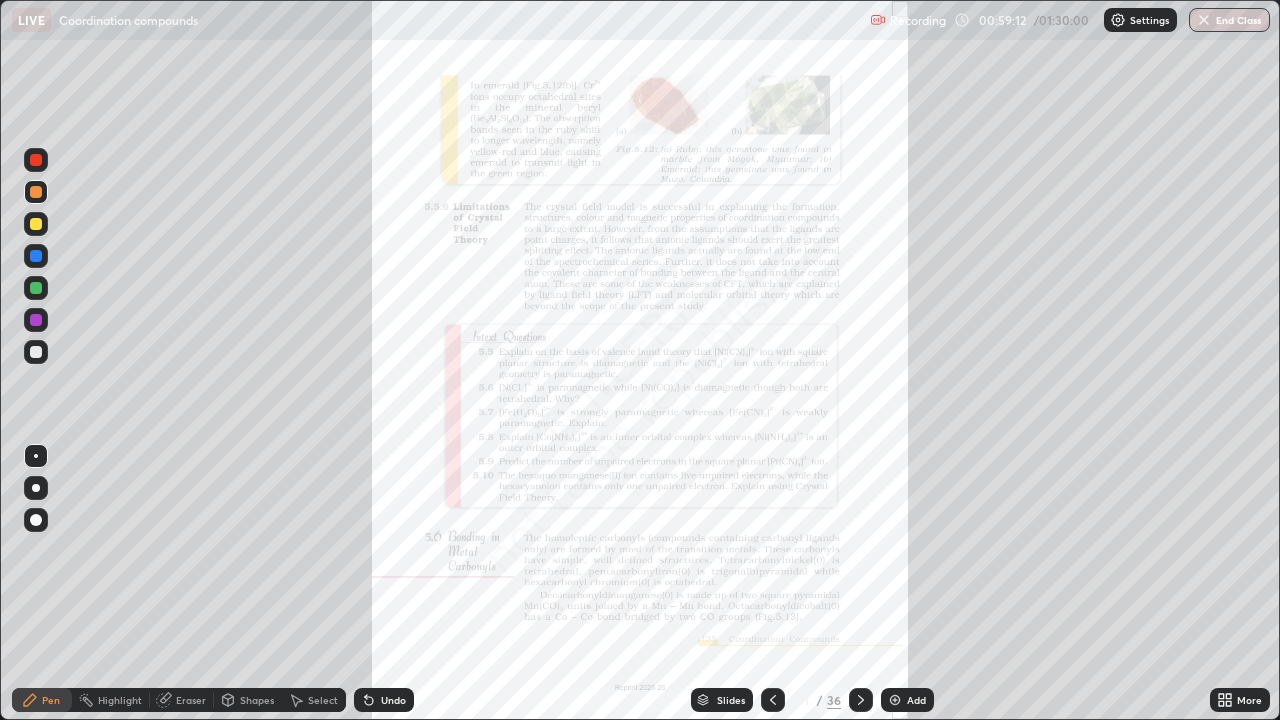 click 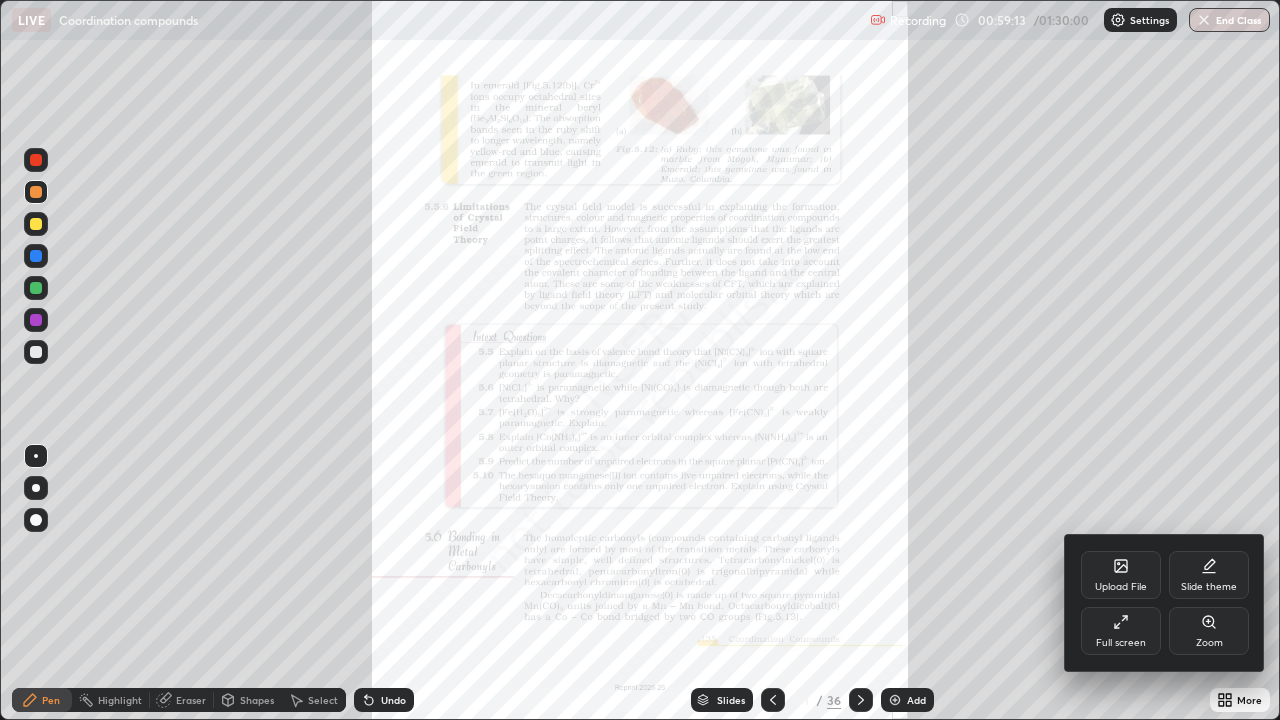 click 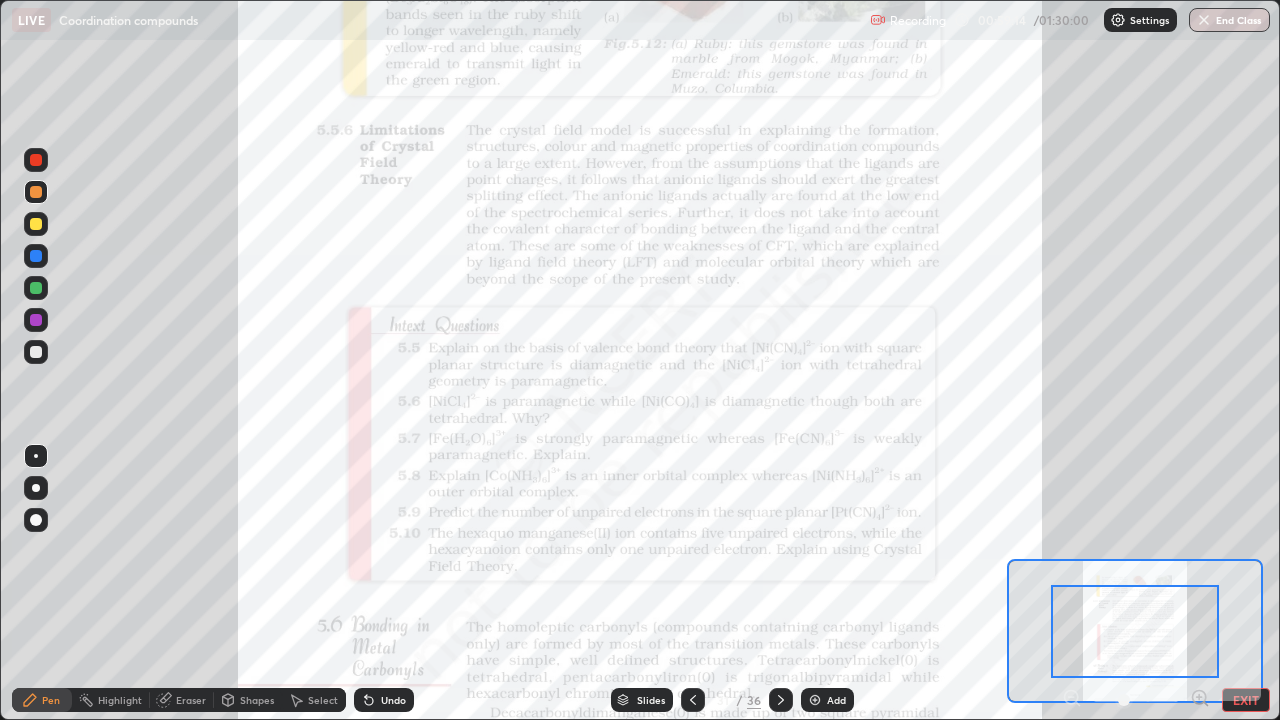 click 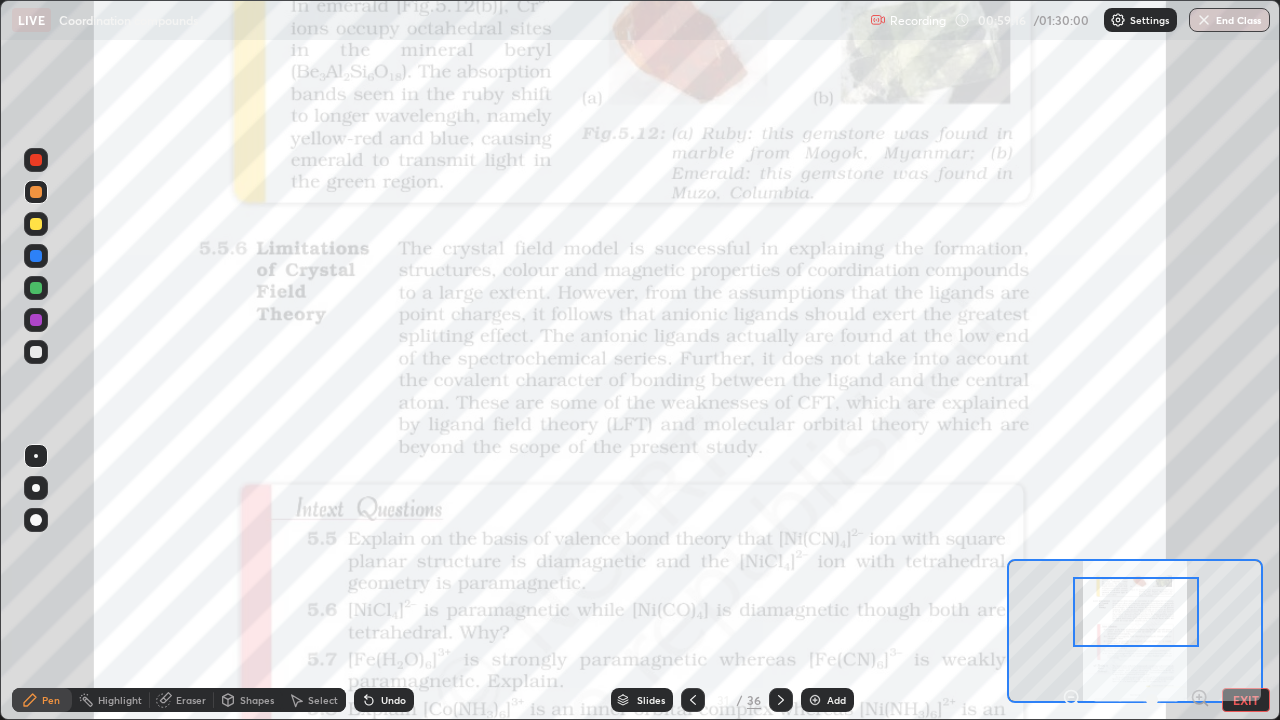 click 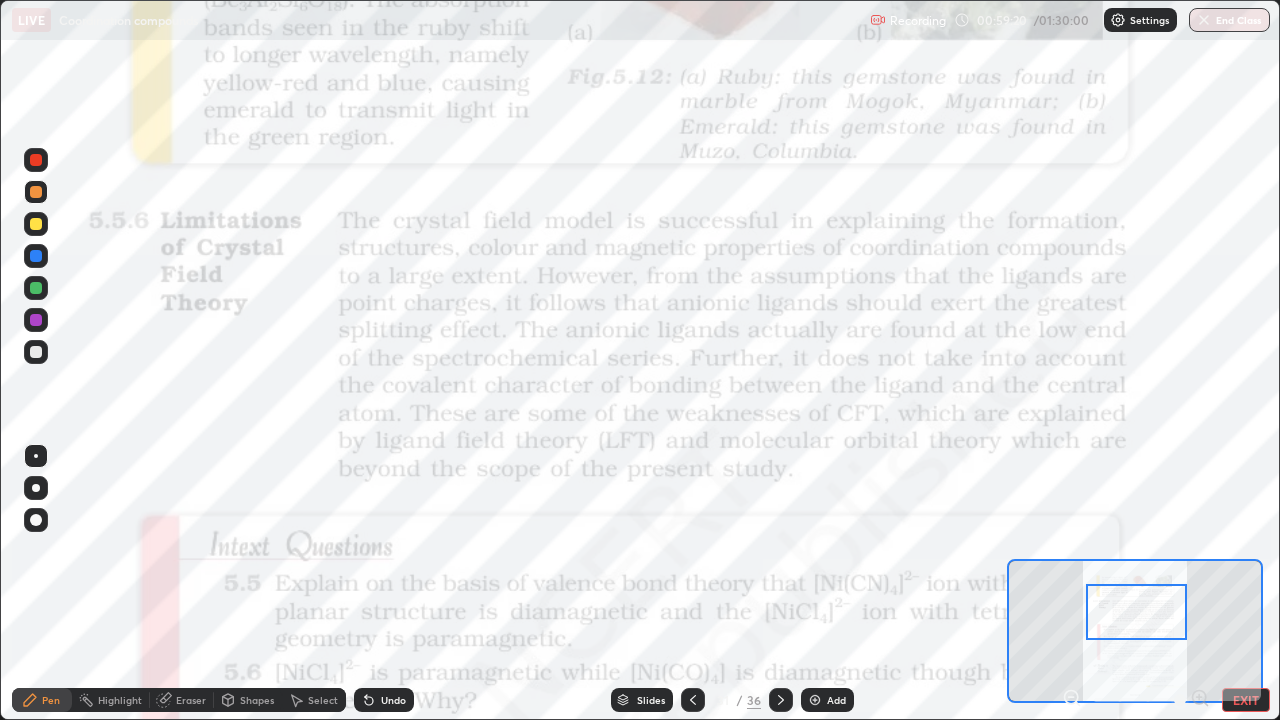 click at bounding box center [36, 288] 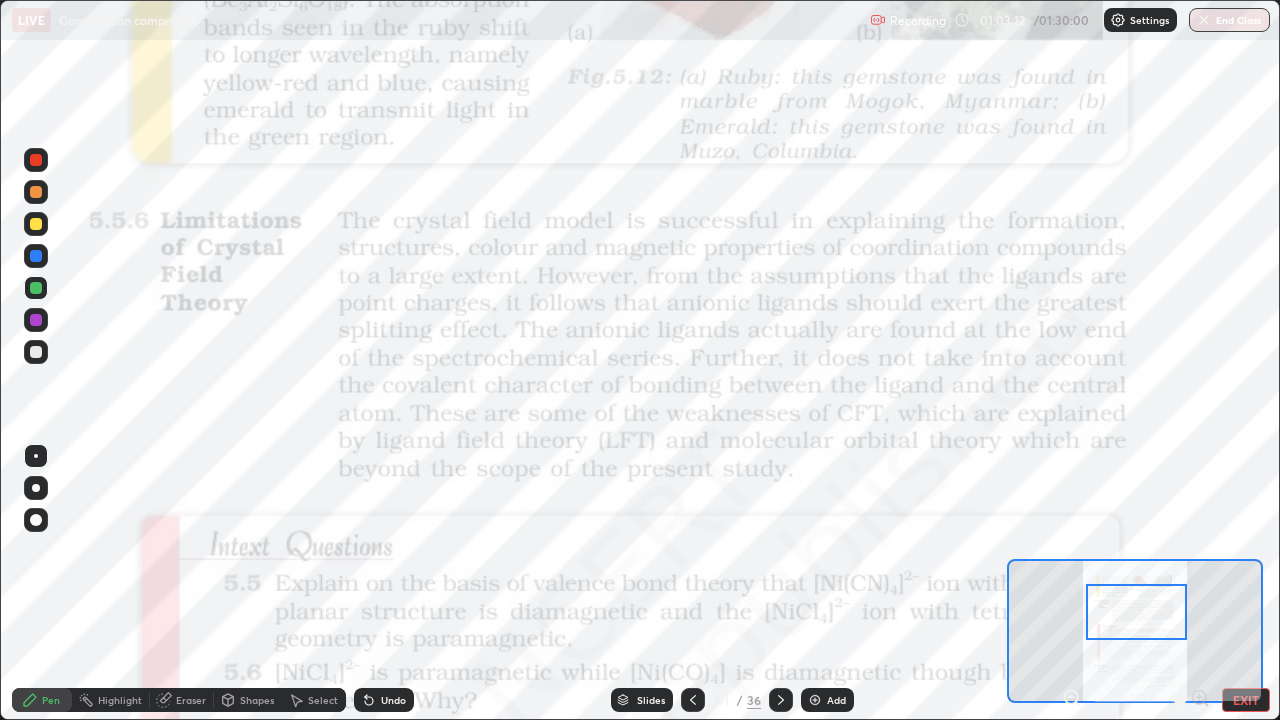click at bounding box center [815, 700] 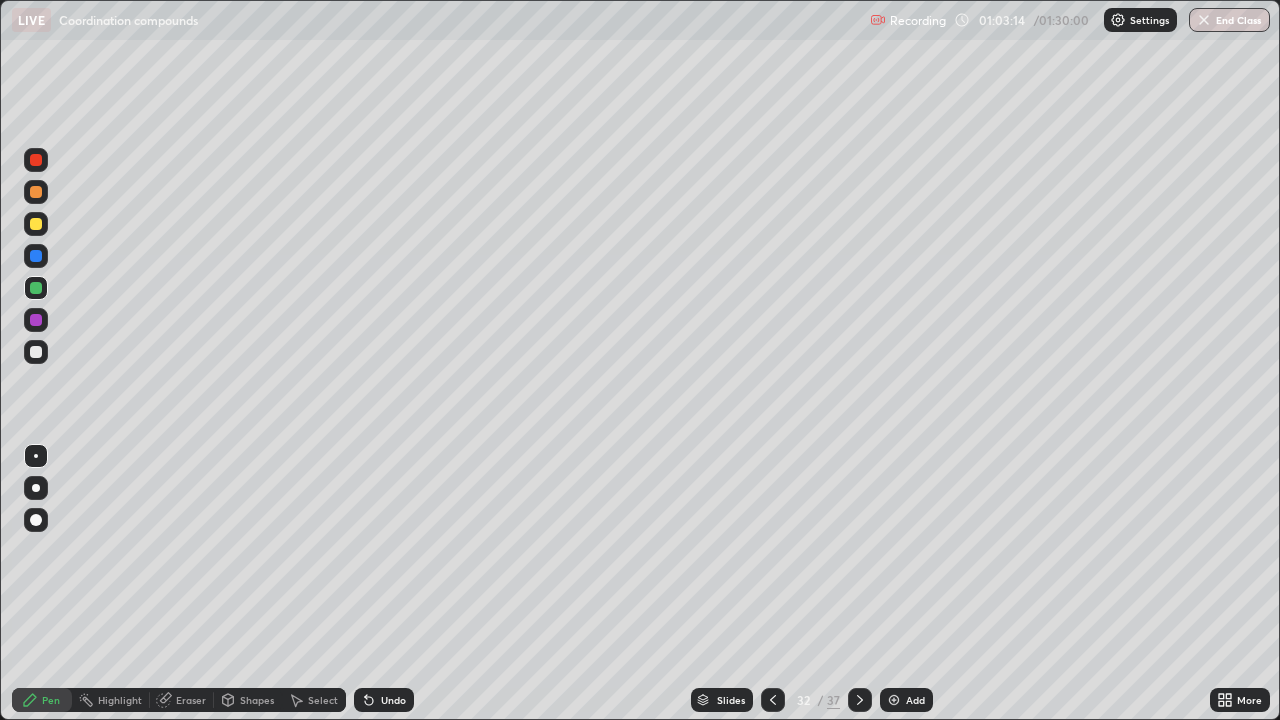 click at bounding box center [36, 192] 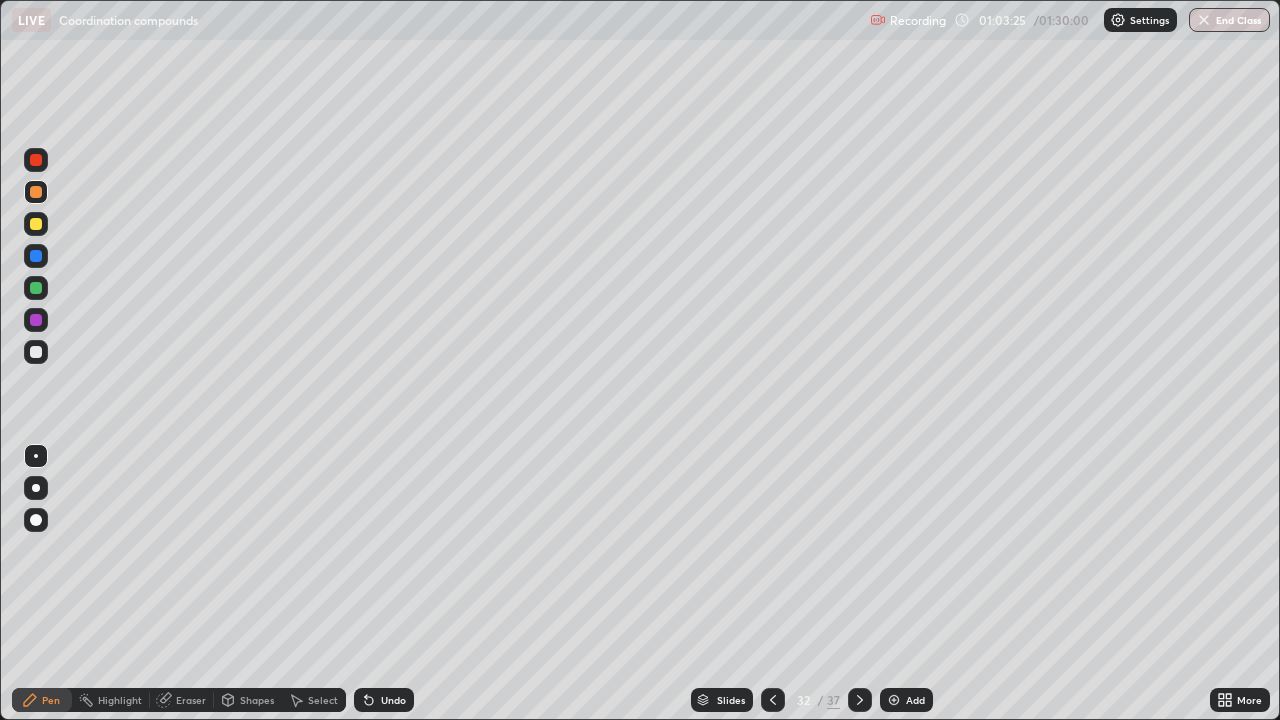 click at bounding box center [36, 288] 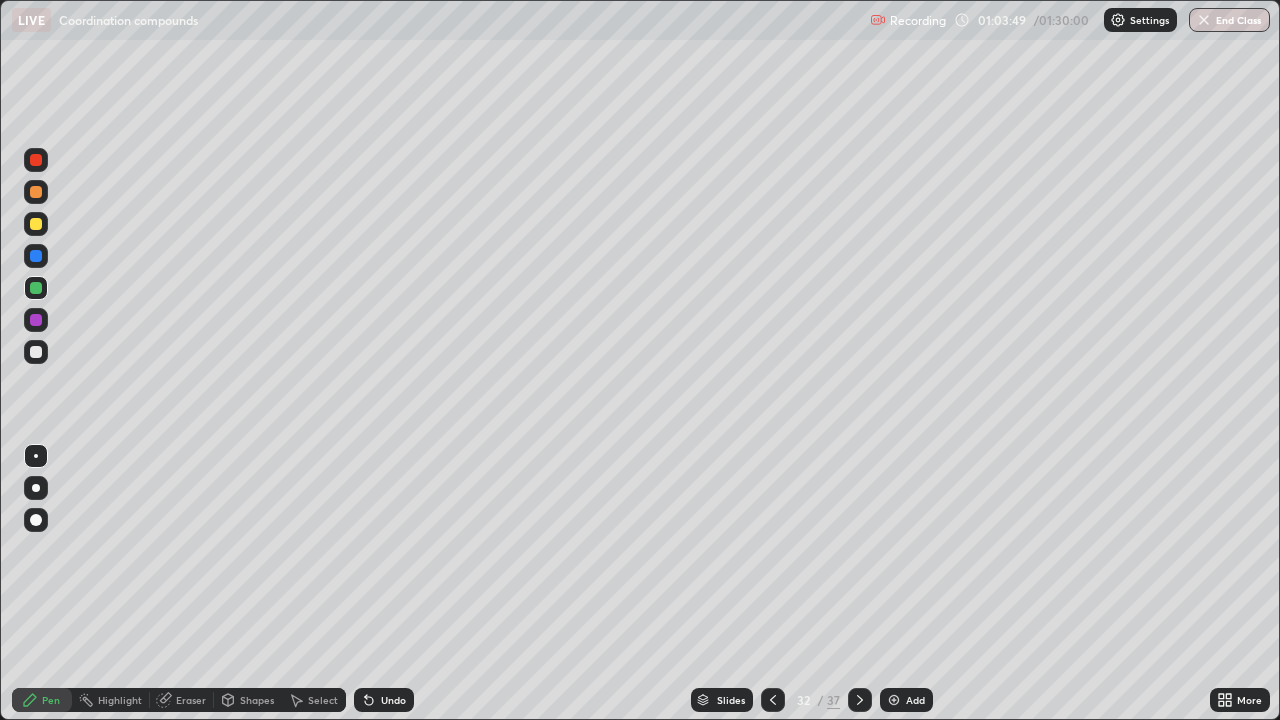 click at bounding box center [36, 320] 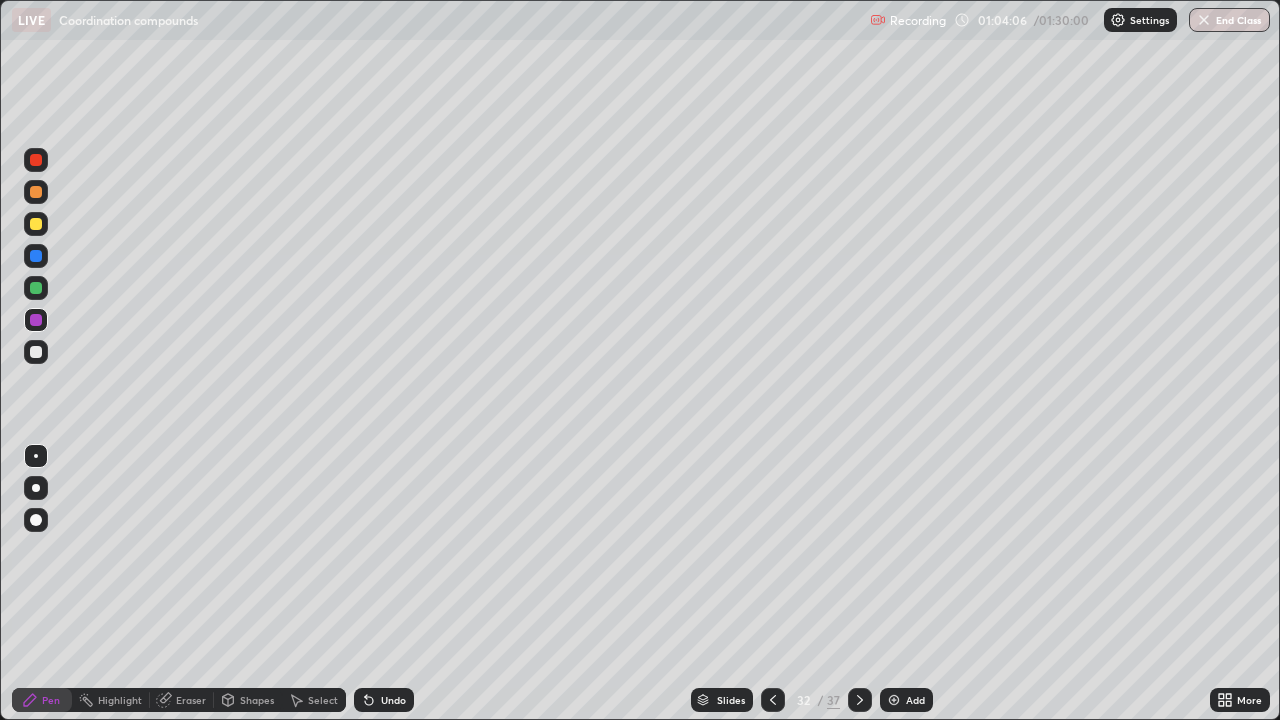 click at bounding box center (36, 224) 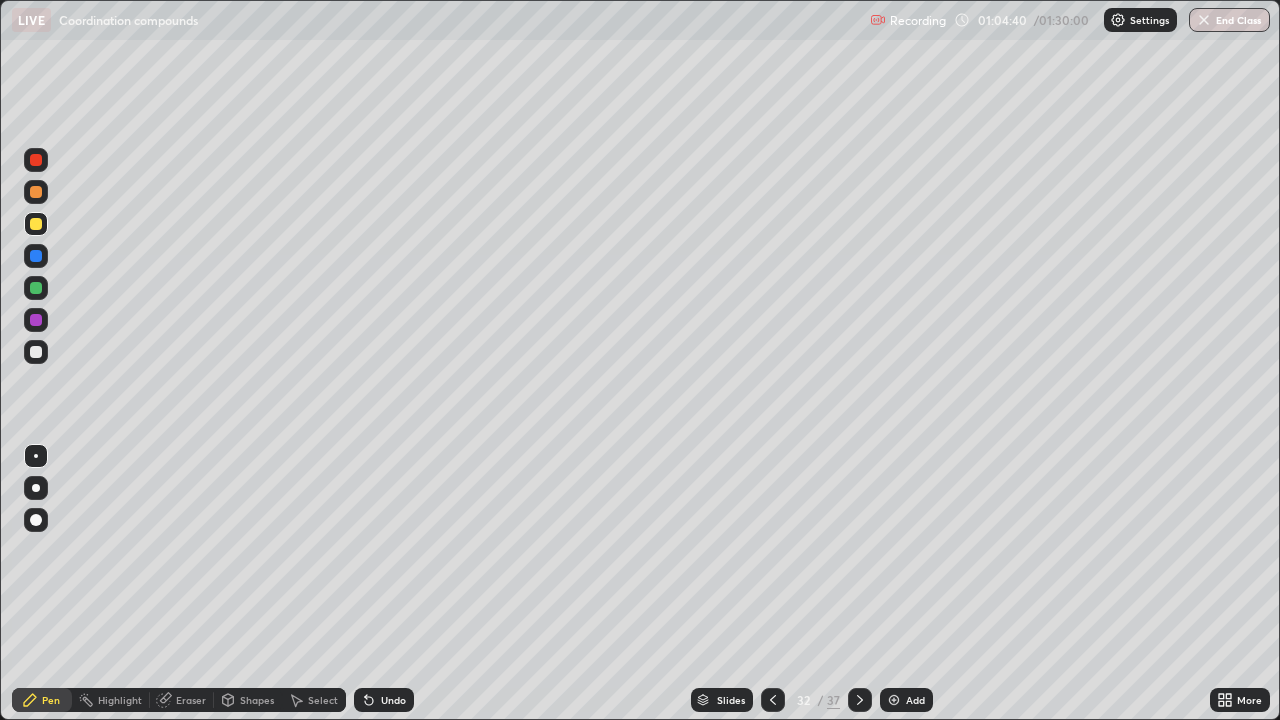 click at bounding box center [36, 256] 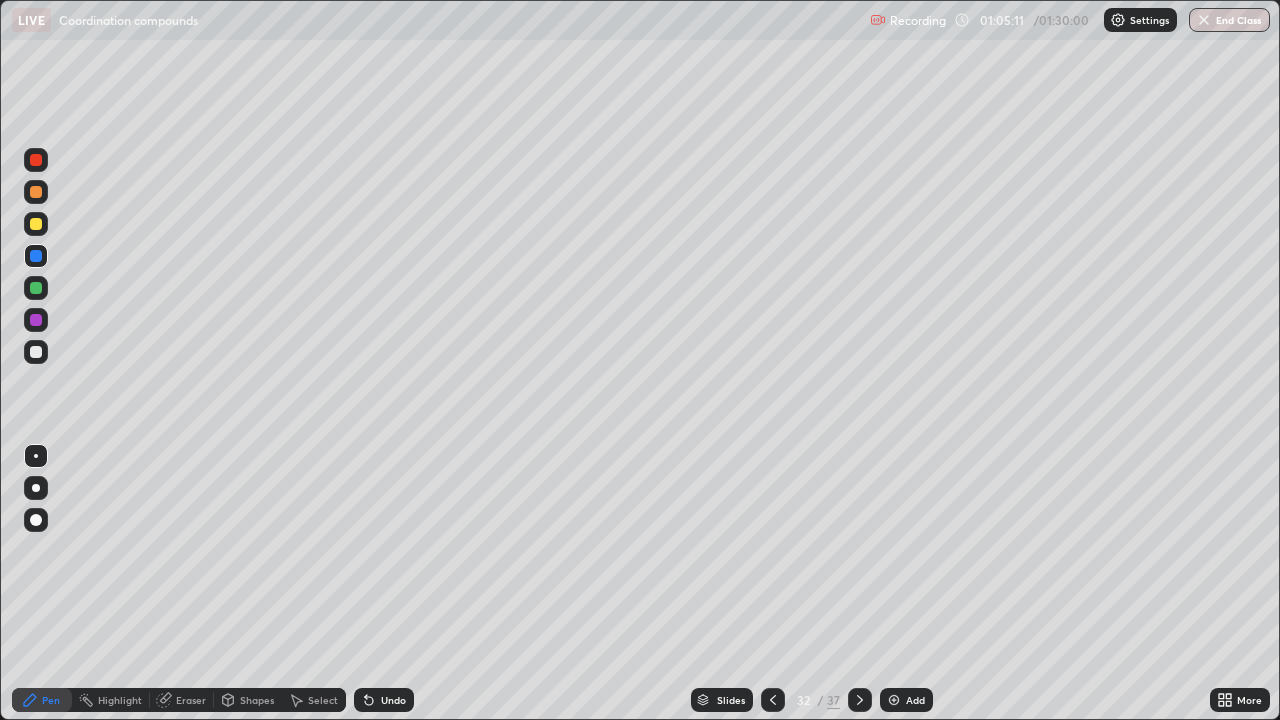 click on "Add" at bounding box center [915, 700] 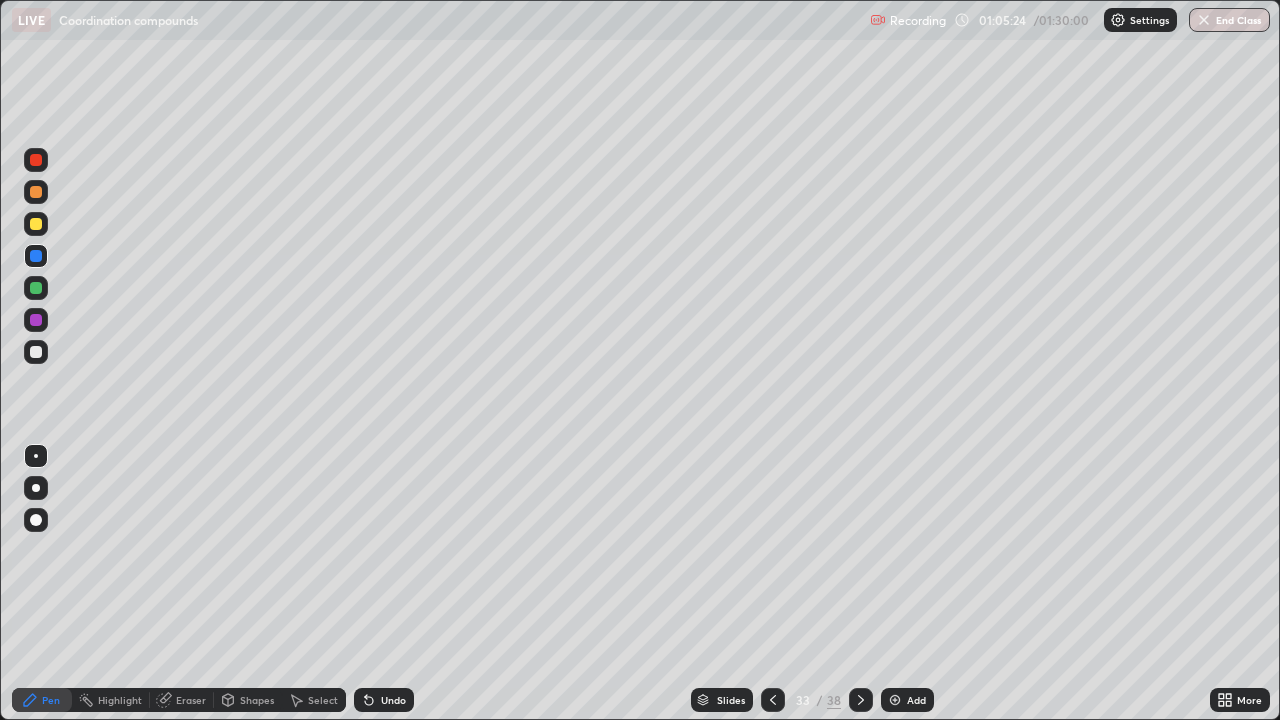 click at bounding box center [36, 192] 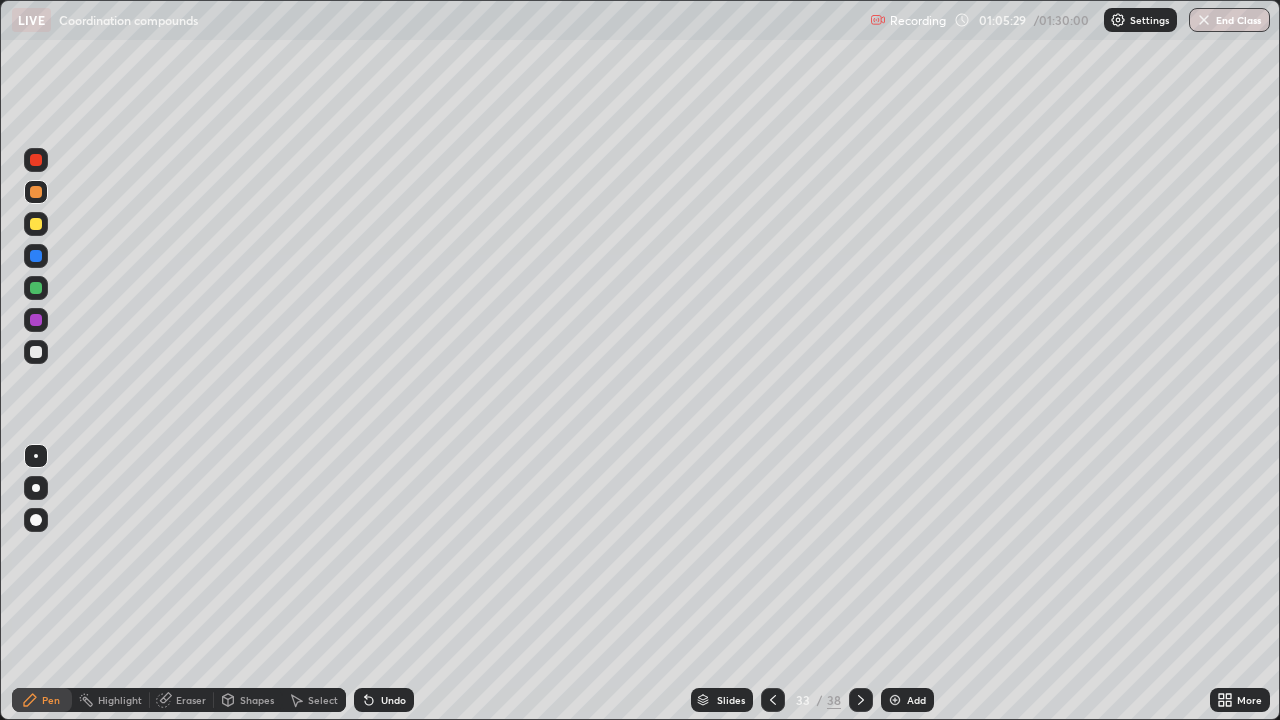 click 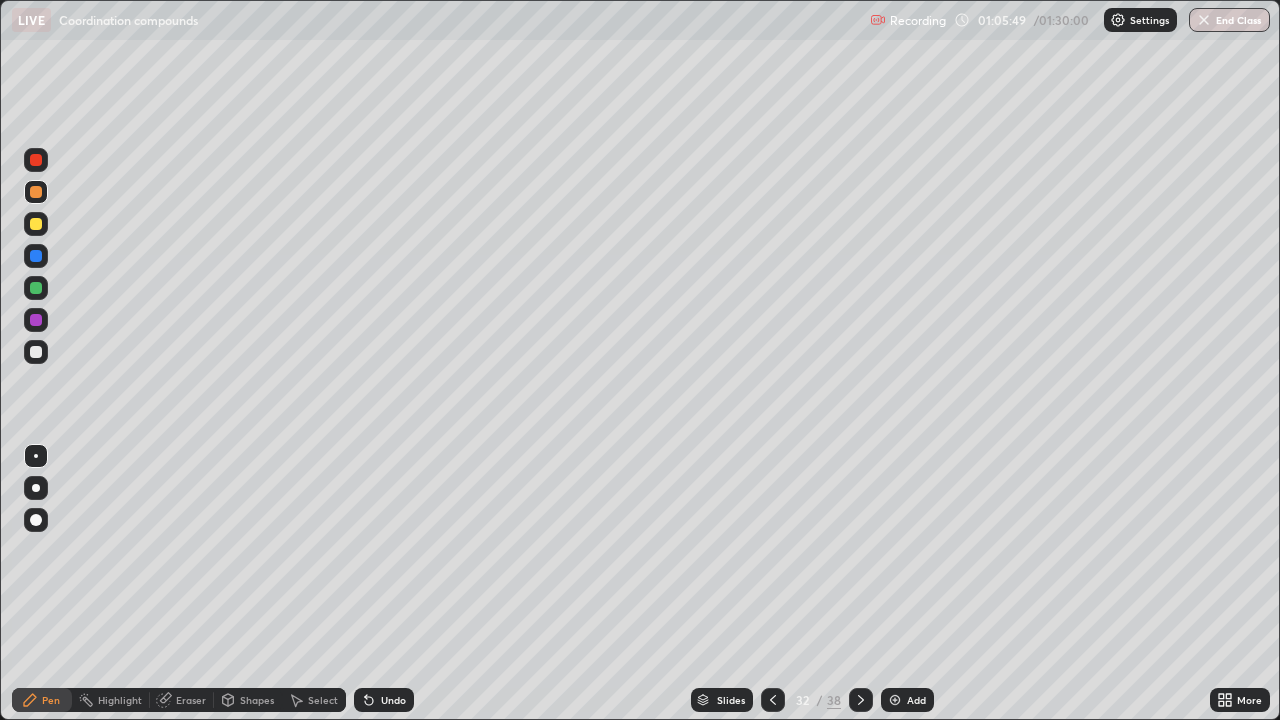 click at bounding box center (861, 700) 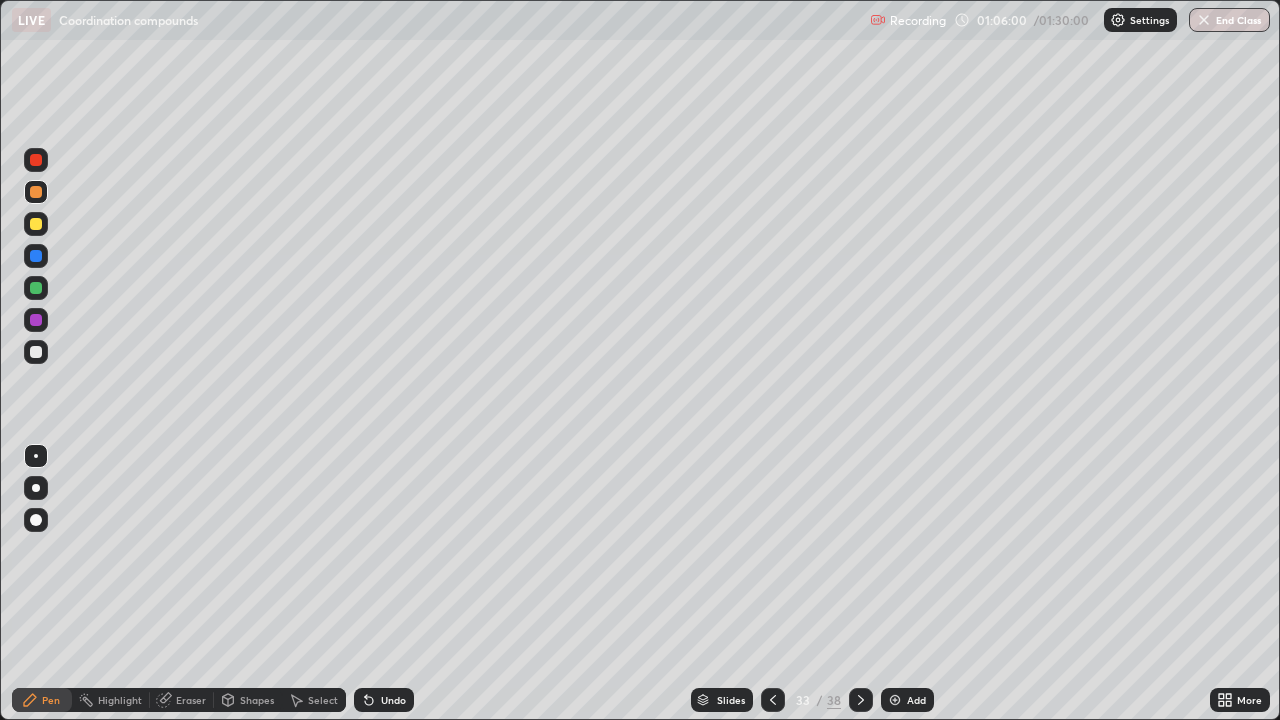 click at bounding box center (36, 224) 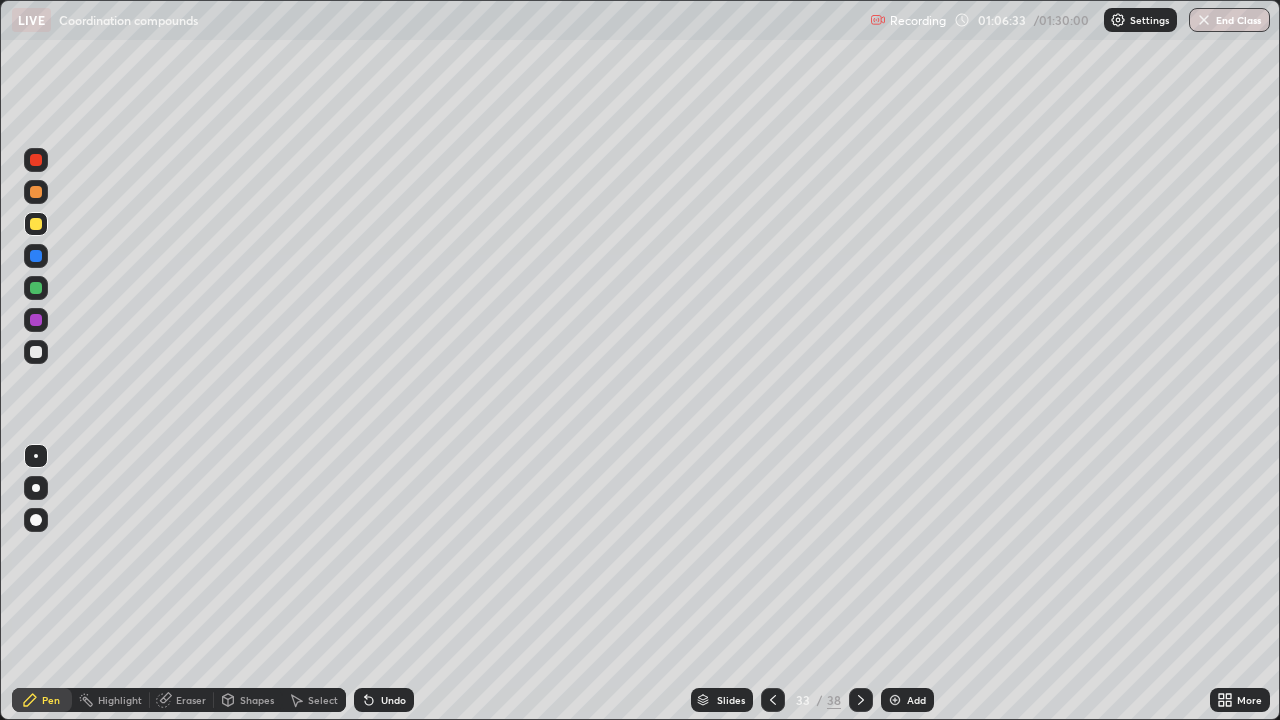 click at bounding box center (36, 256) 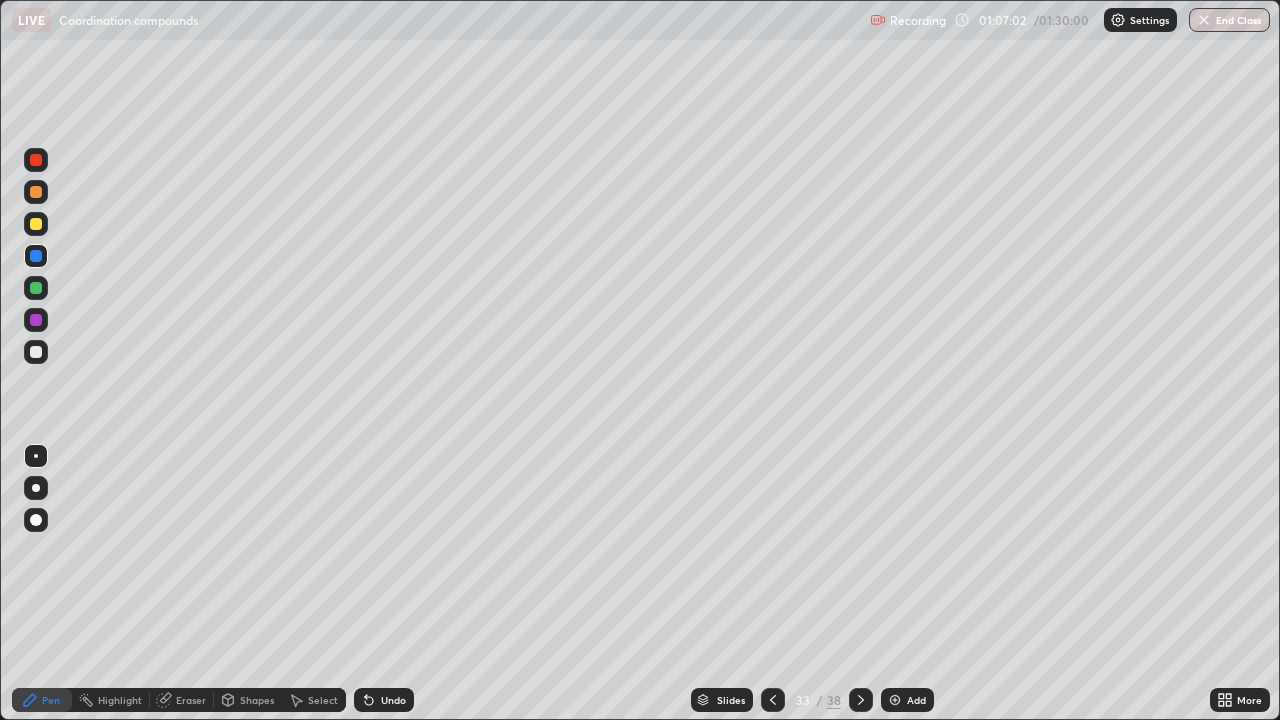 click at bounding box center [36, 288] 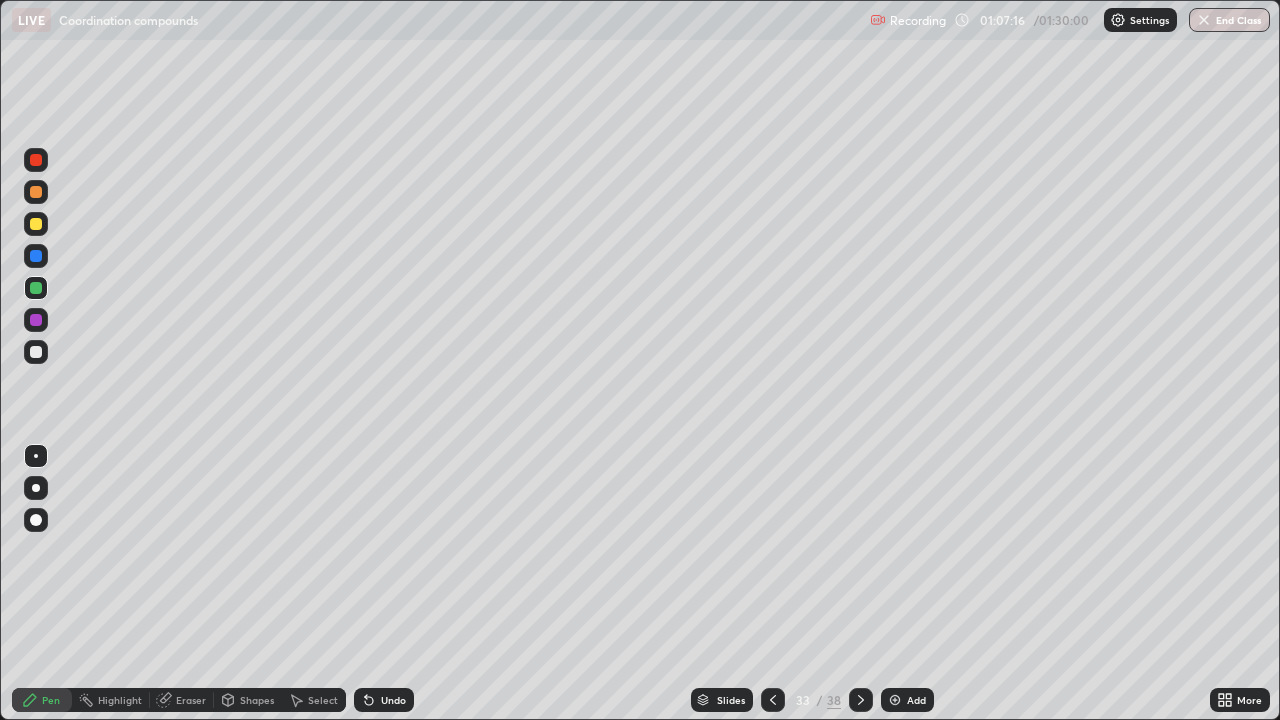 click at bounding box center [773, 700] 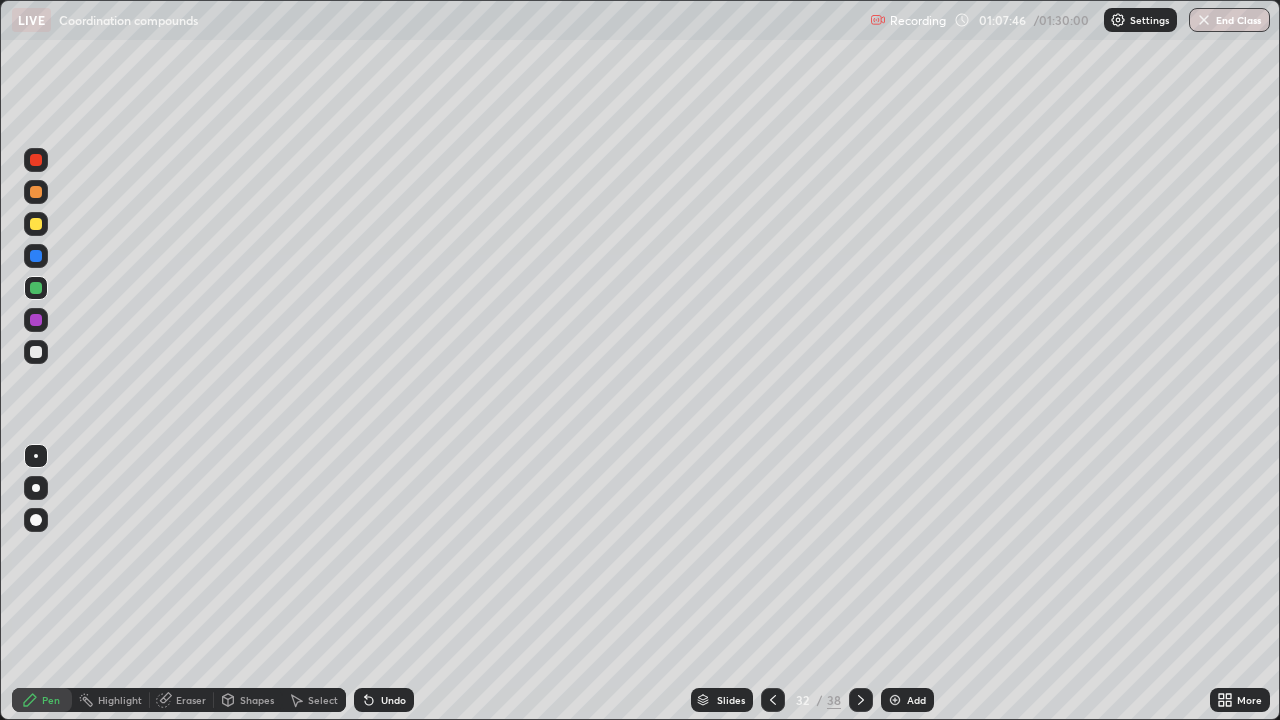 click at bounding box center [861, 700] 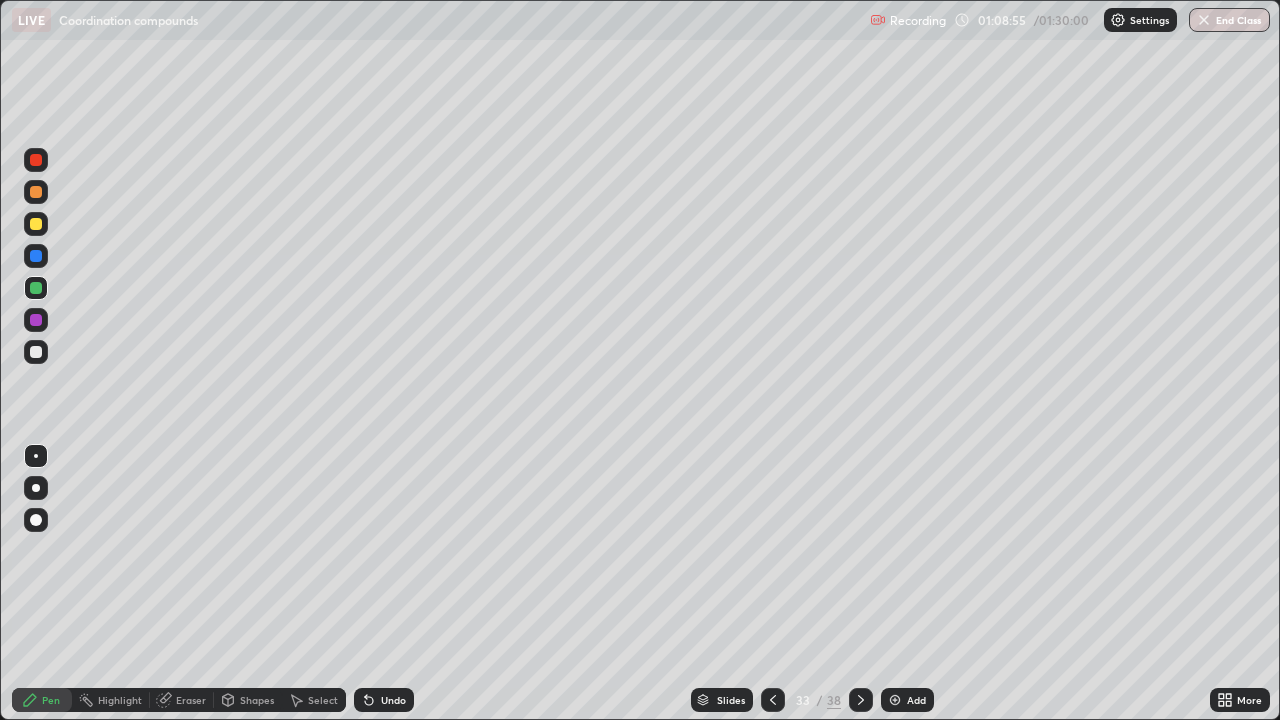 click at bounding box center [895, 700] 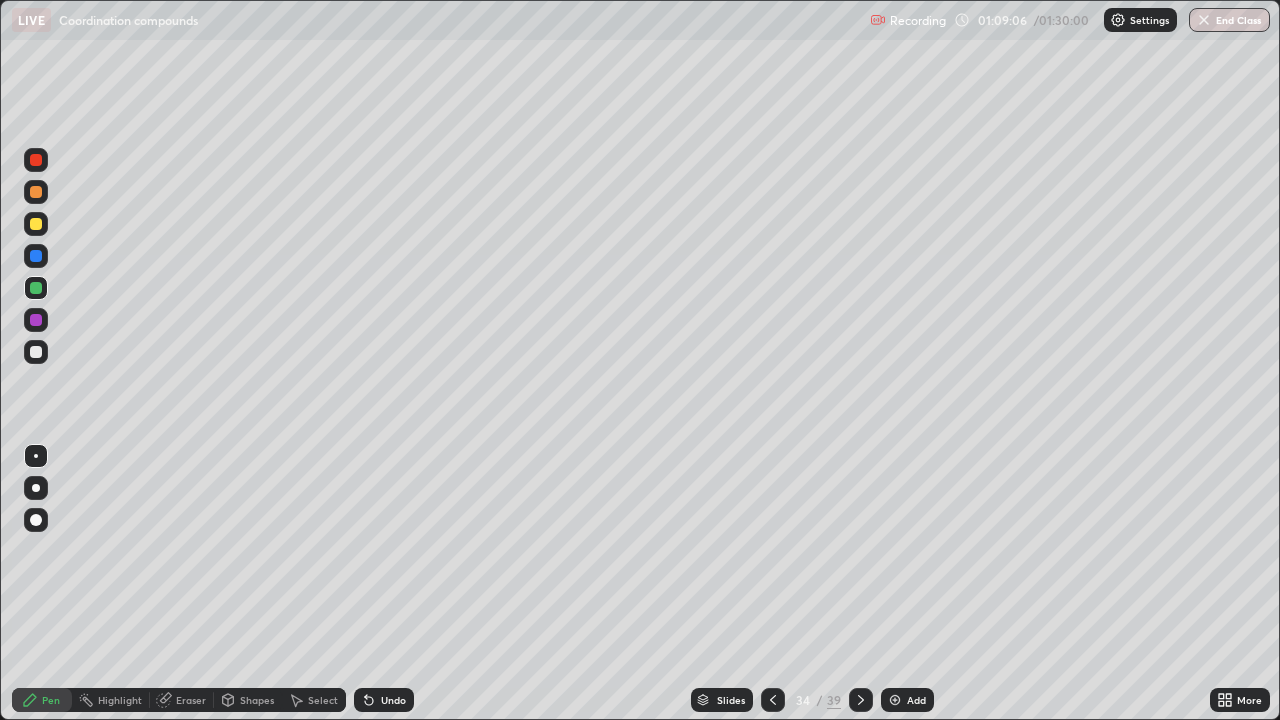 click at bounding box center (36, 224) 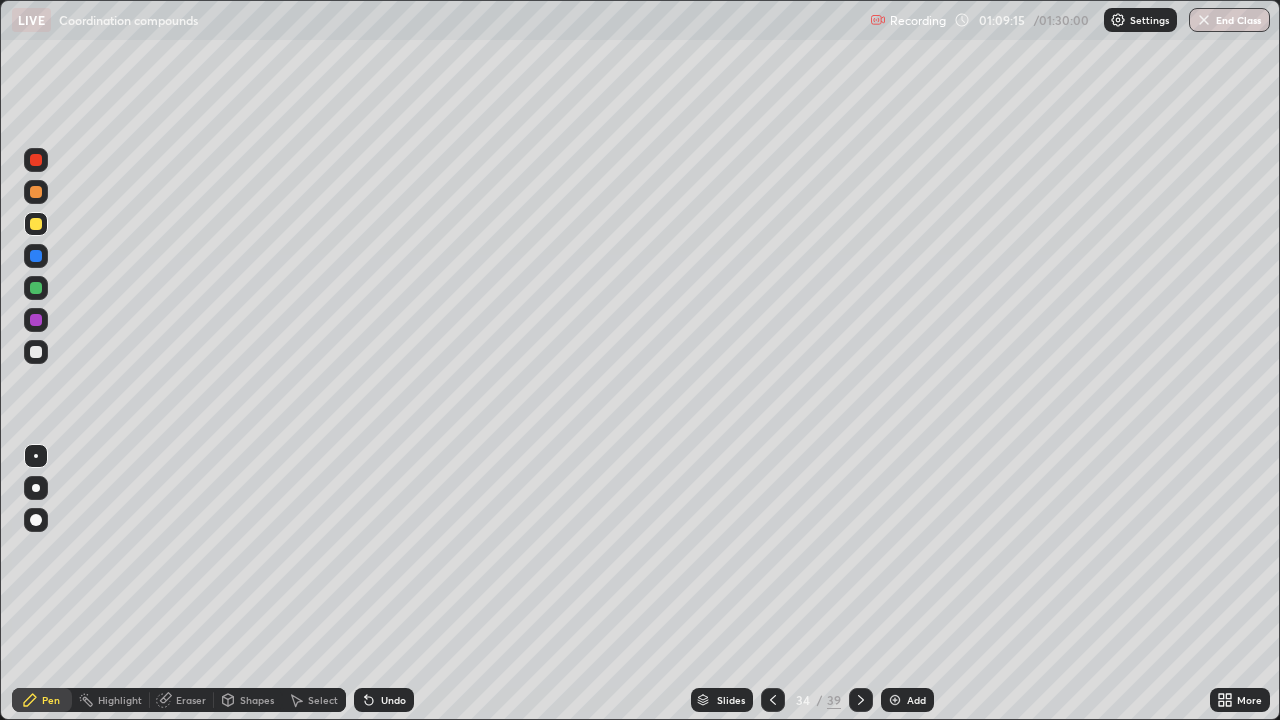 click at bounding box center (36, 192) 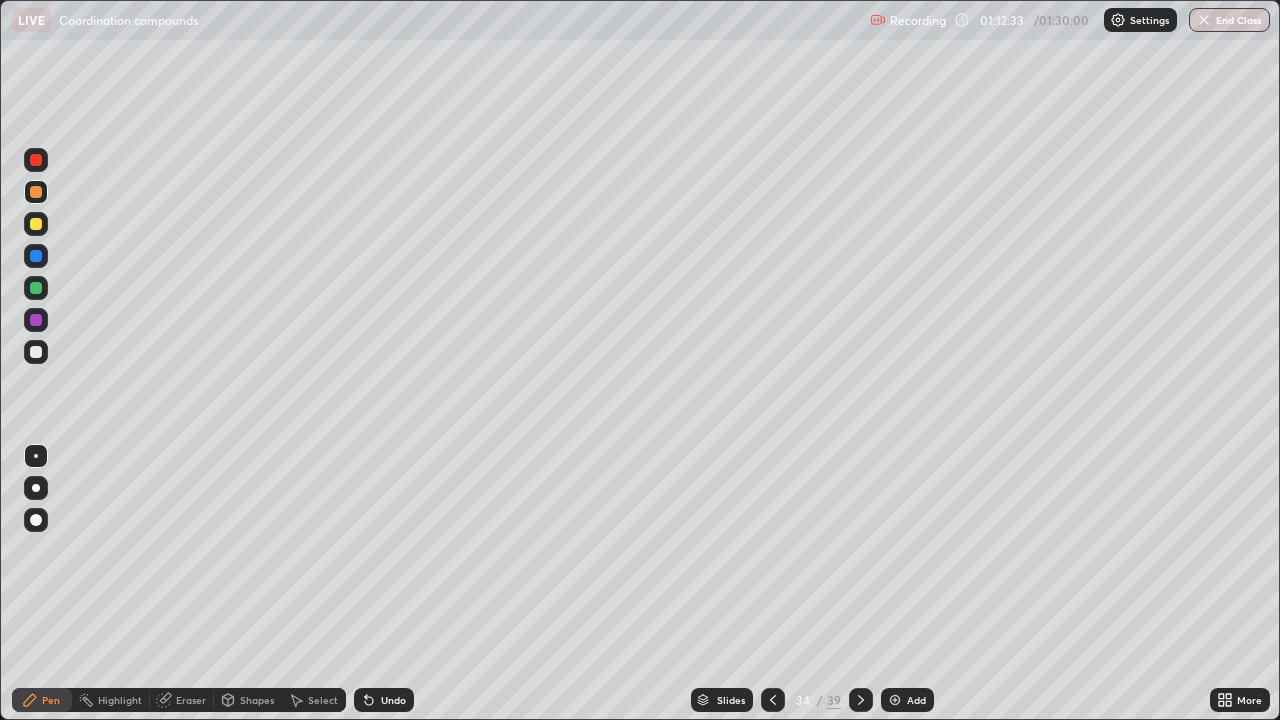 click at bounding box center [36, 160] 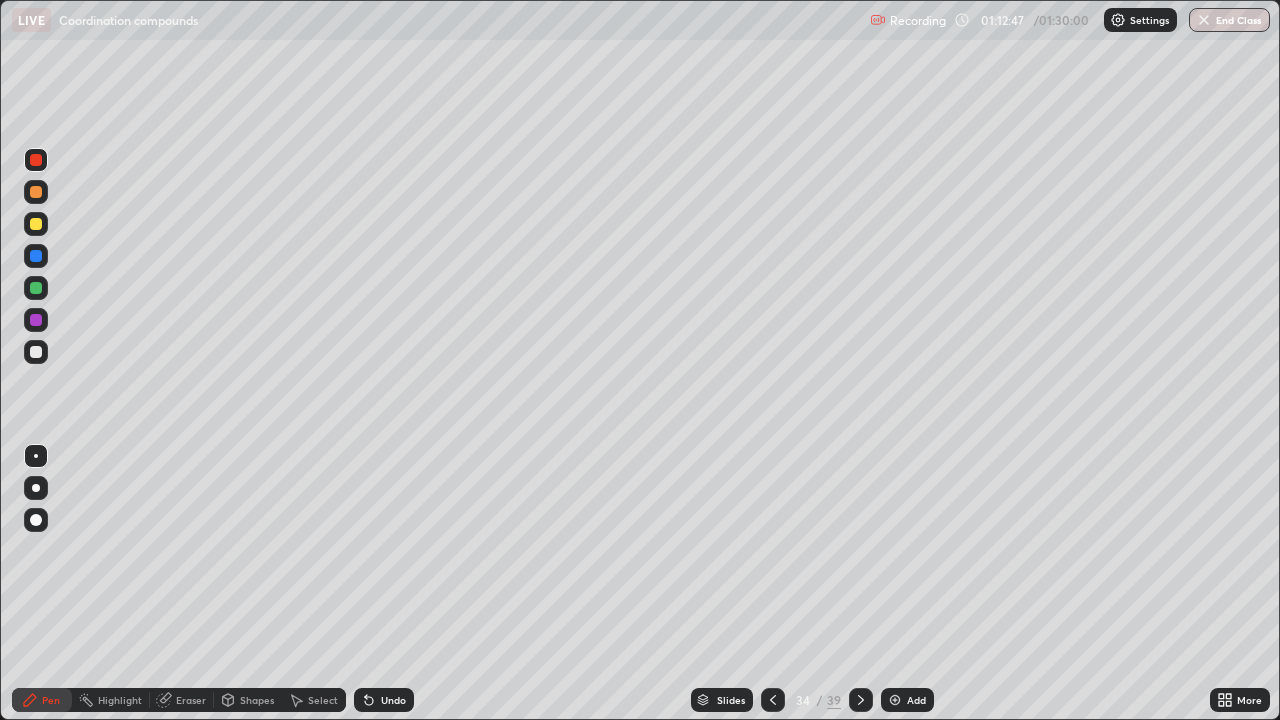 click on "Add" at bounding box center [916, 700] 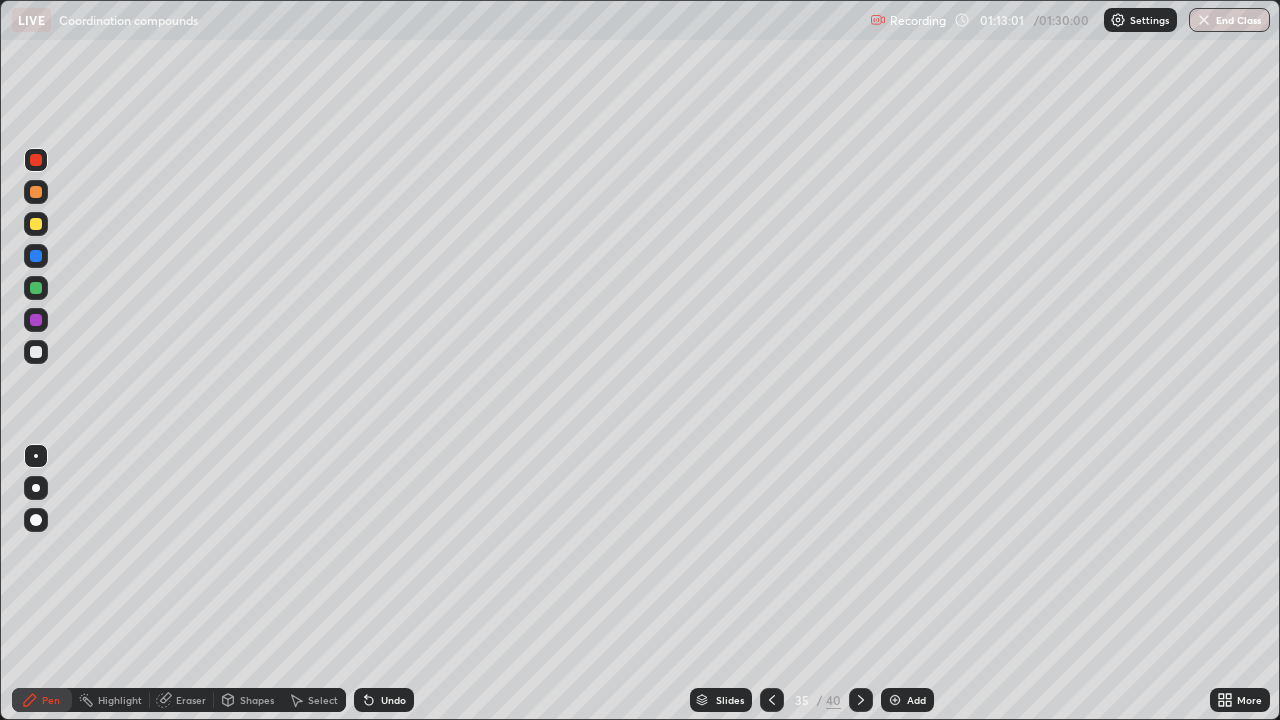 click at bounding box center (36, 224) 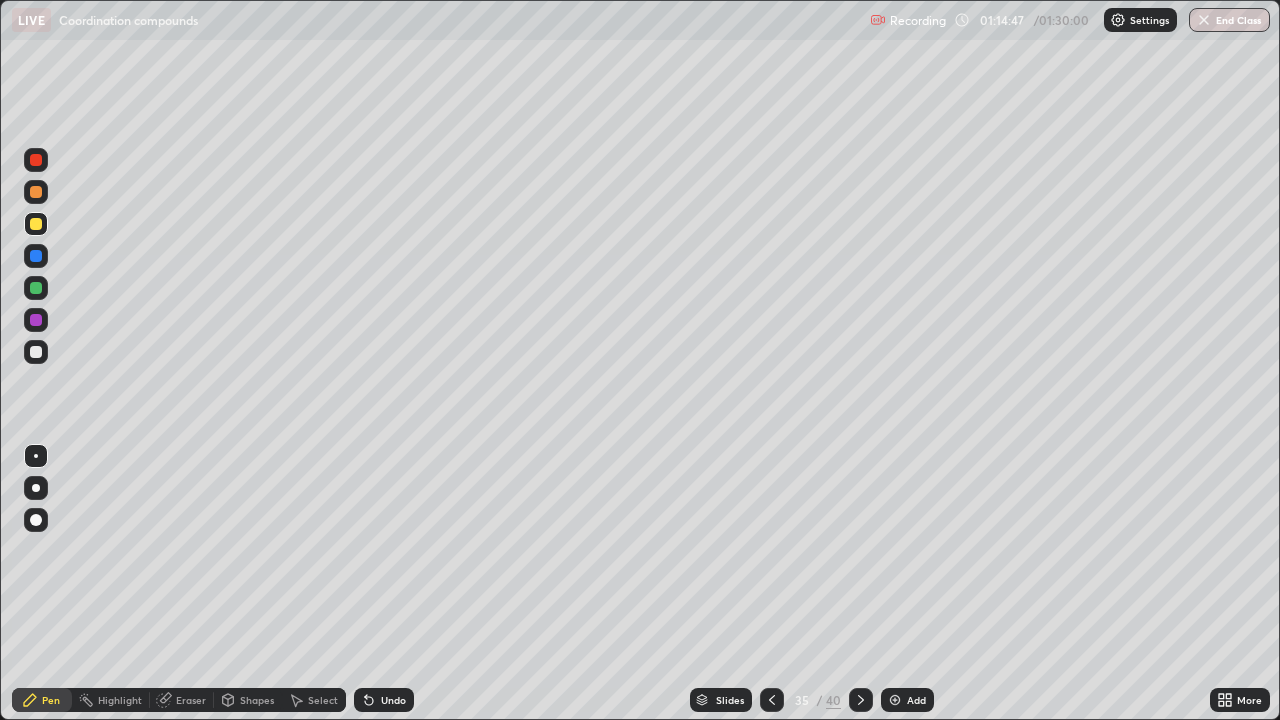 click 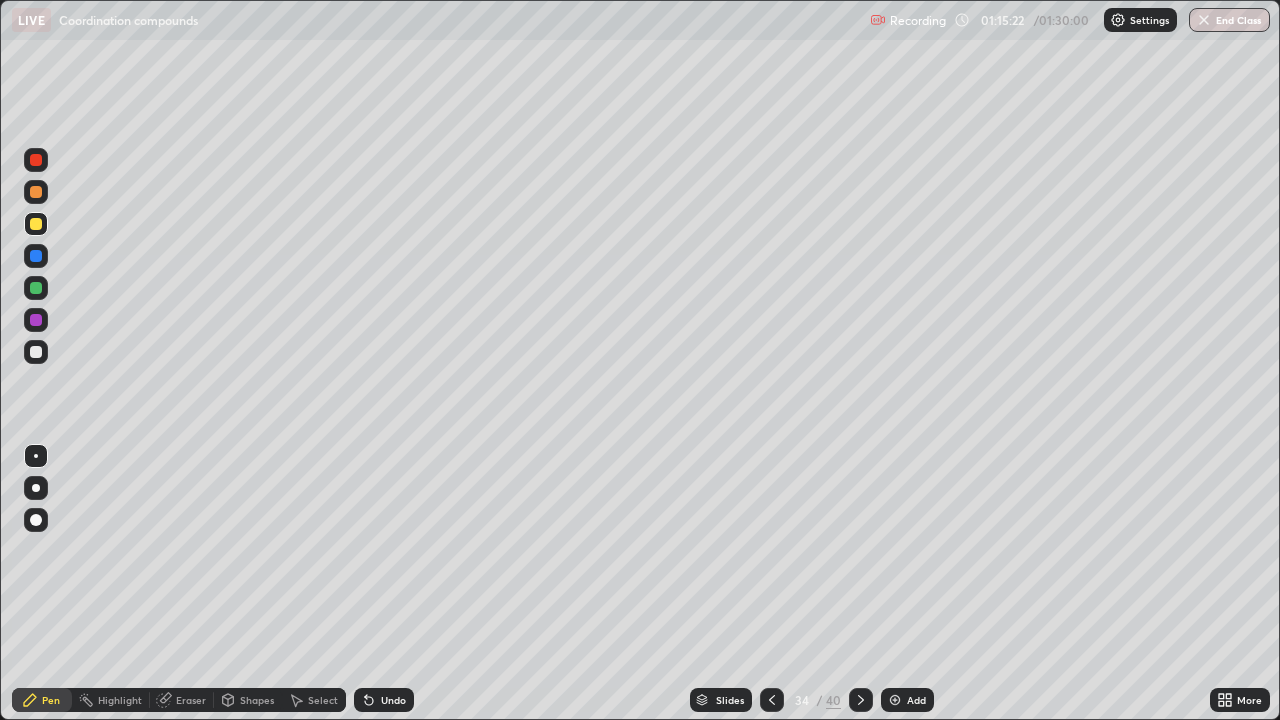 click 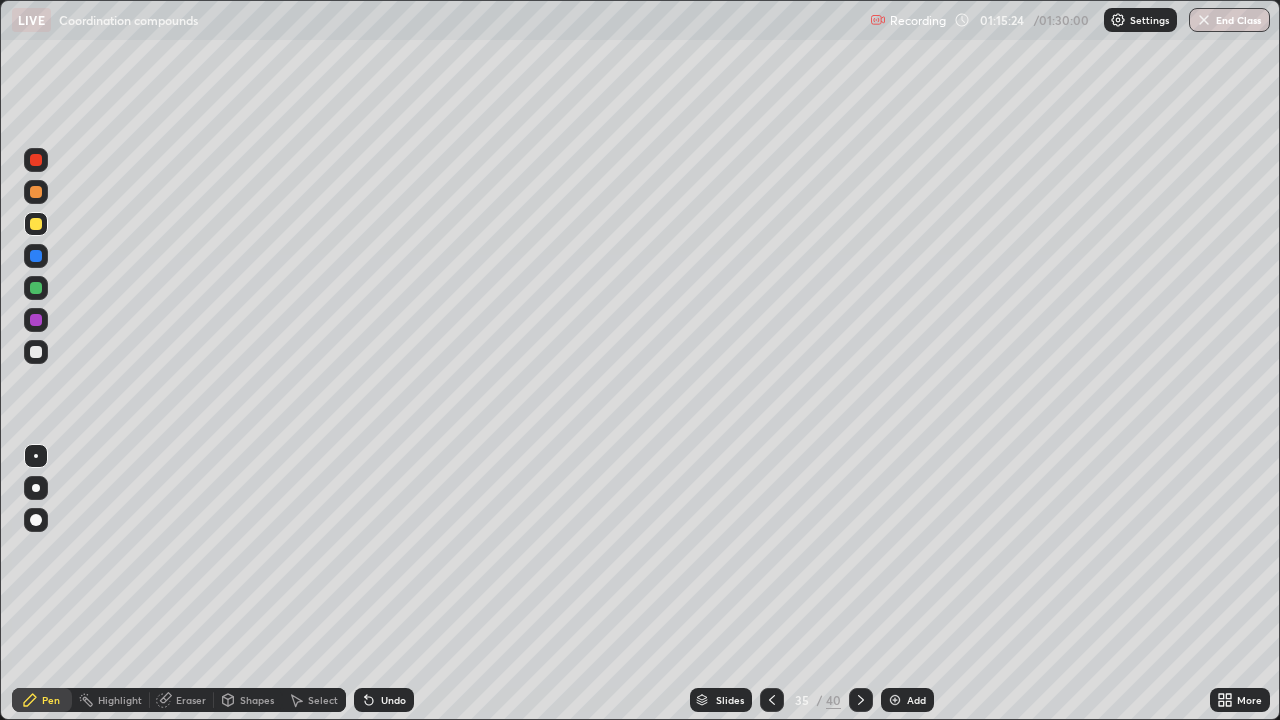 click at bounding box center (36, 256) 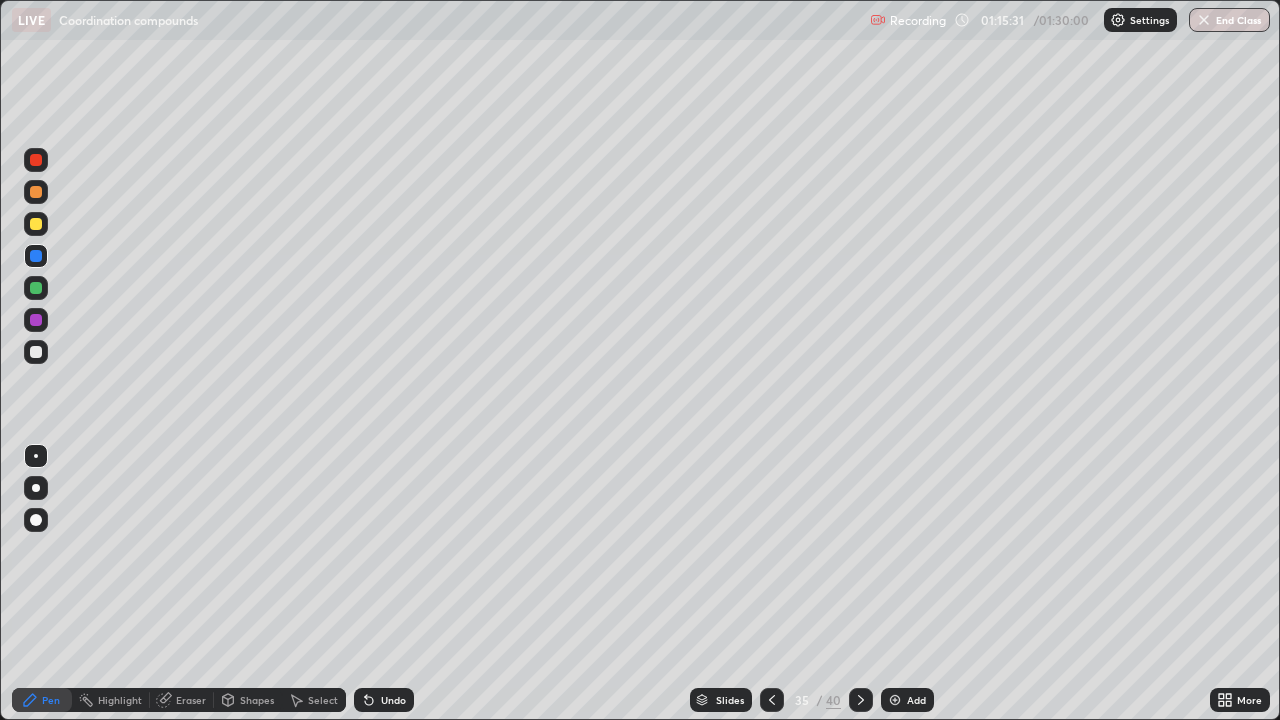 click at bounding box center (36, 224) 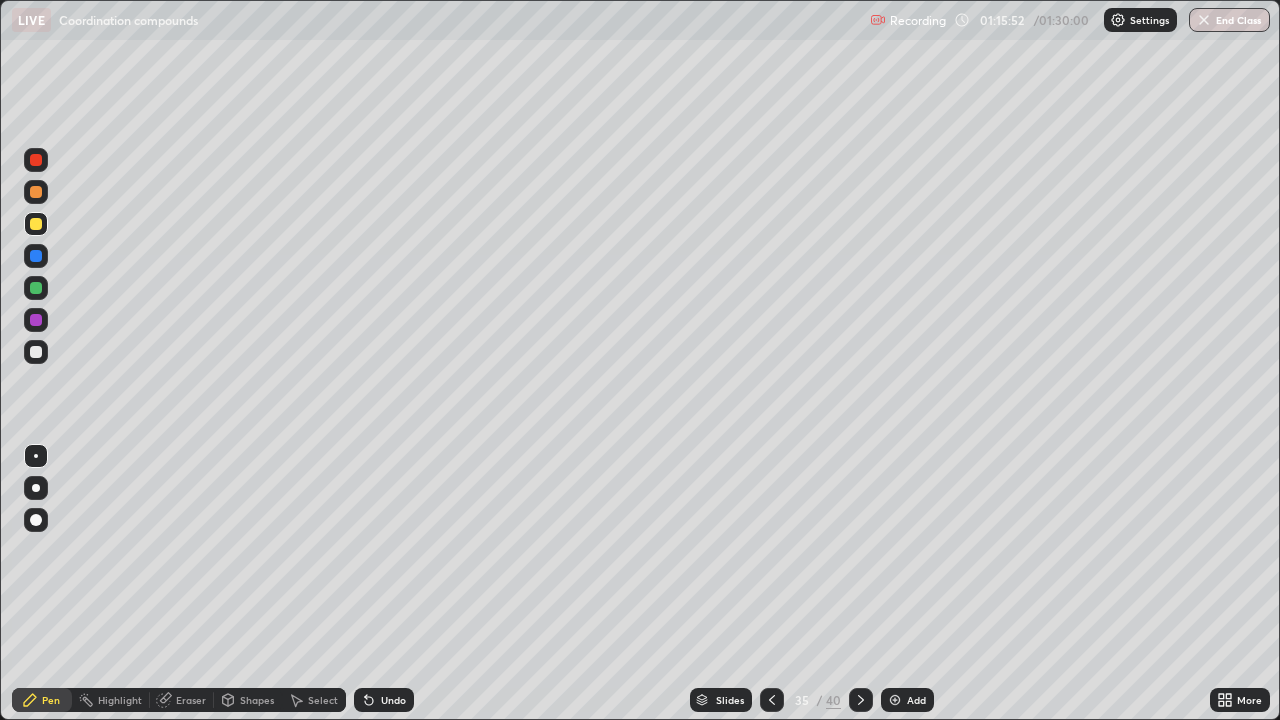 click at bounding box center [36, 320] 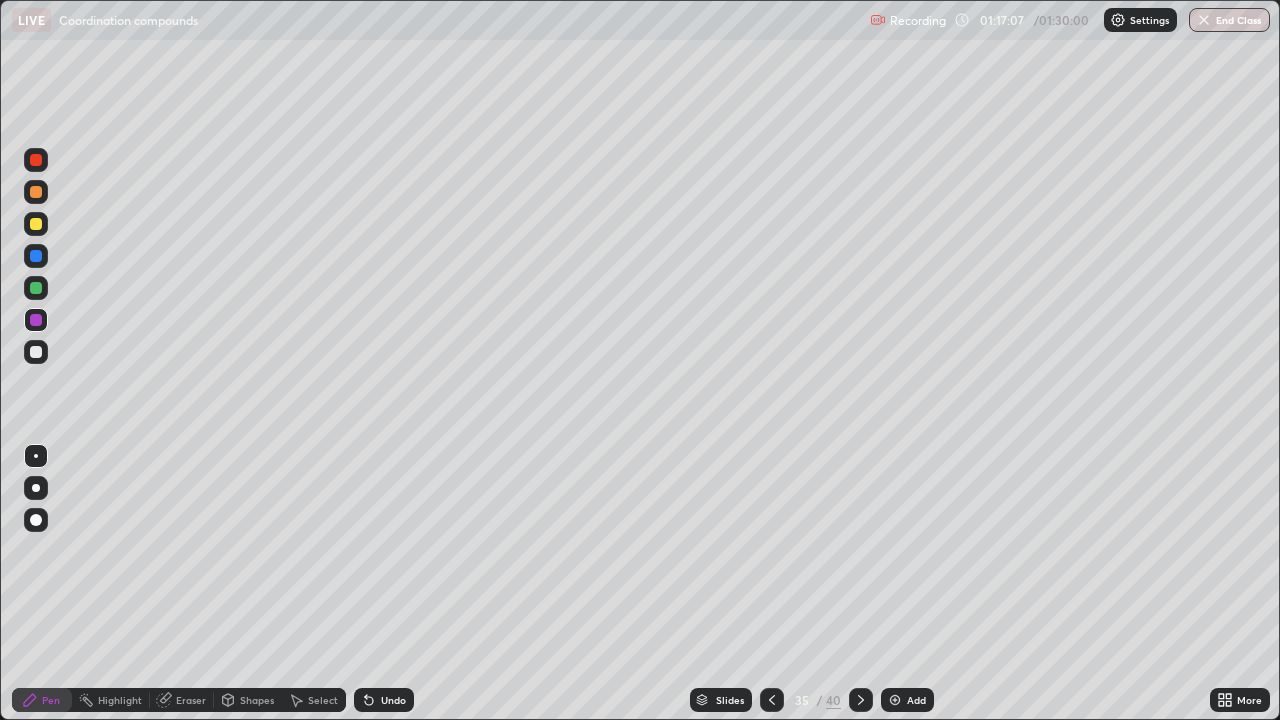 click at bounding box center [36, 224] 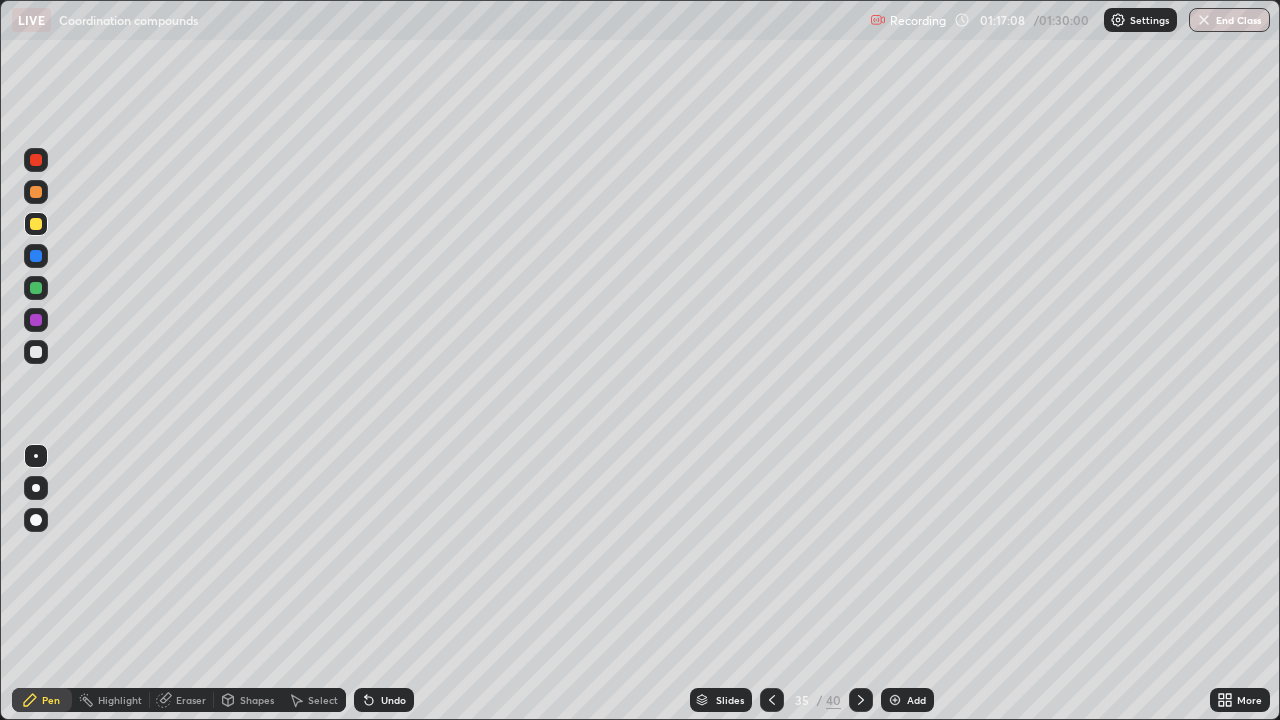 click on "Add" at bounding box center [916, 700] 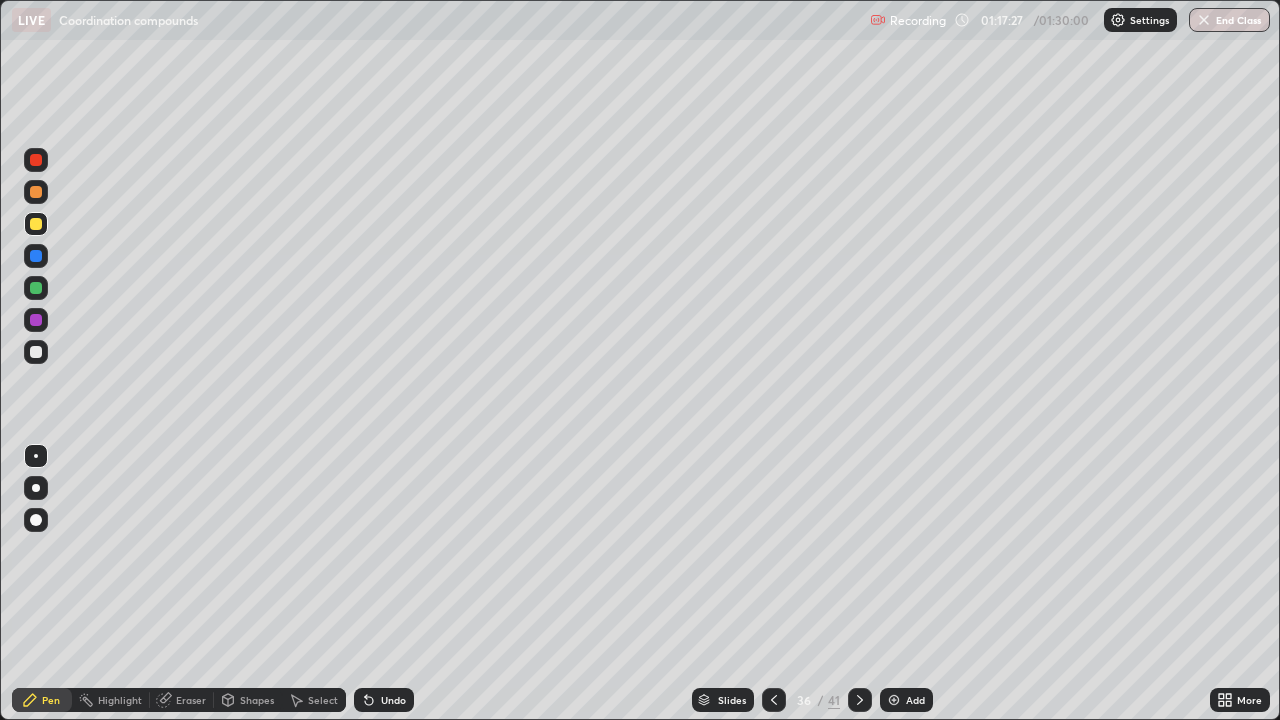 click at bounding box center (36, 256) 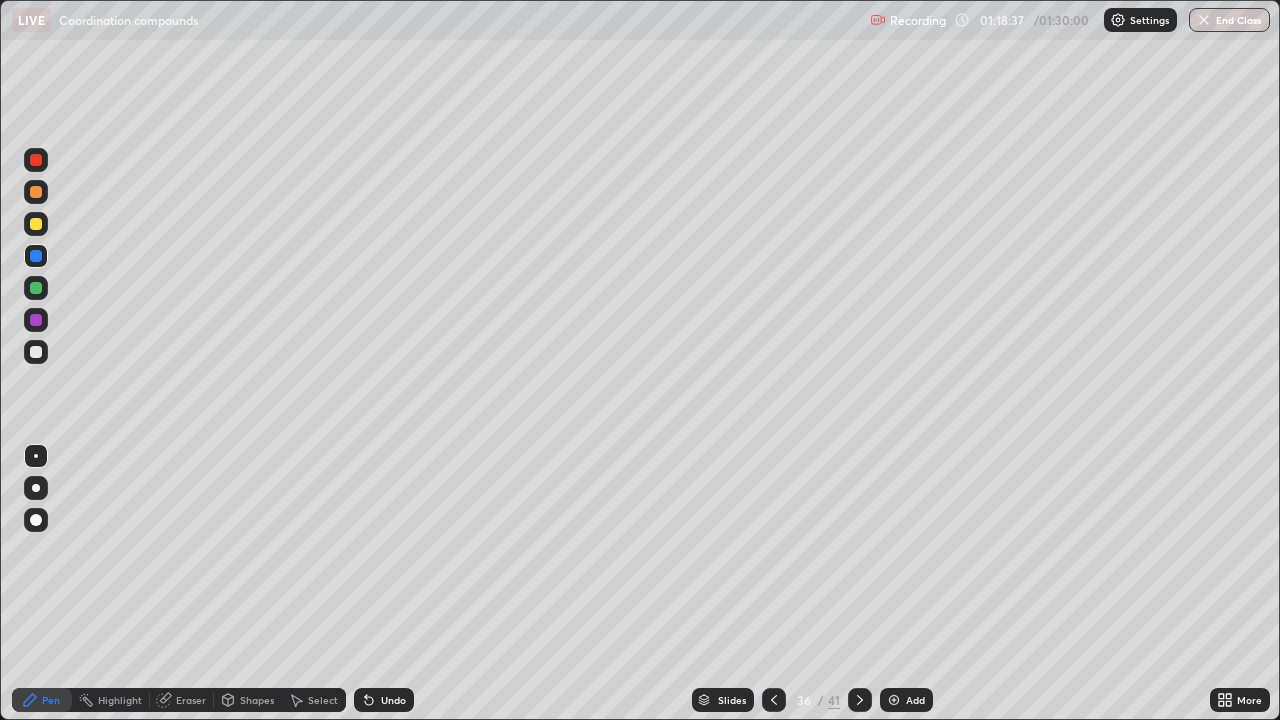click at bounding box center (36, 288) 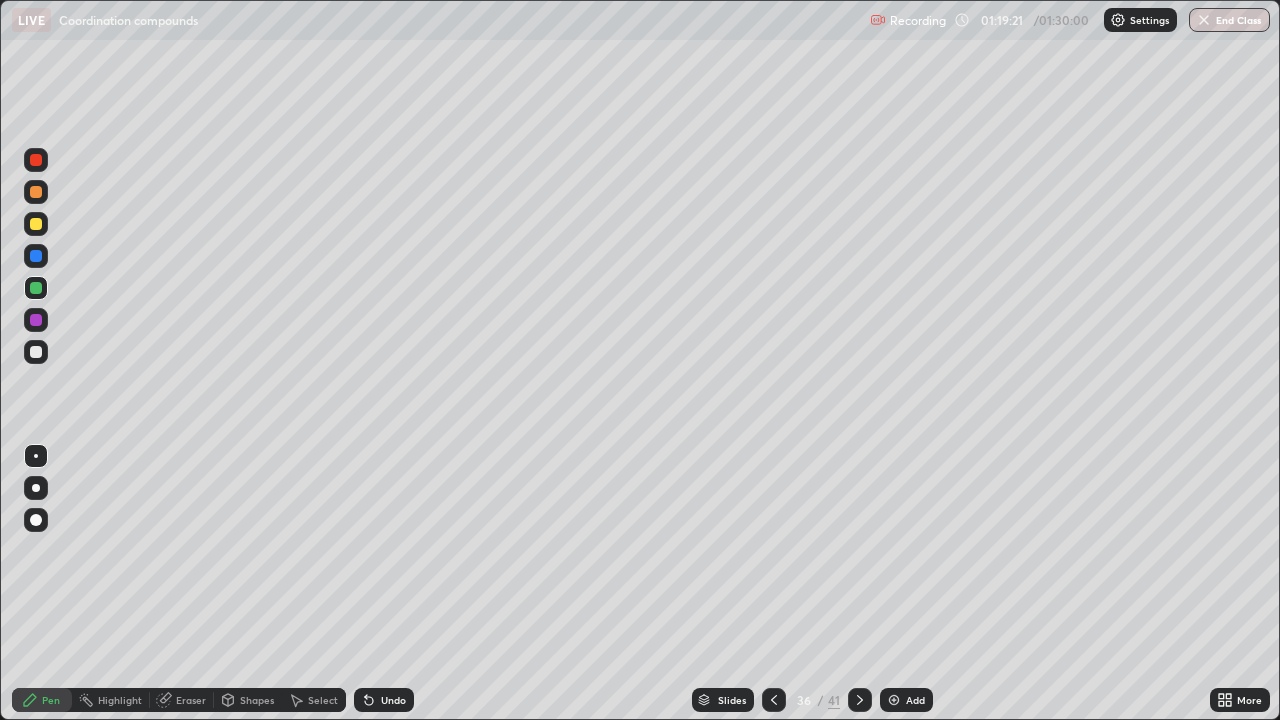 click at bounding box center (36, 192) 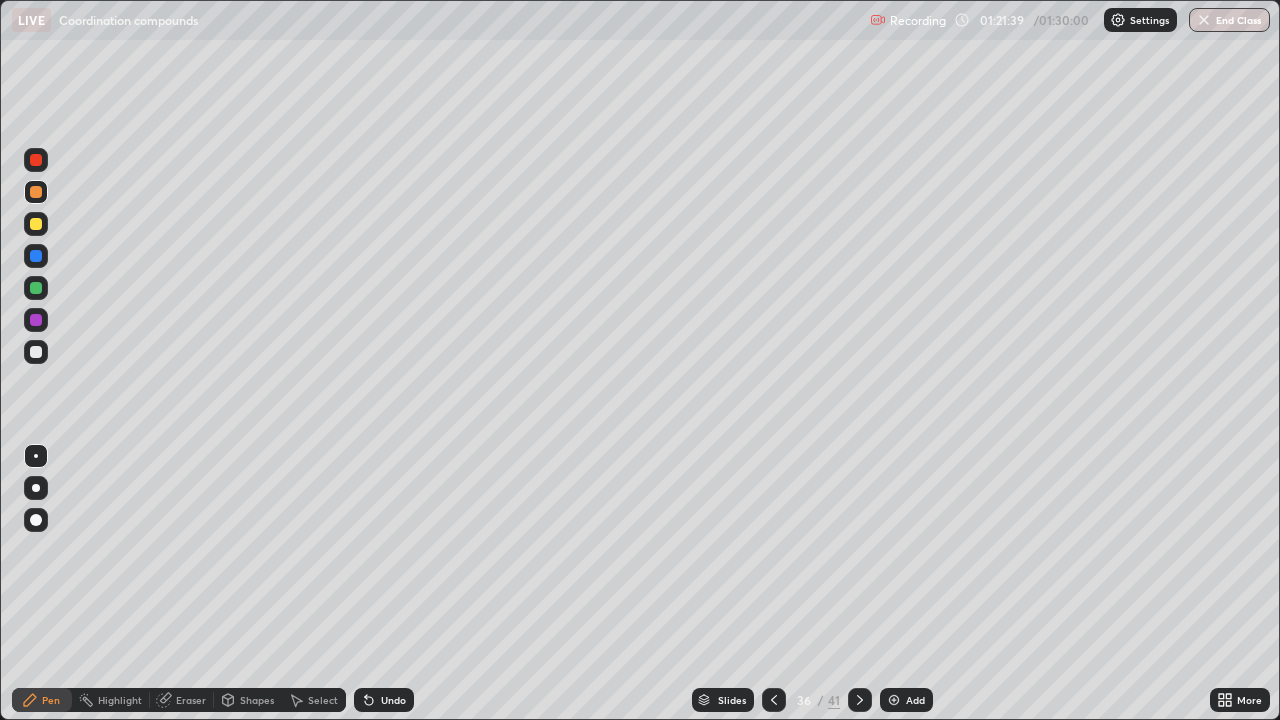 click at bounding box center (36, 160) 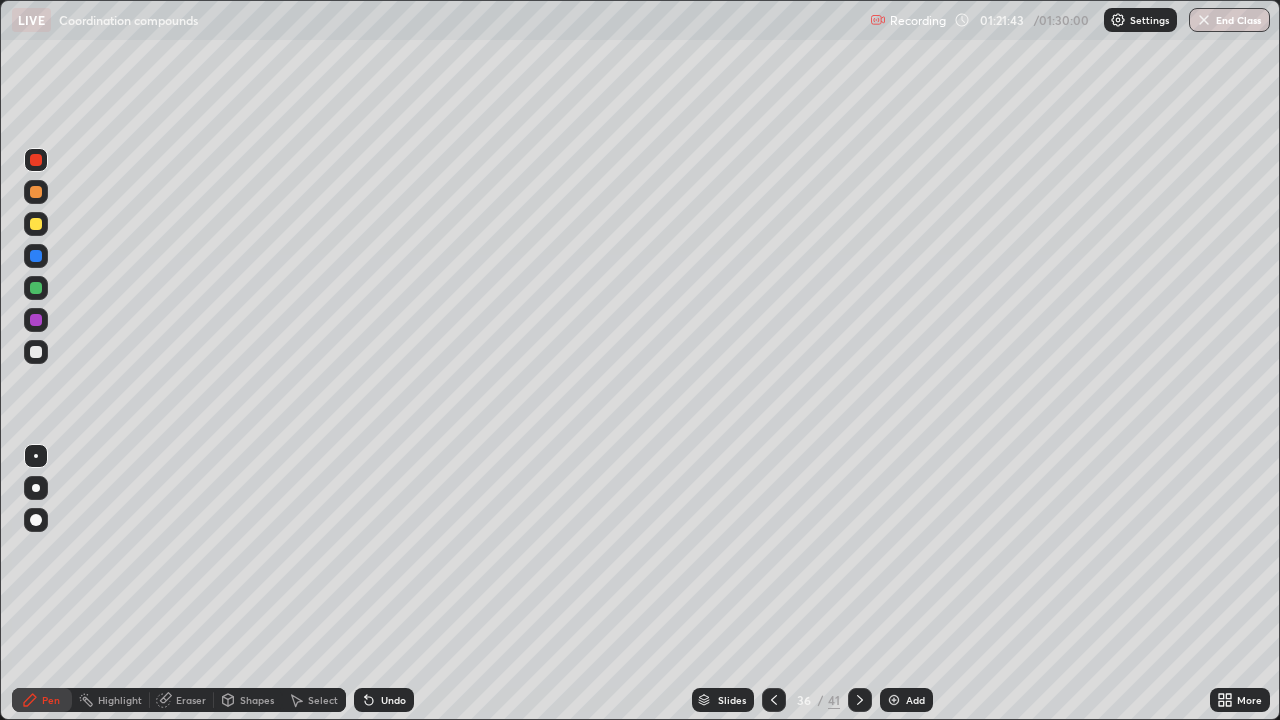 click on "Eraser" at bounding box center (191, 700) 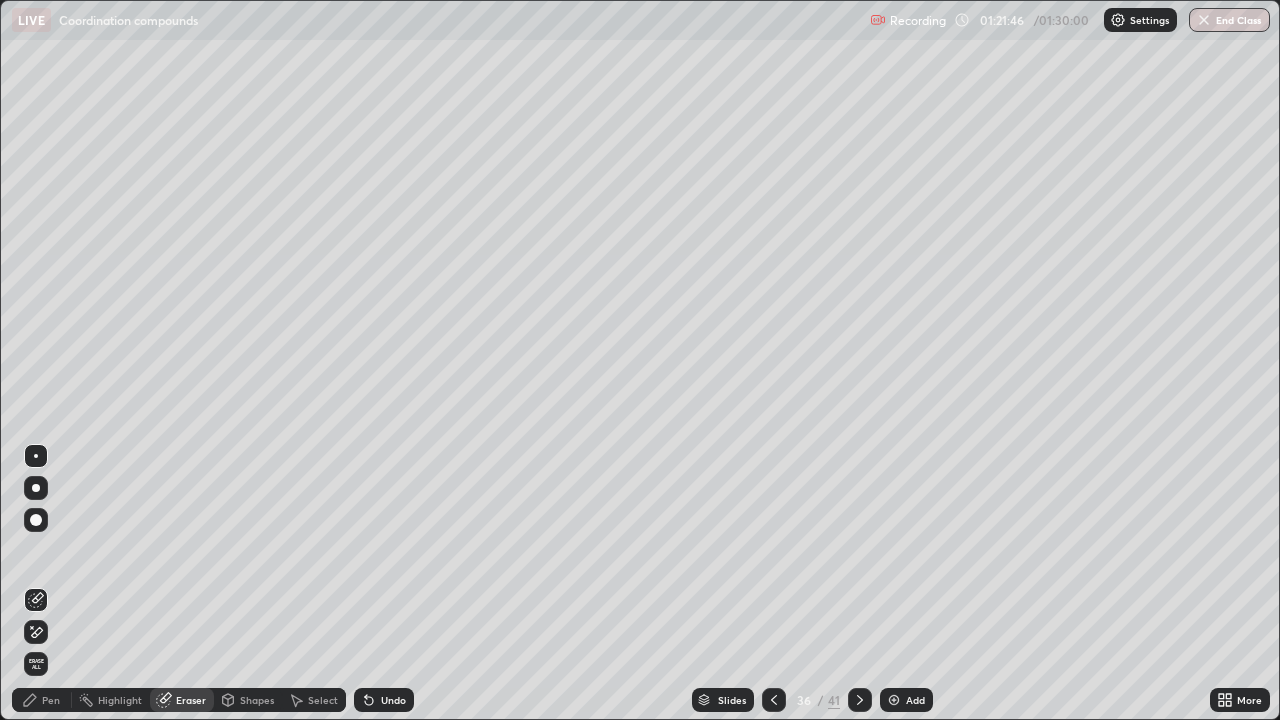 click on "Pen" at bounding box center (42, 700) 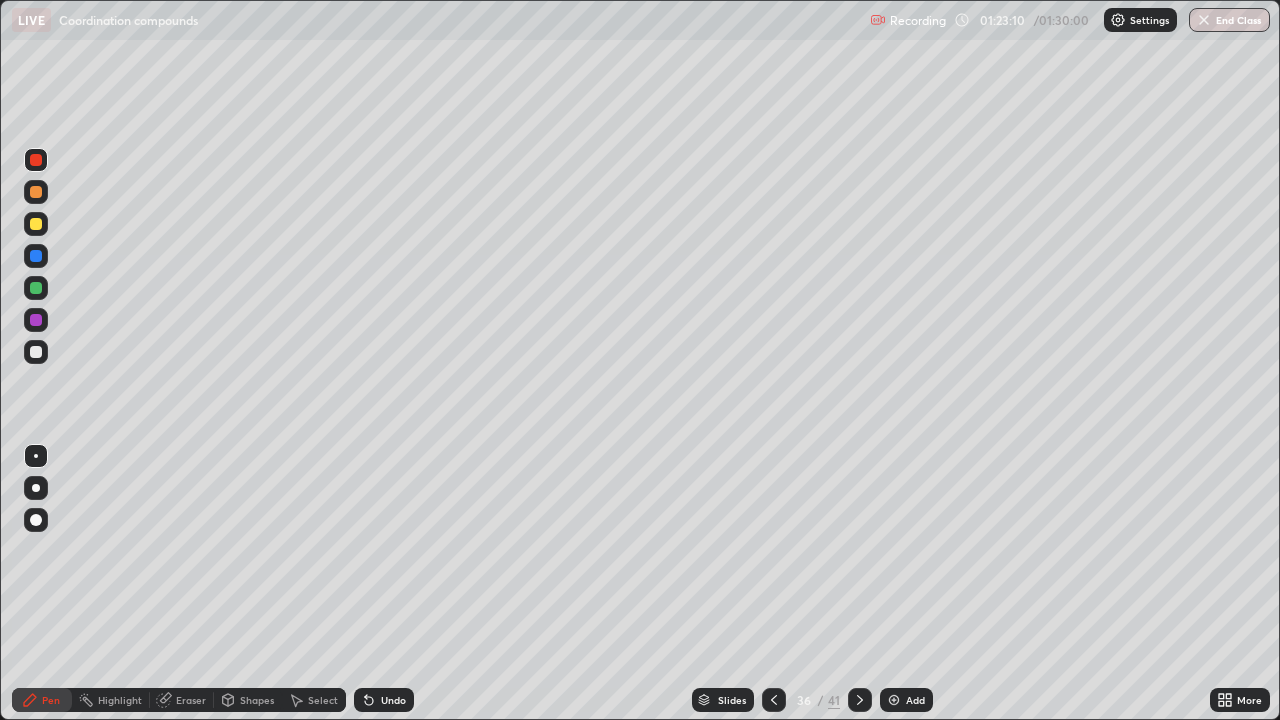 click on "End Class" at bounding box center (1229, 20) 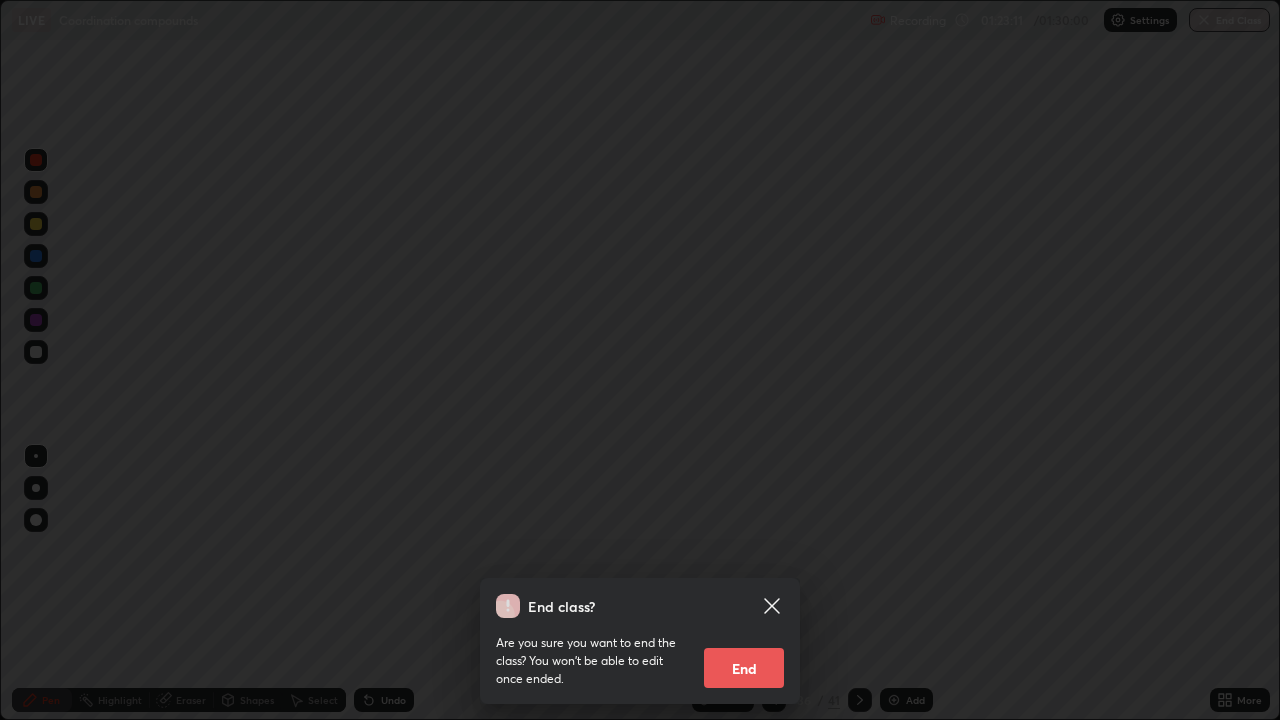 click on "End" at bounding box center (744, 668) 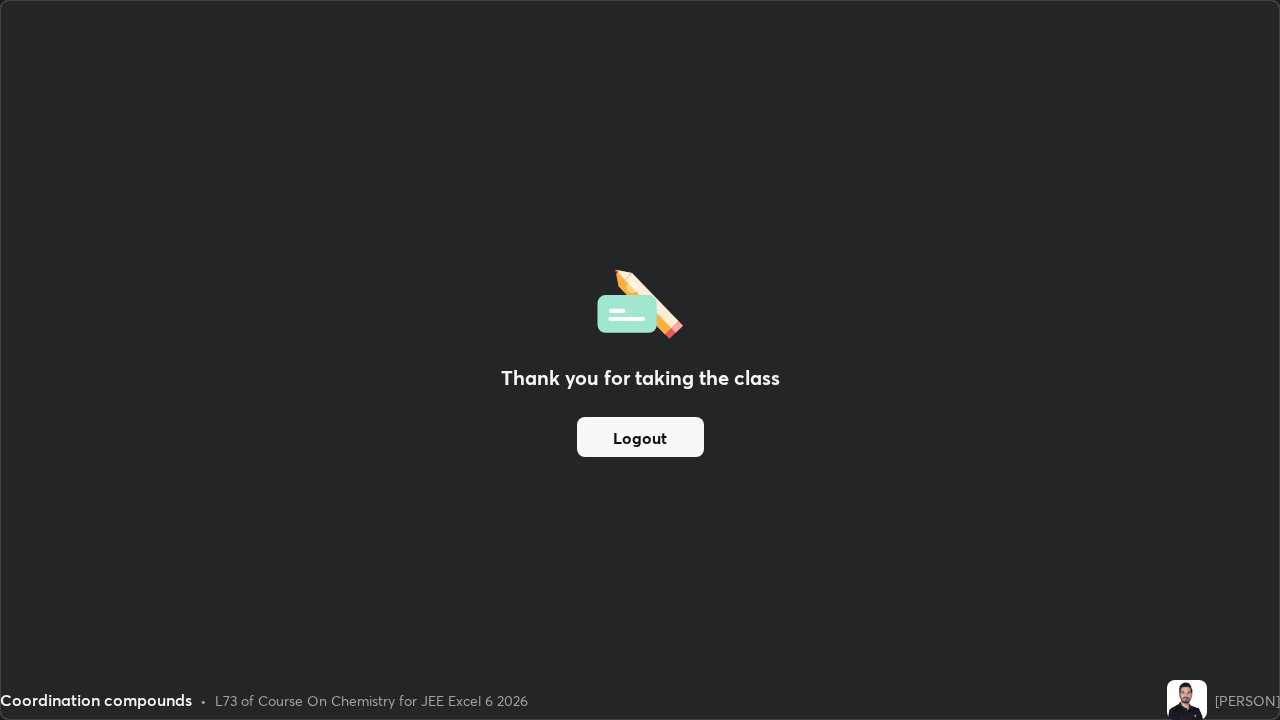 click on "Logout" at bounding box center [640, 437] 